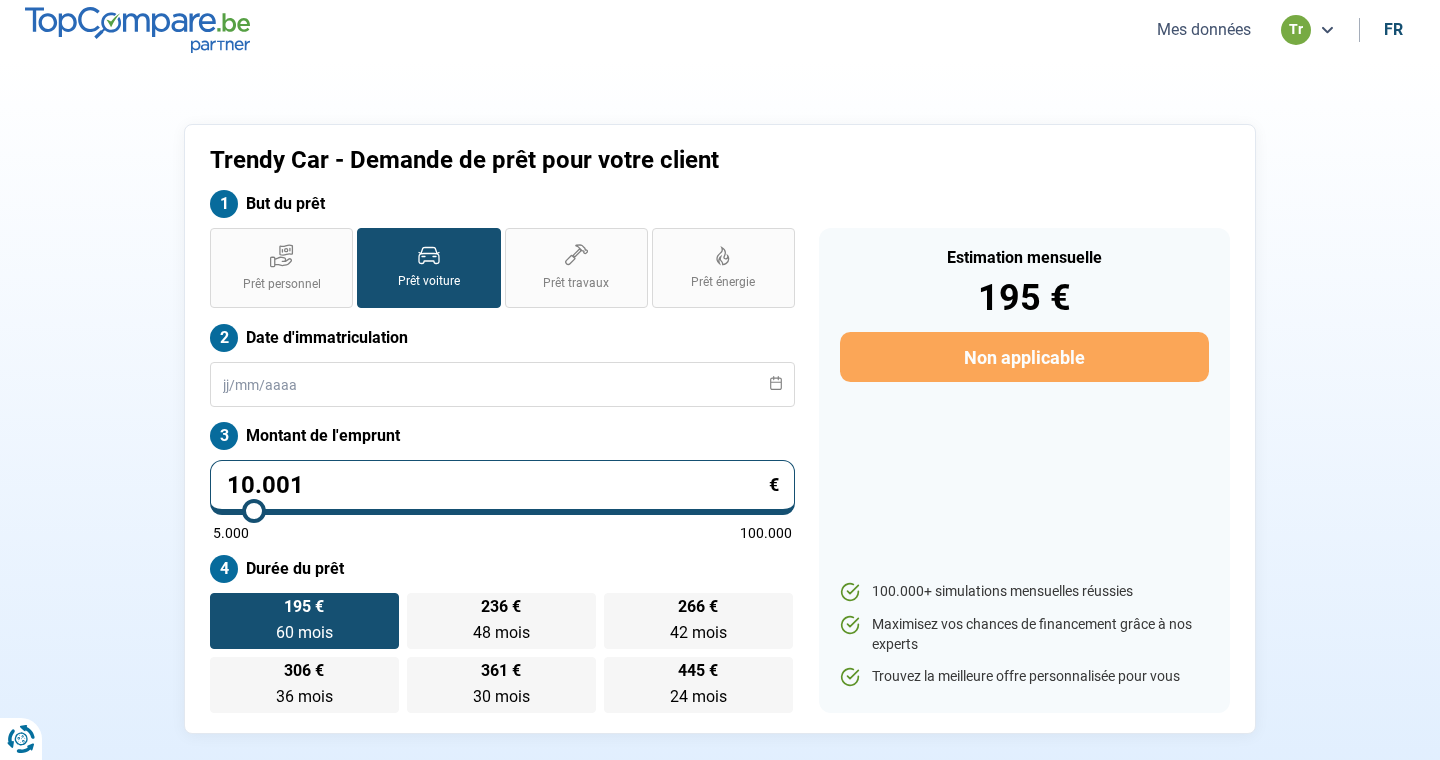 scroll, scrollTop: 0, scrollLeft: 0, axis: both 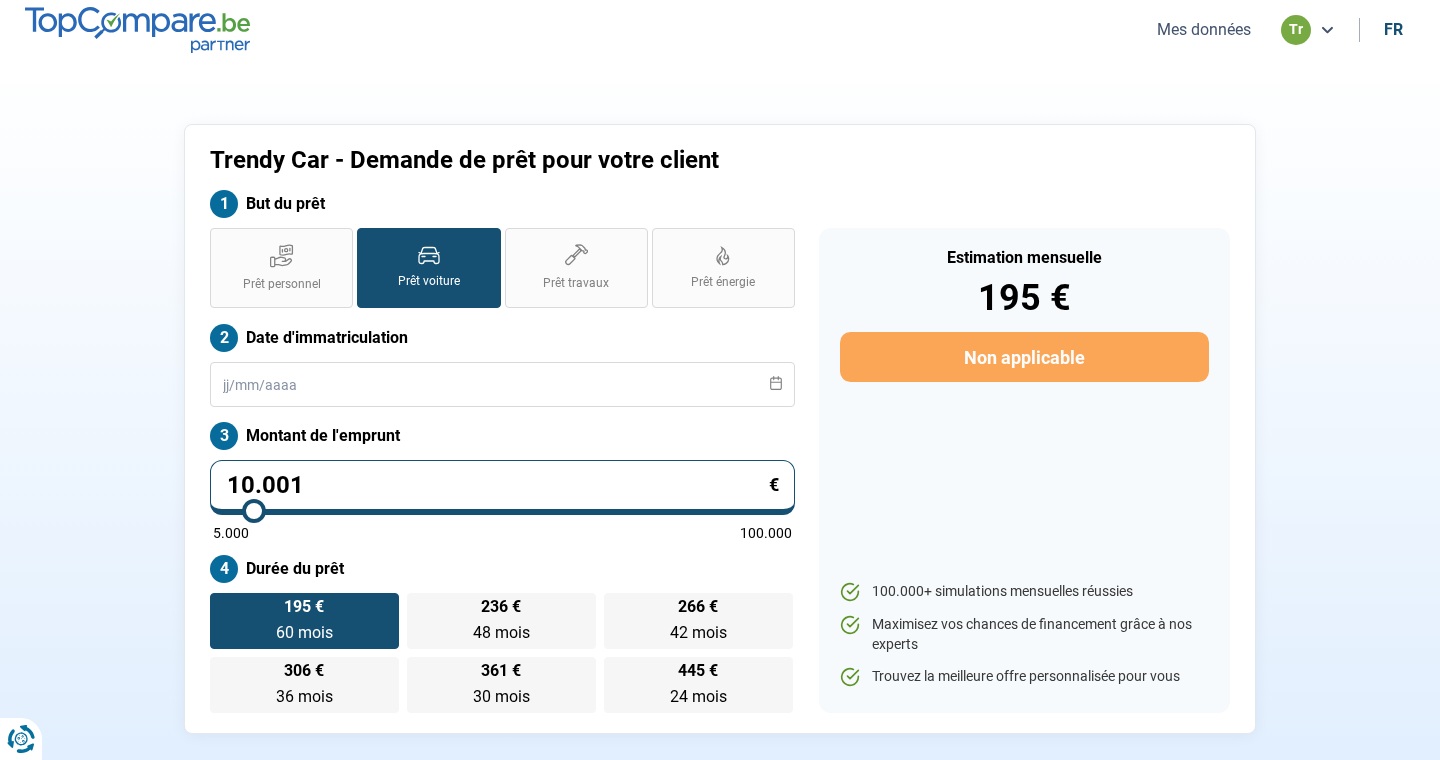 click on "Mes données" at bounding box center (1204, 29) 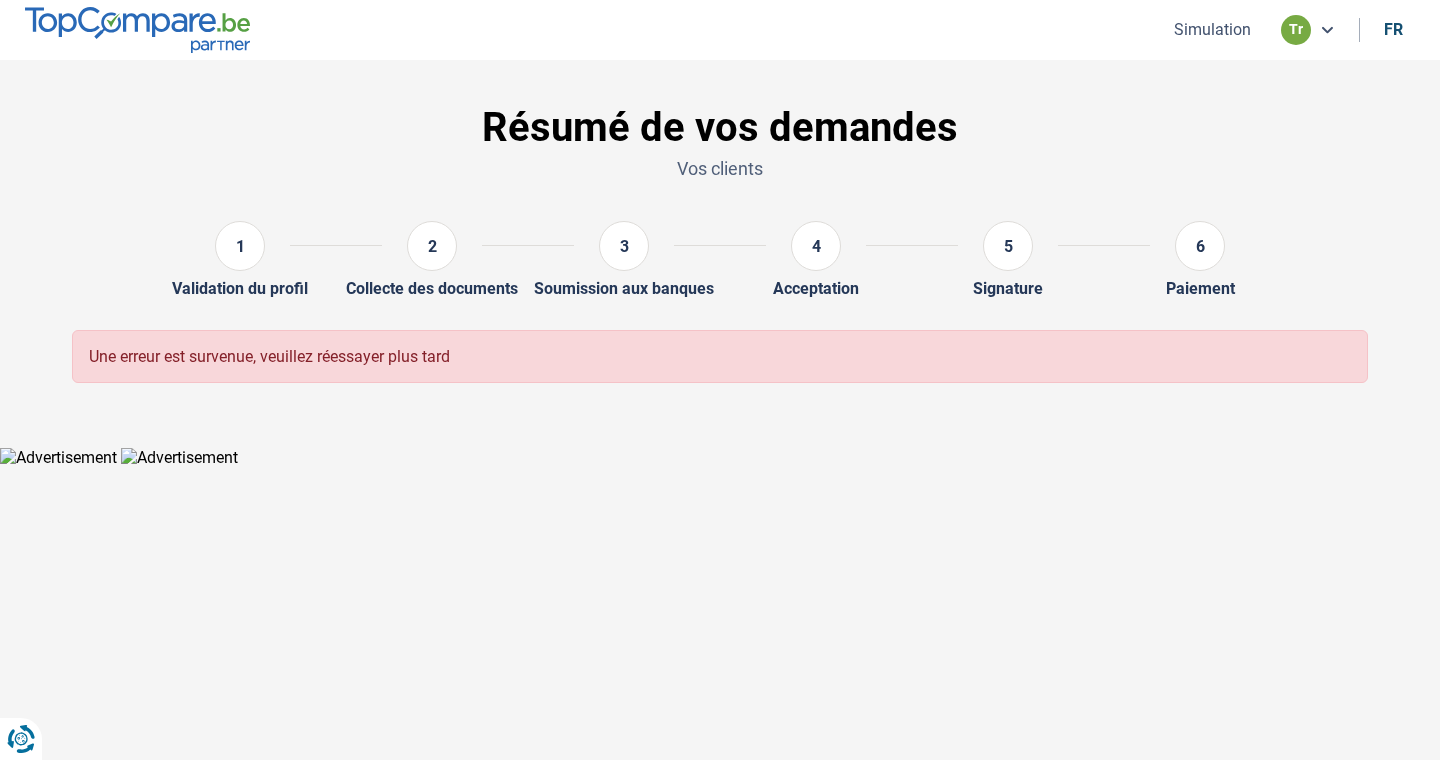 click on "Simulation" at bounding box center [1212, 29] 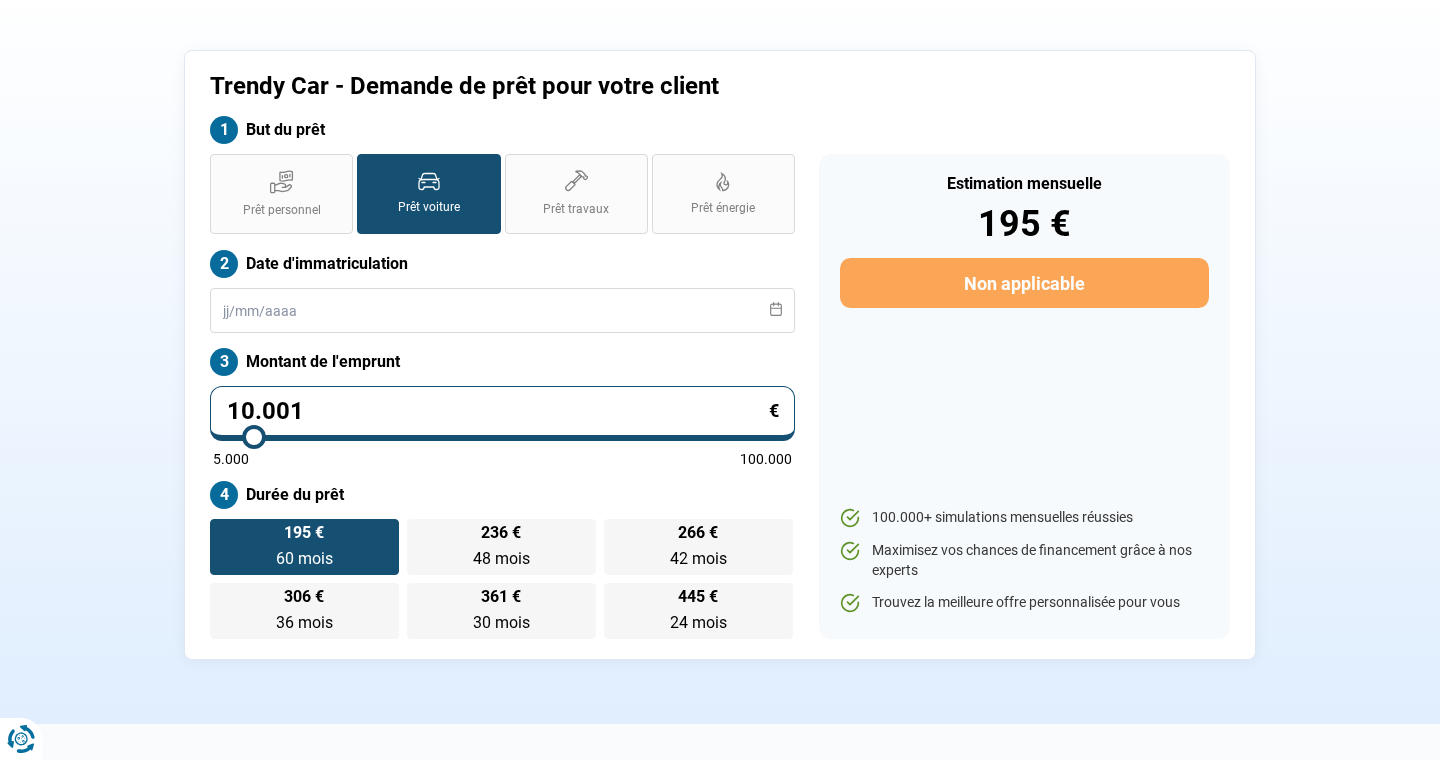 scroll, scrollTop: 75, scrollLeft: 0, axis: vertical 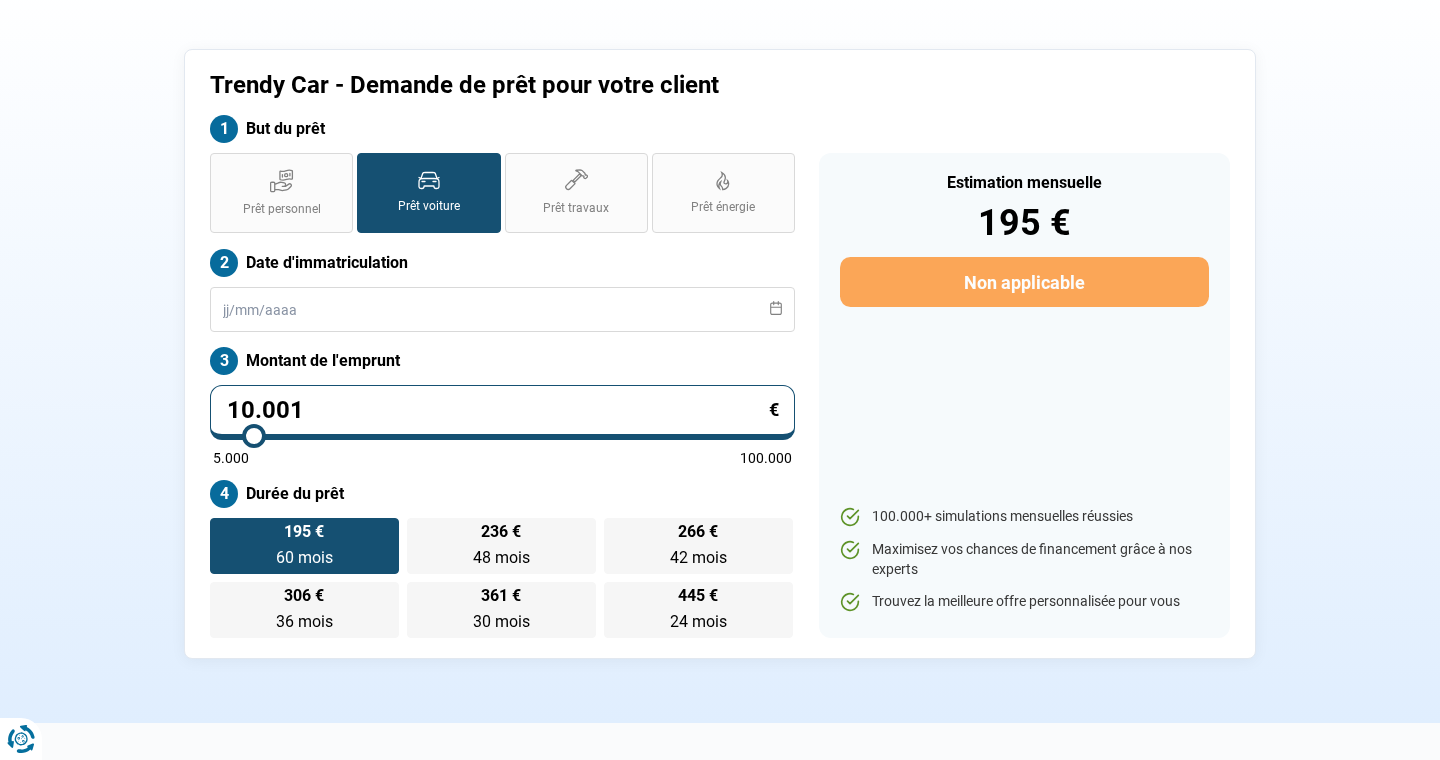 click 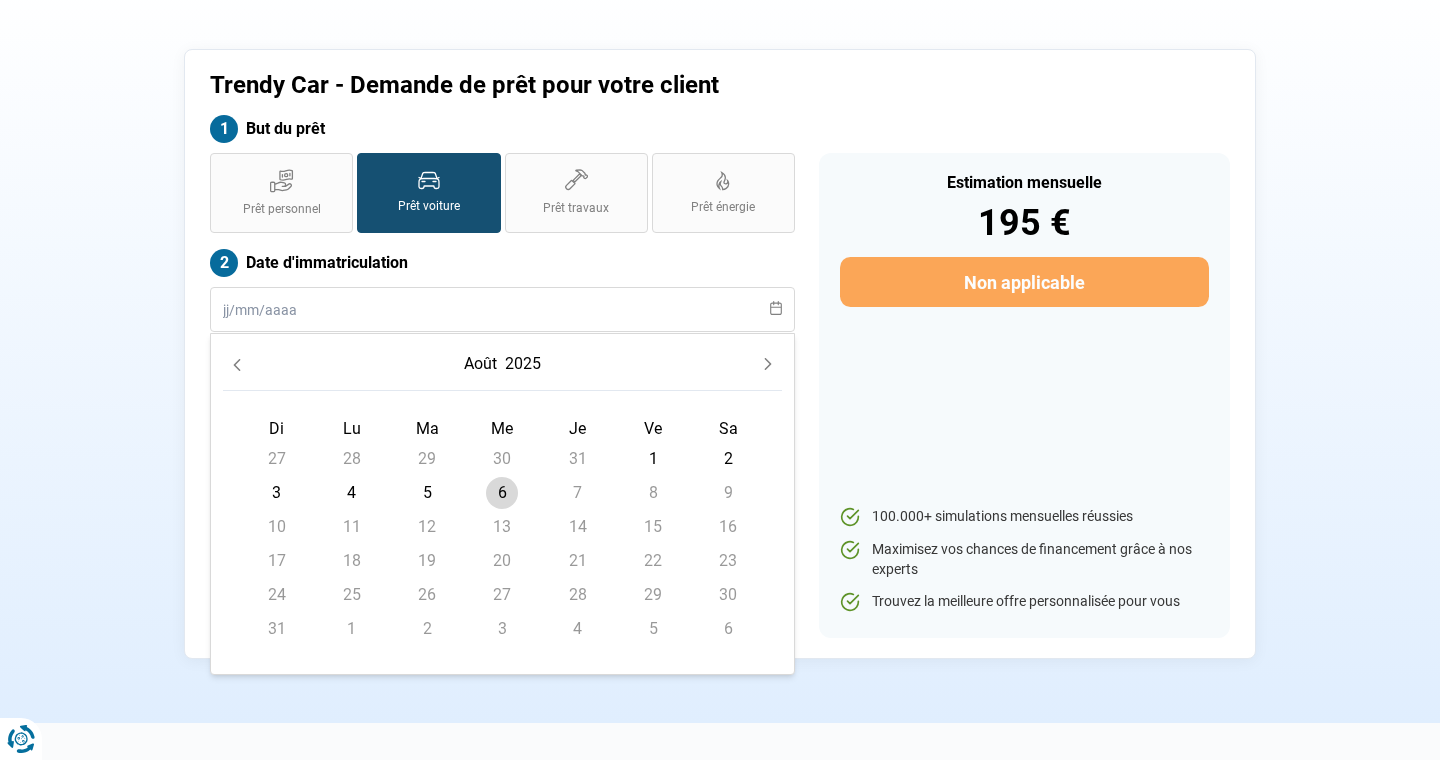 click 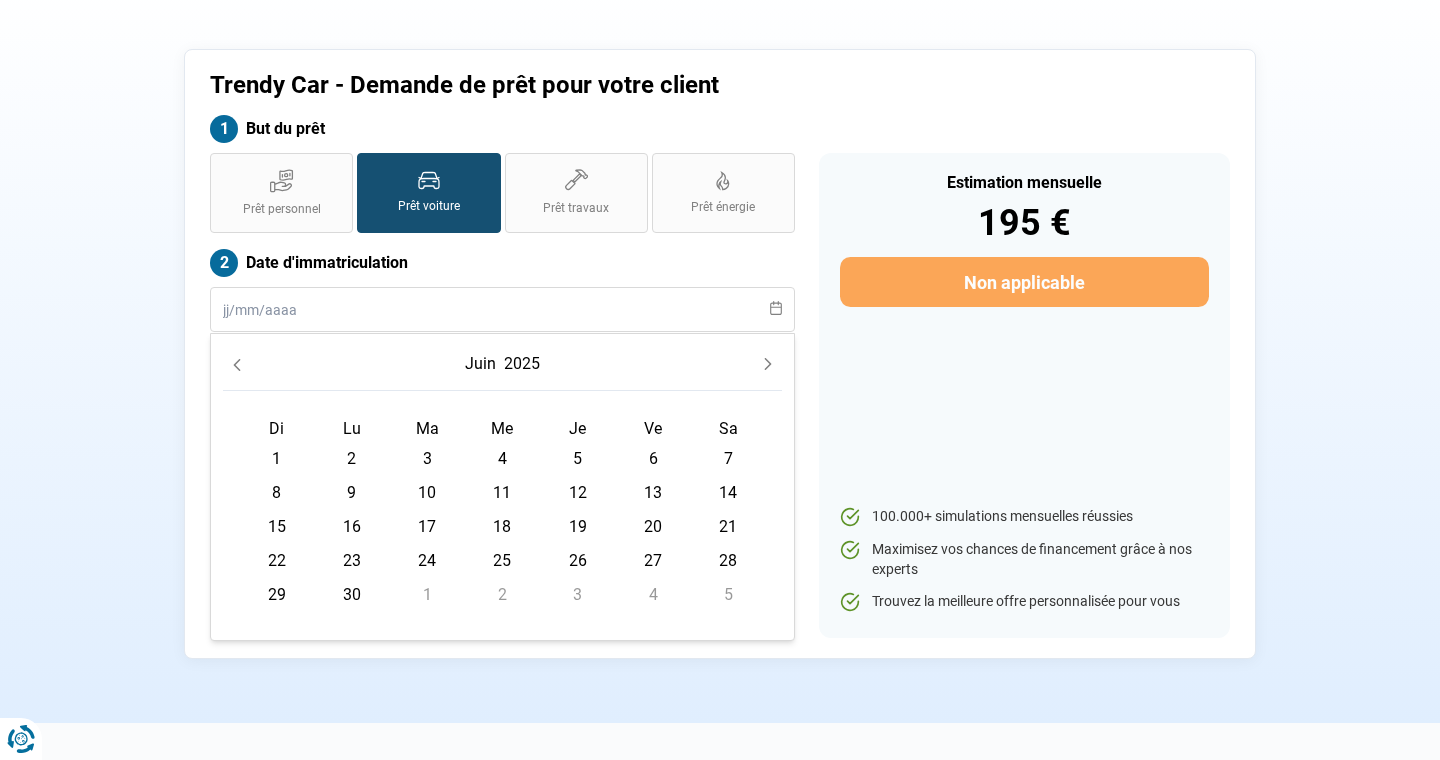 click 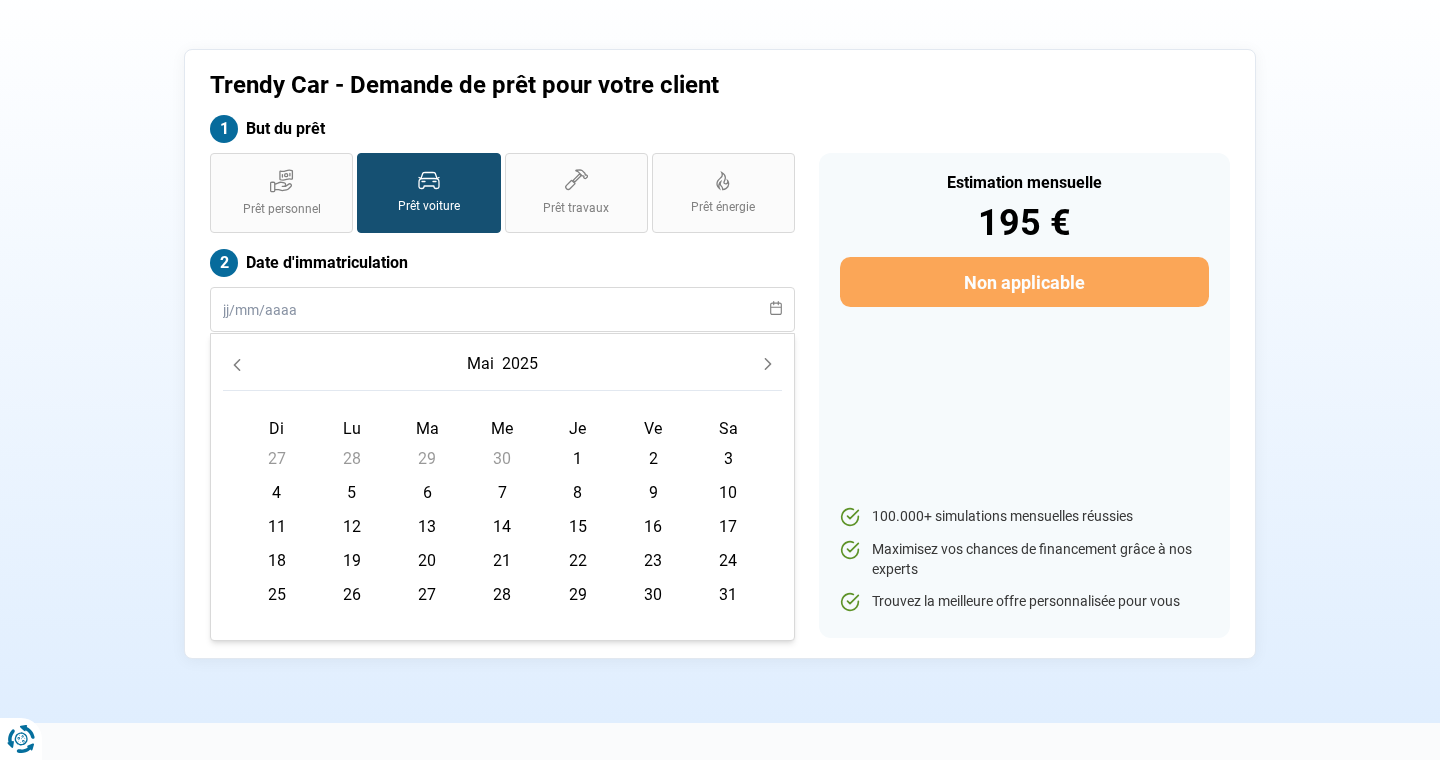 click 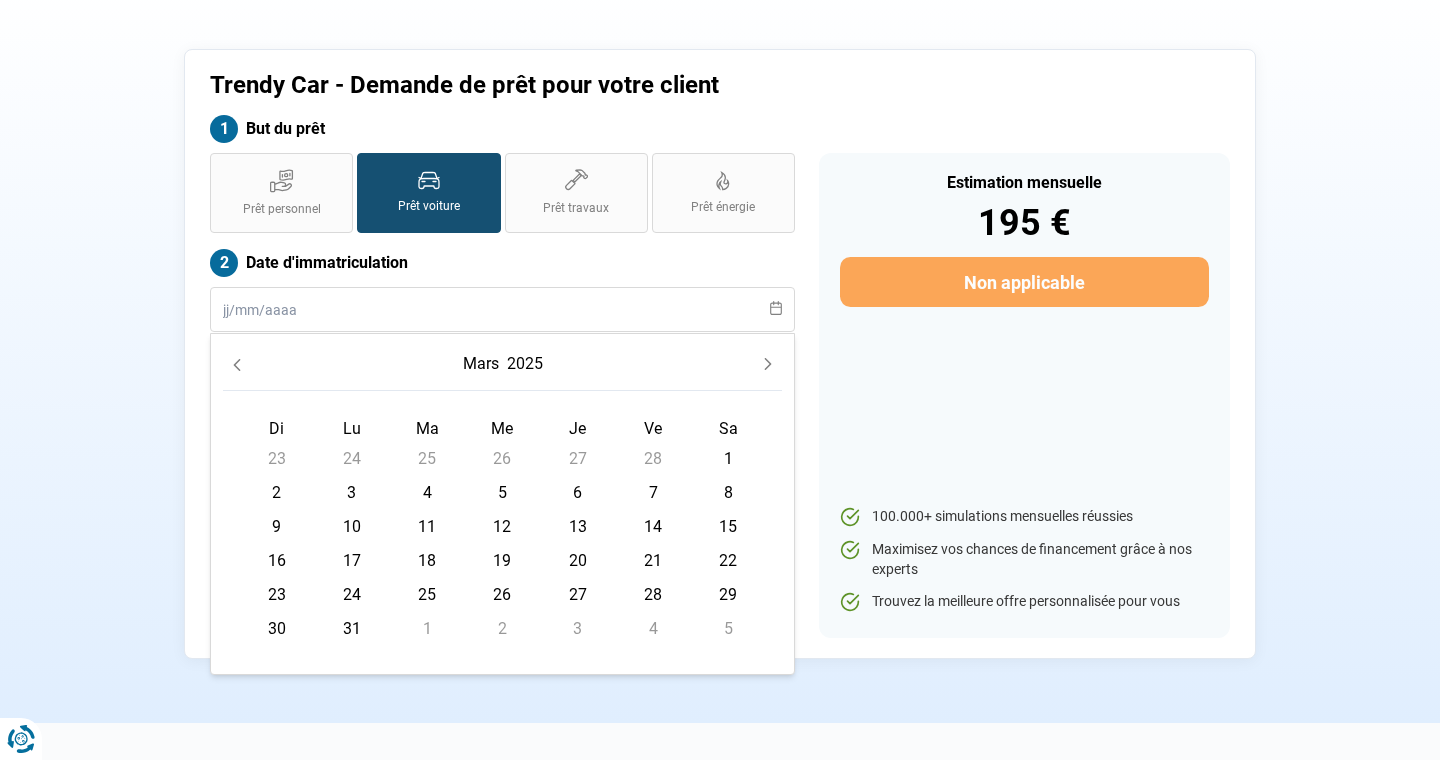 click 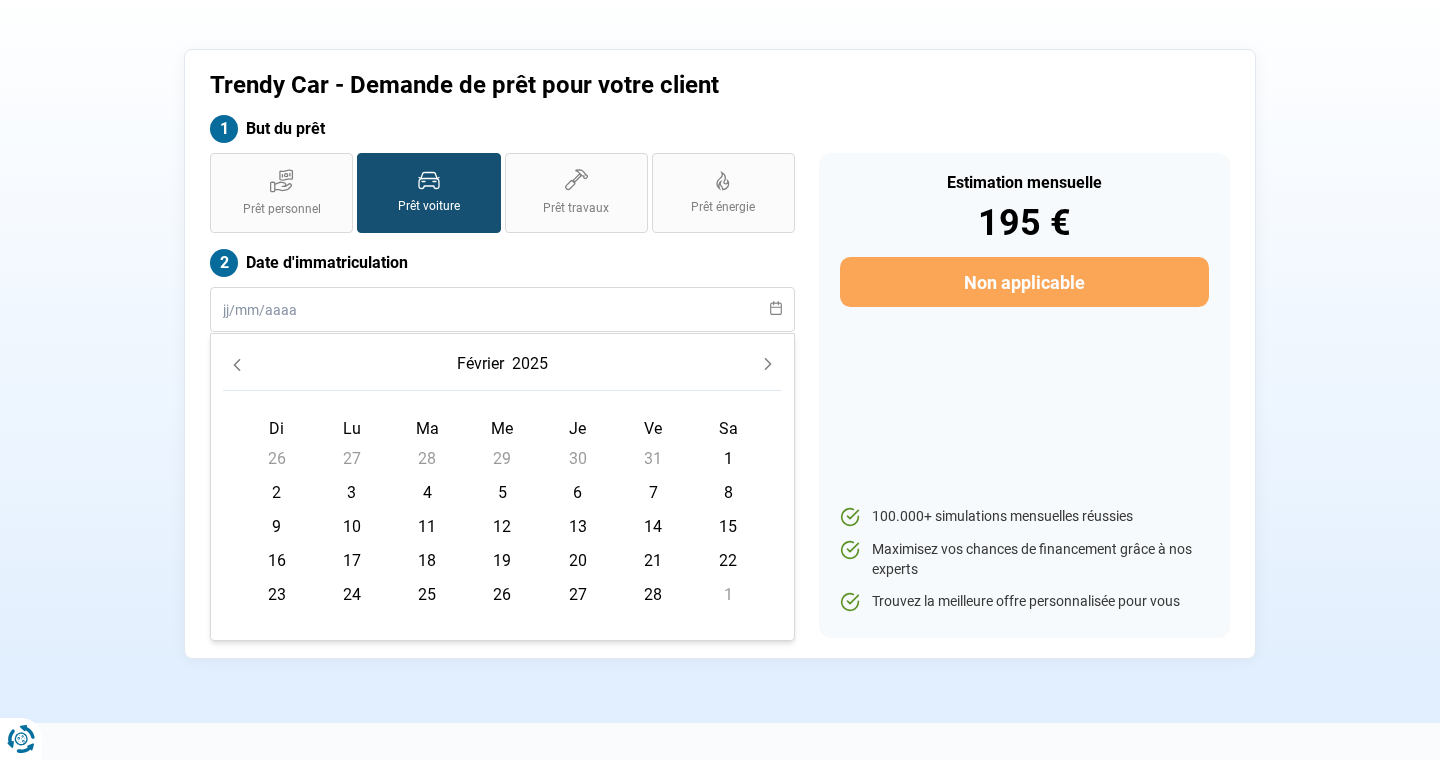 click 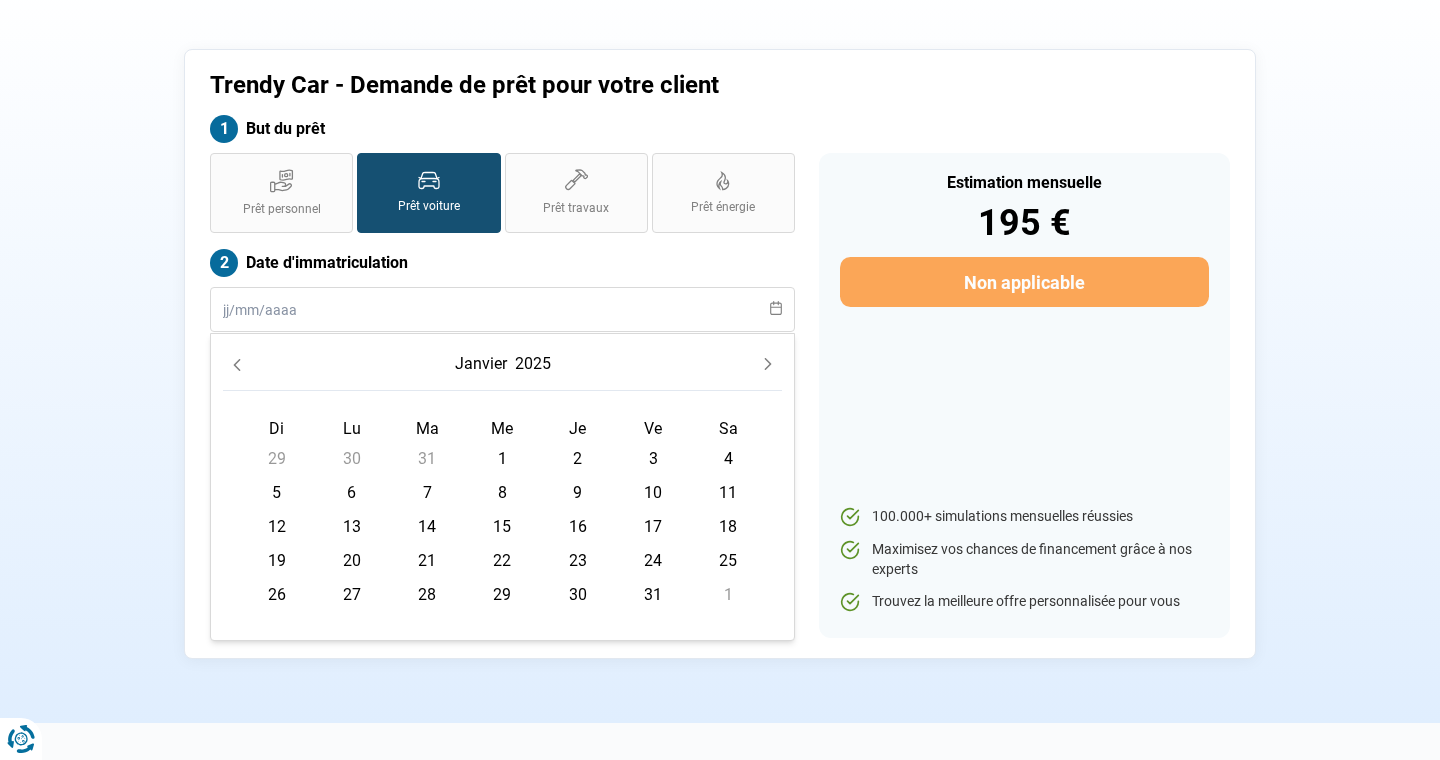 click 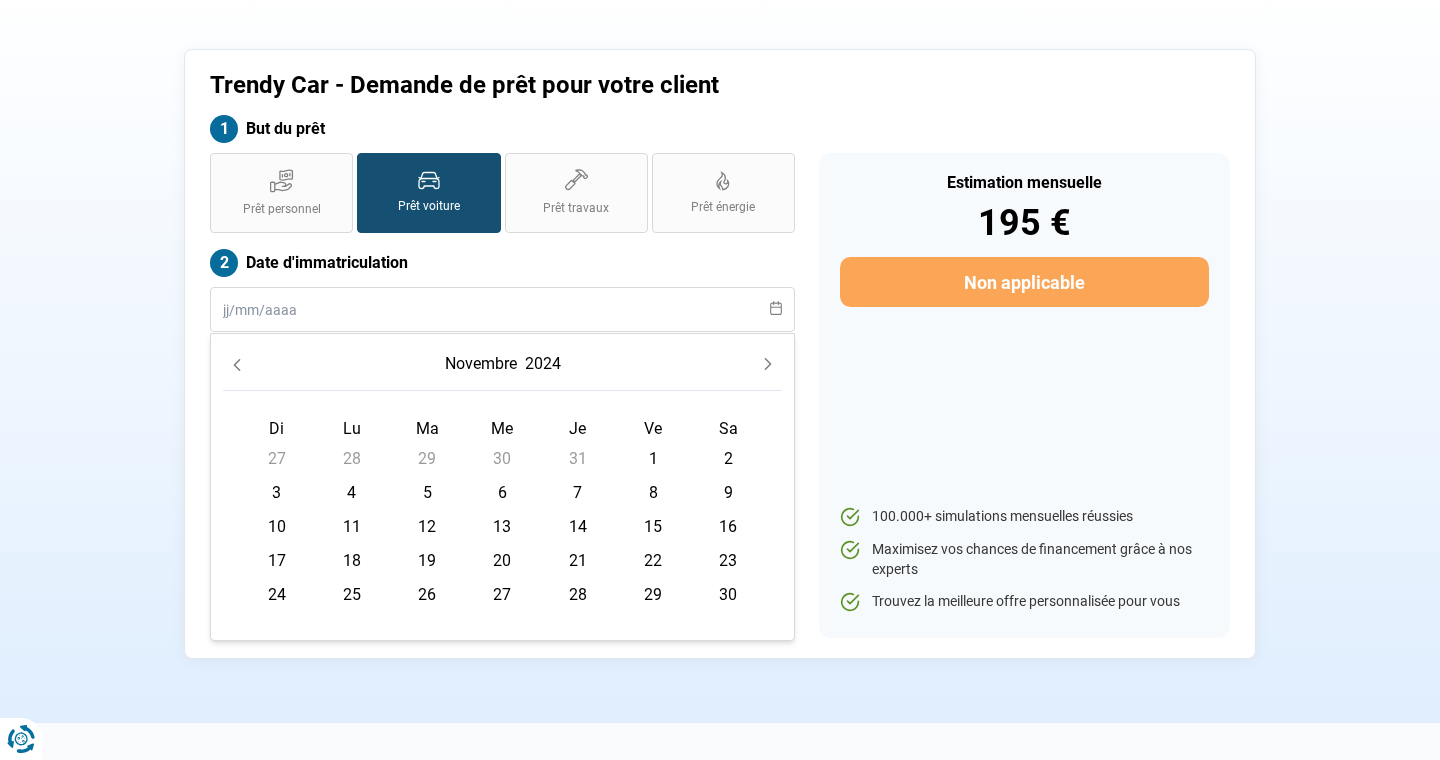 click 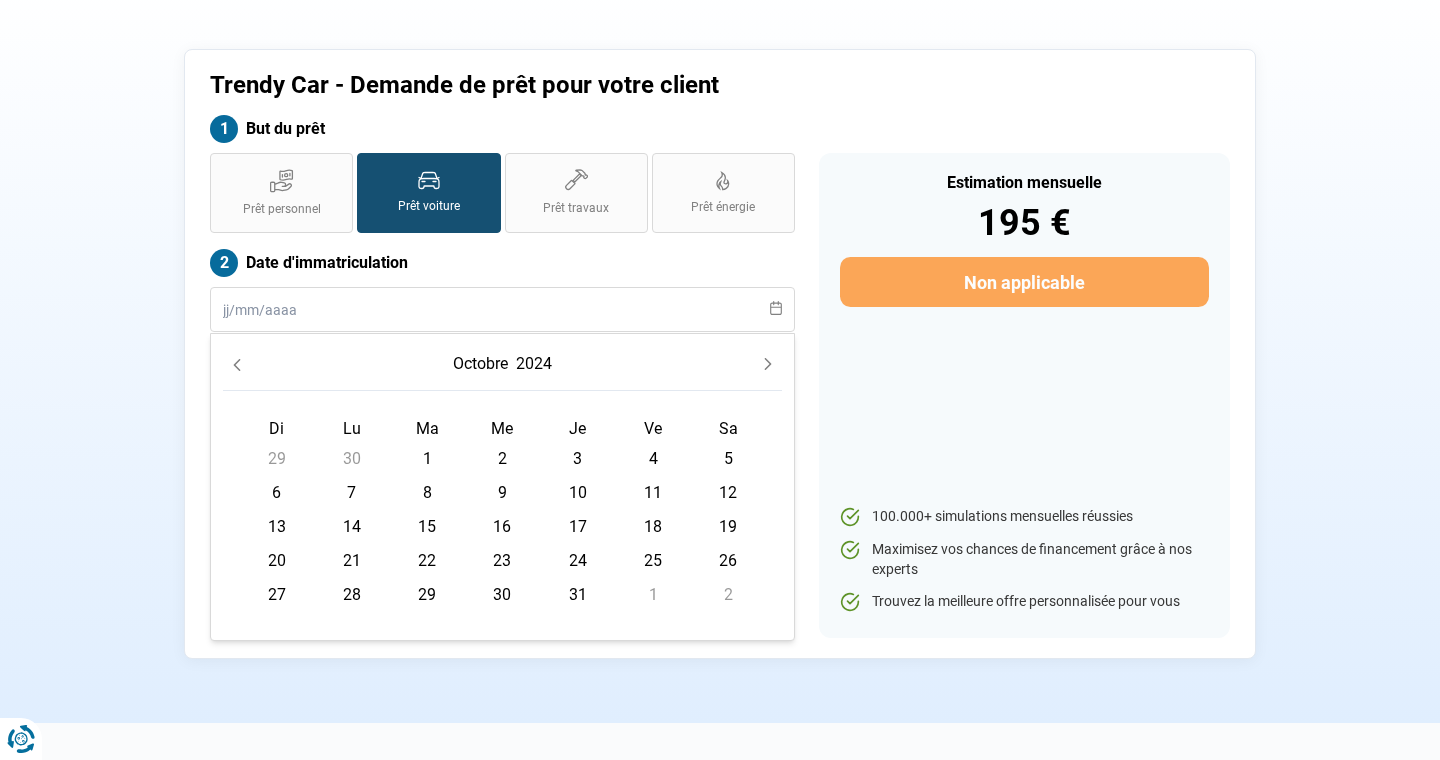 click 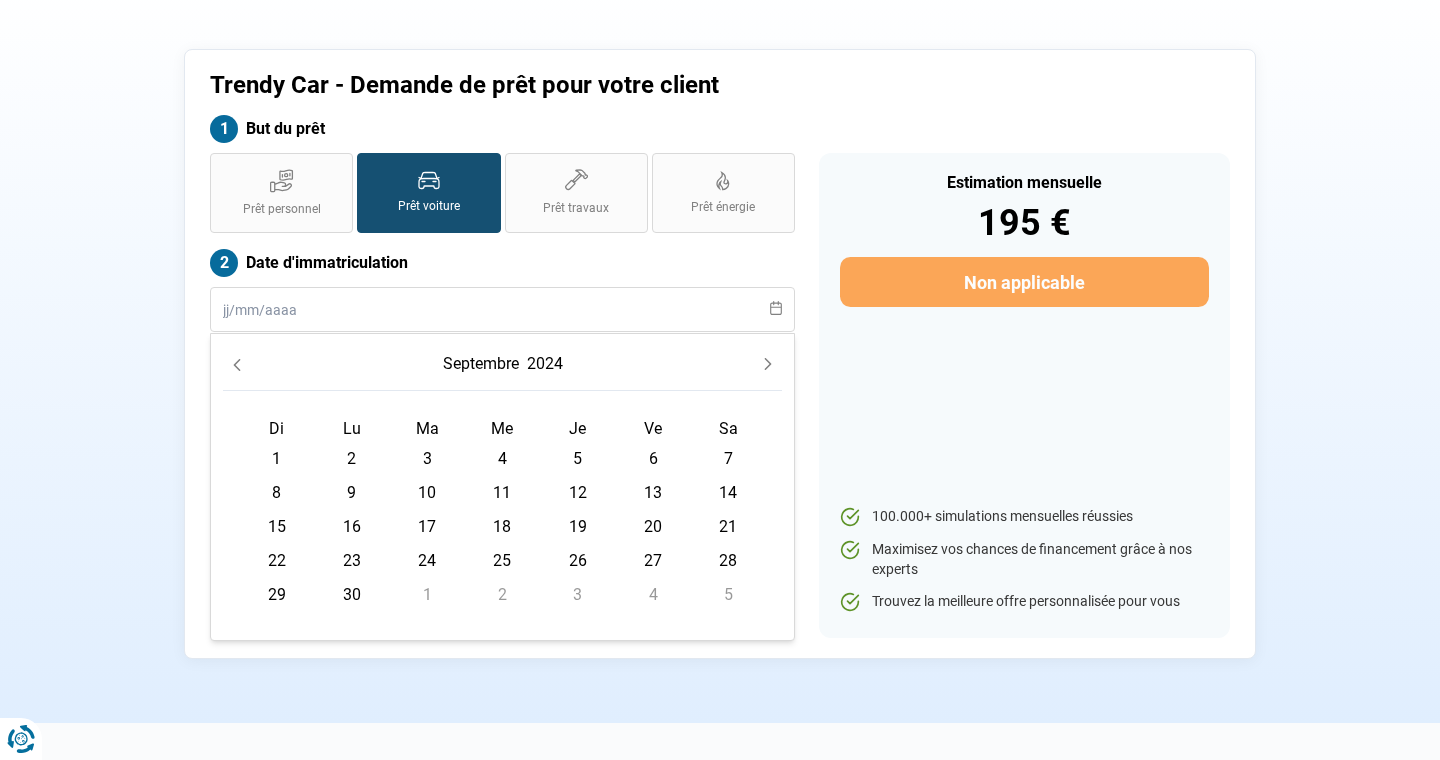 click 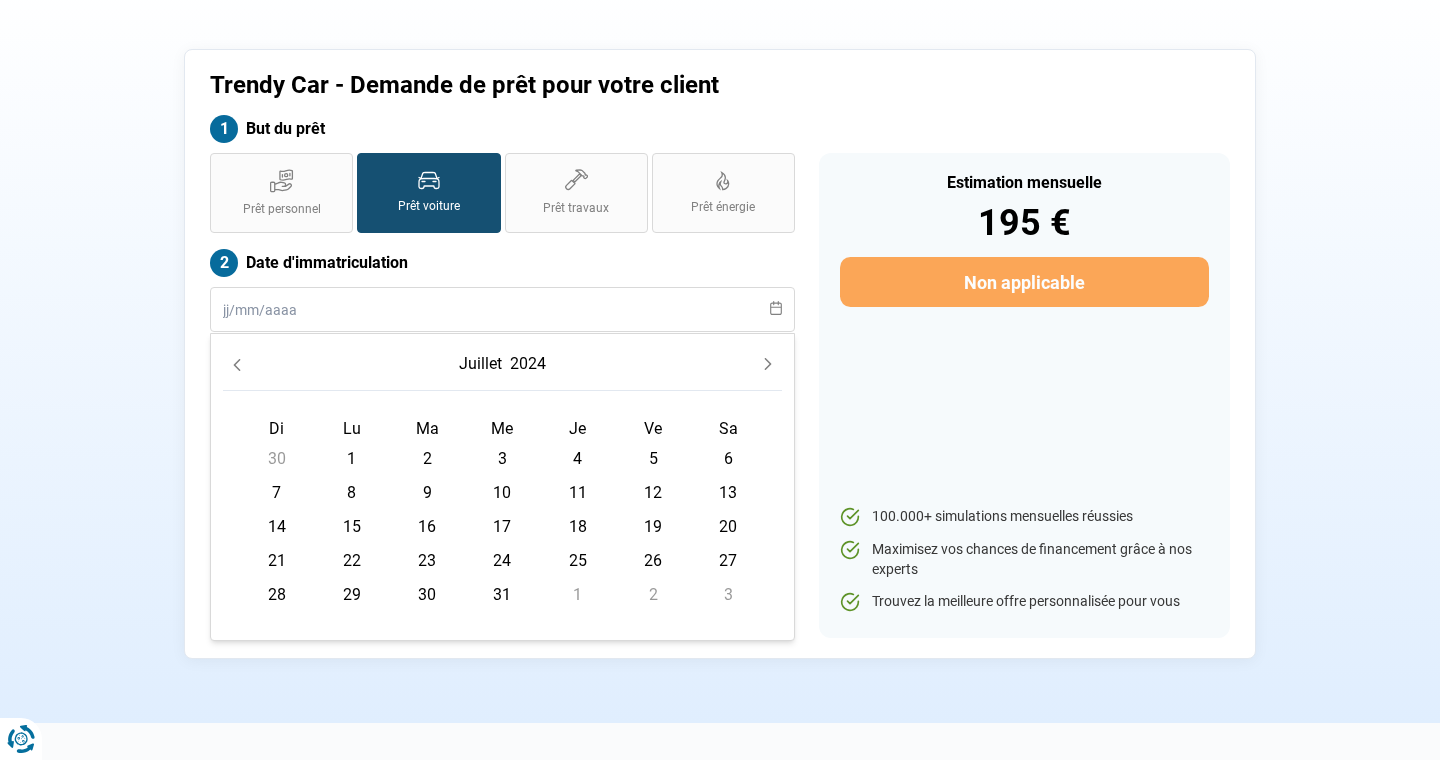 click 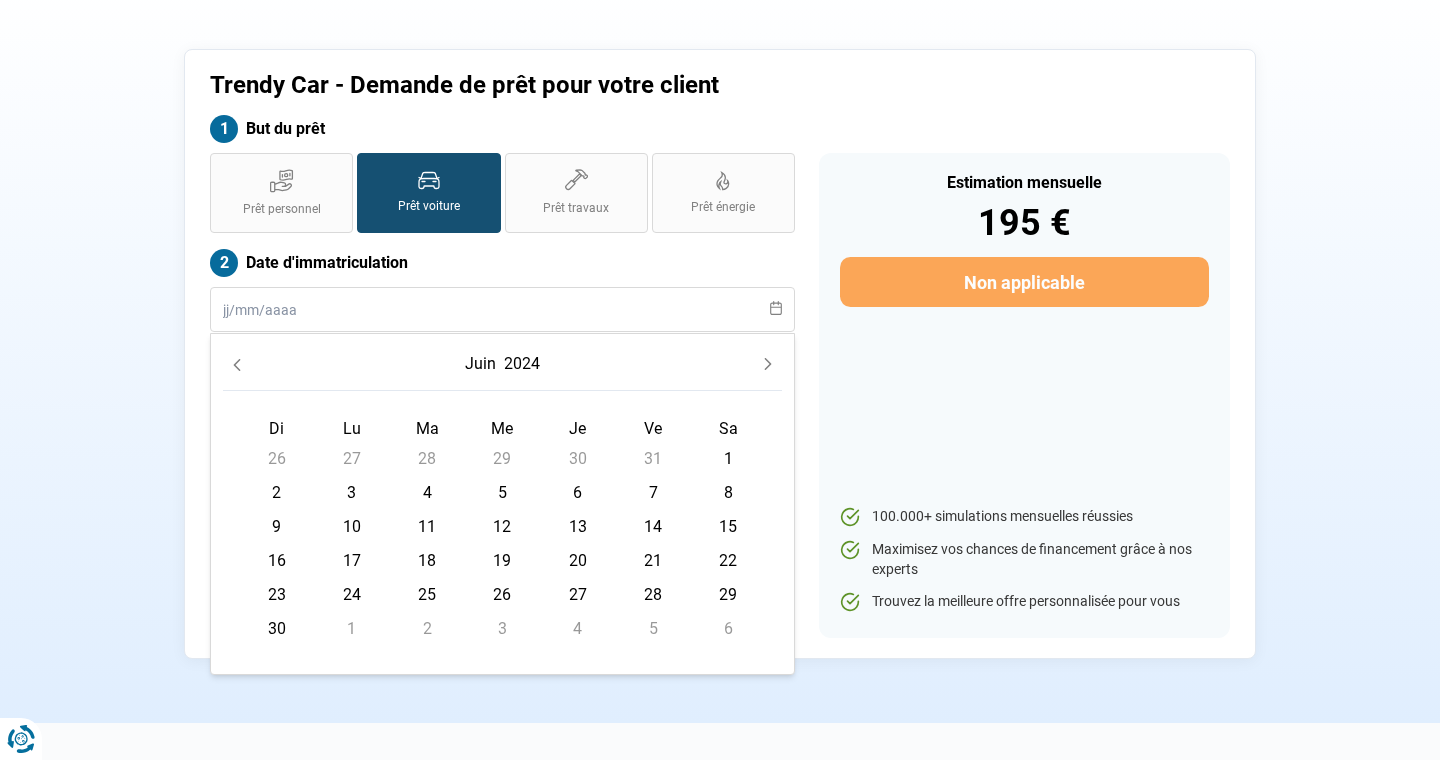 click 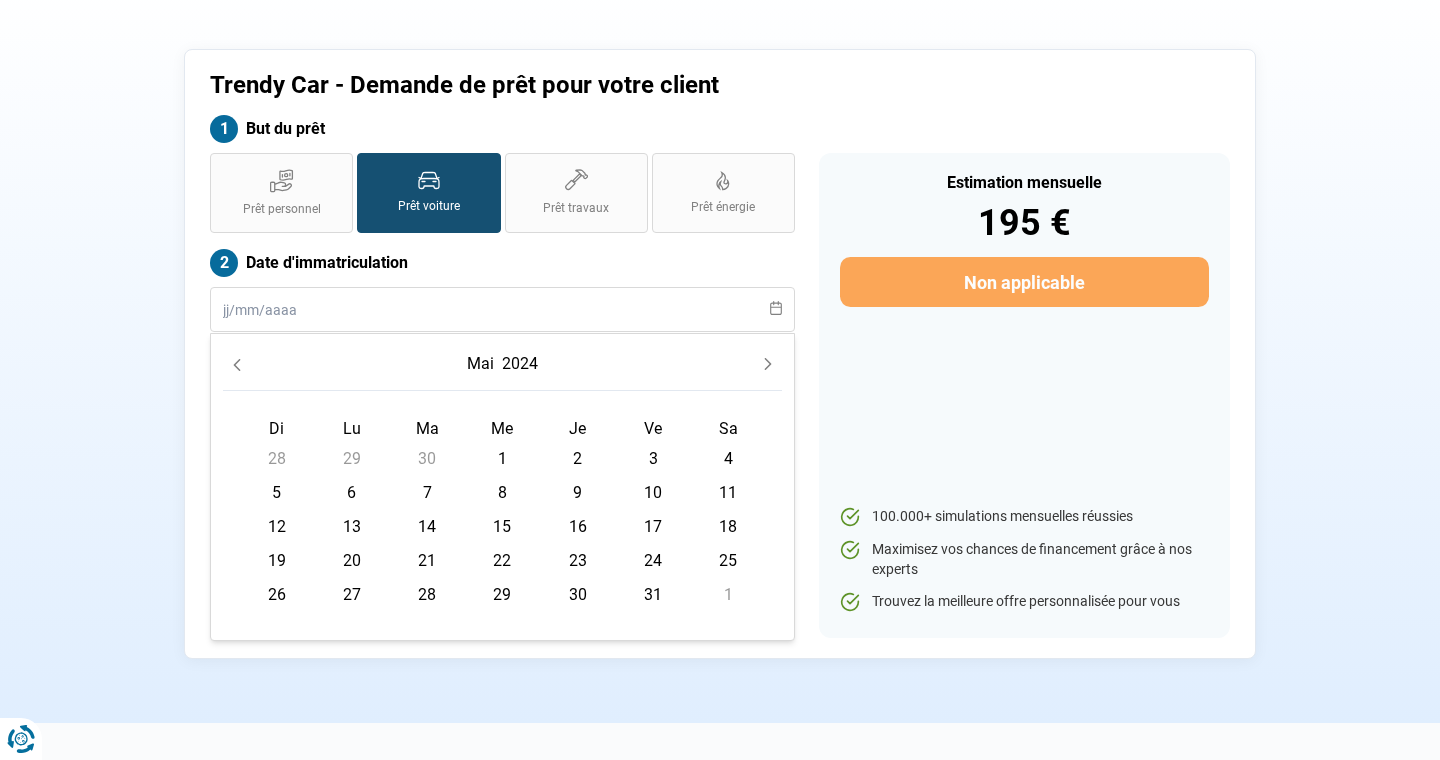 click 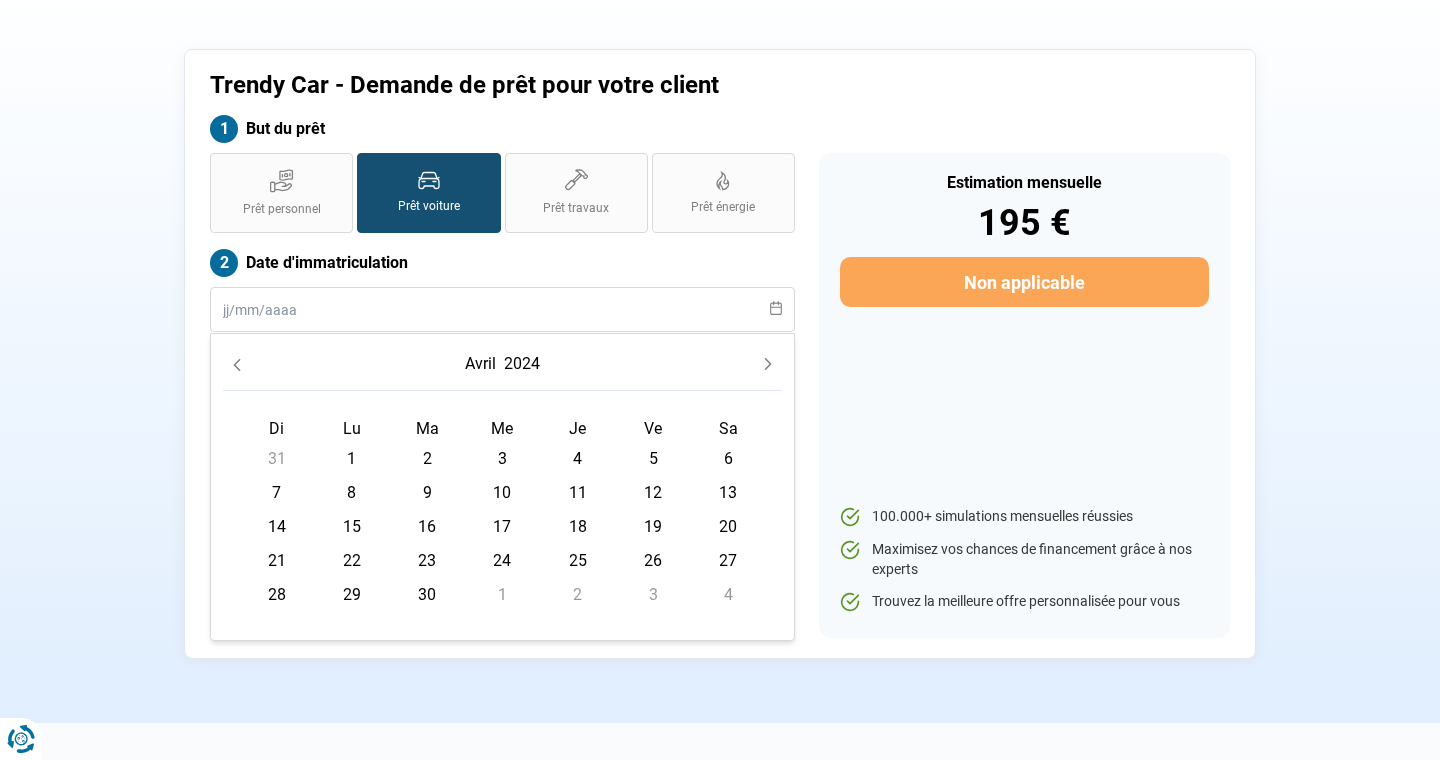 click 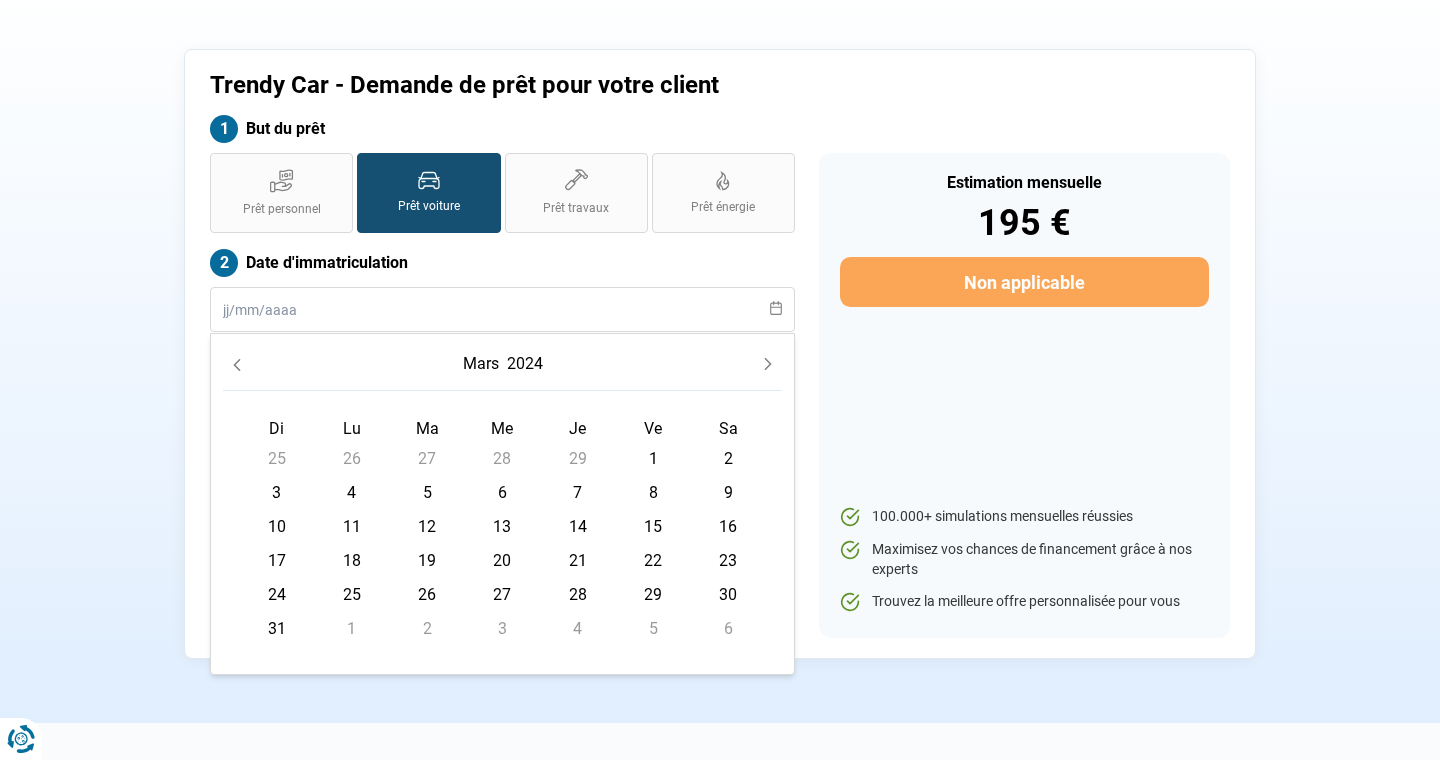 click 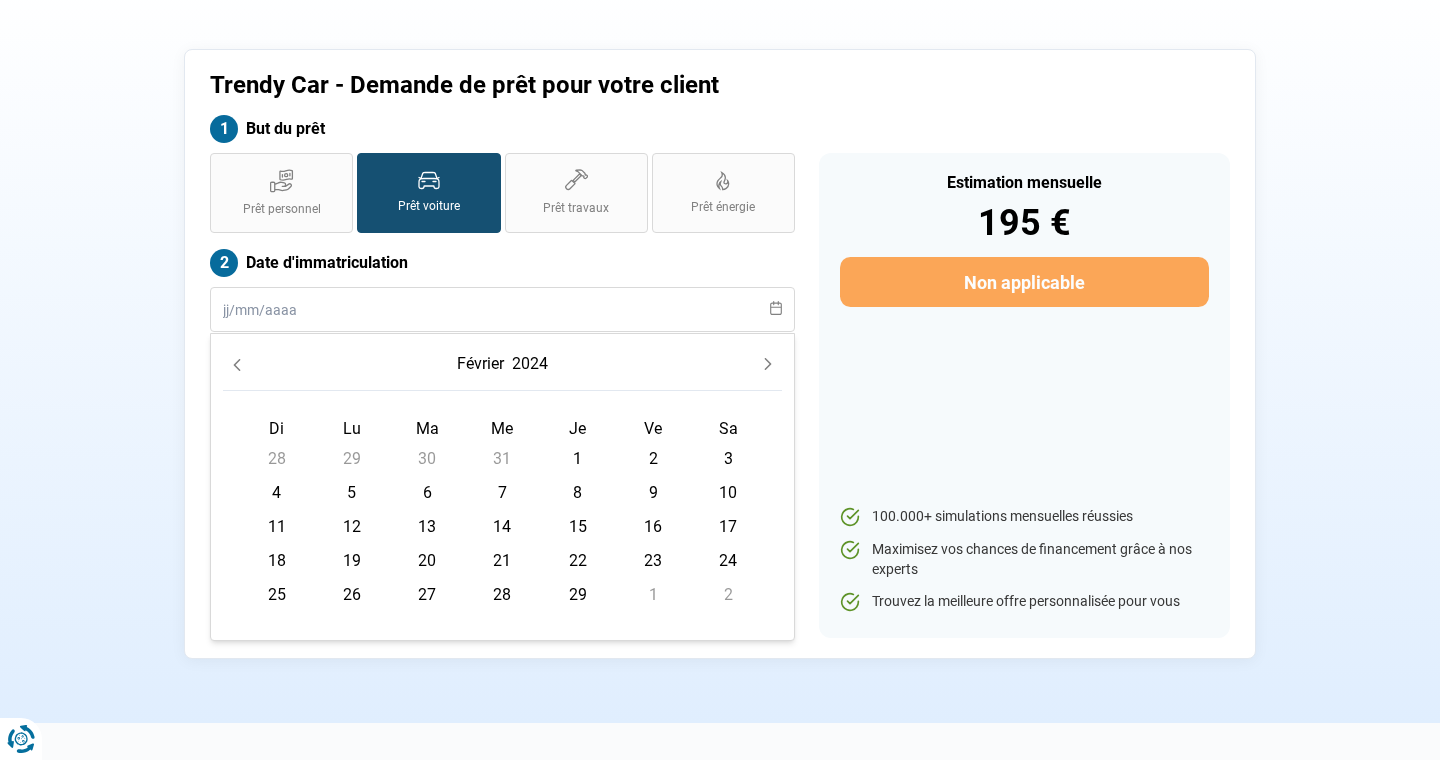 click 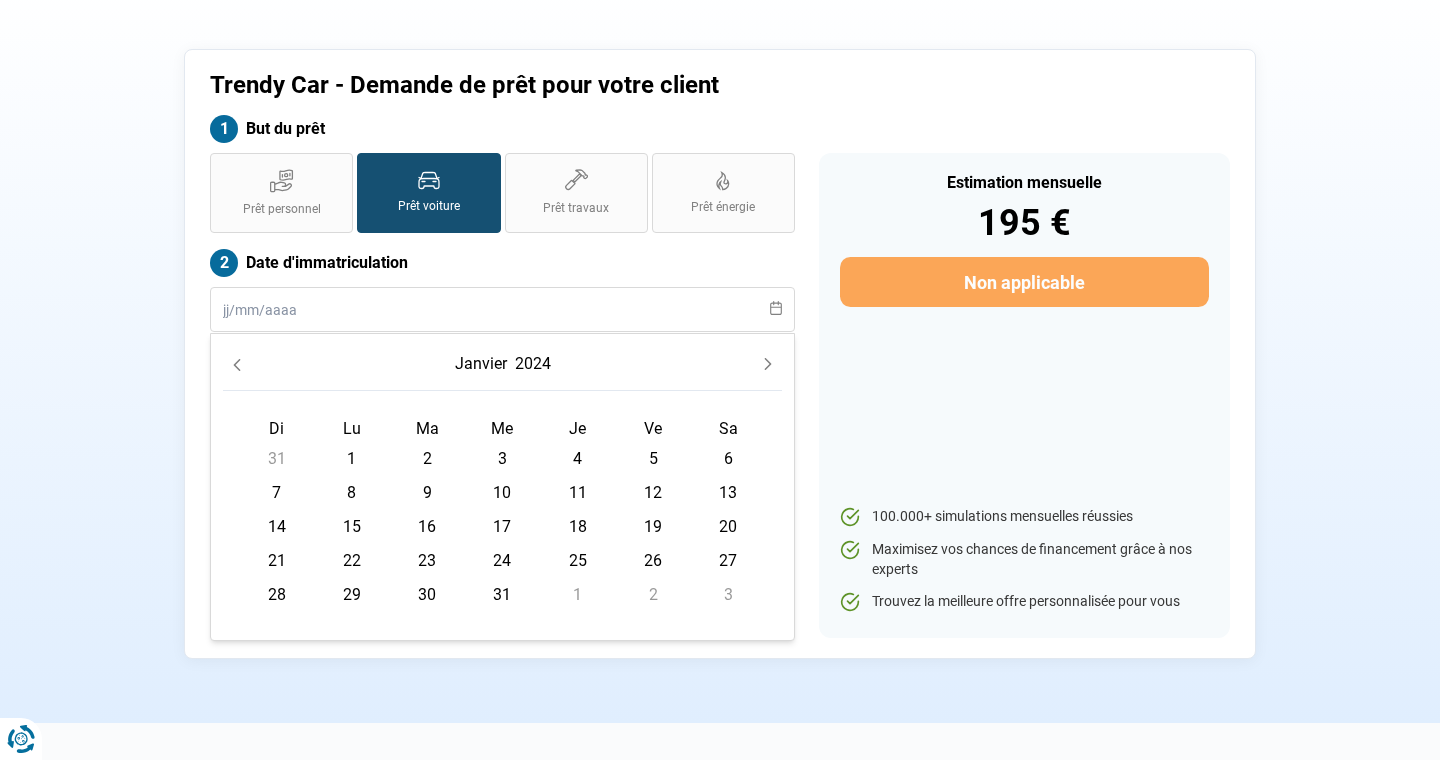 click 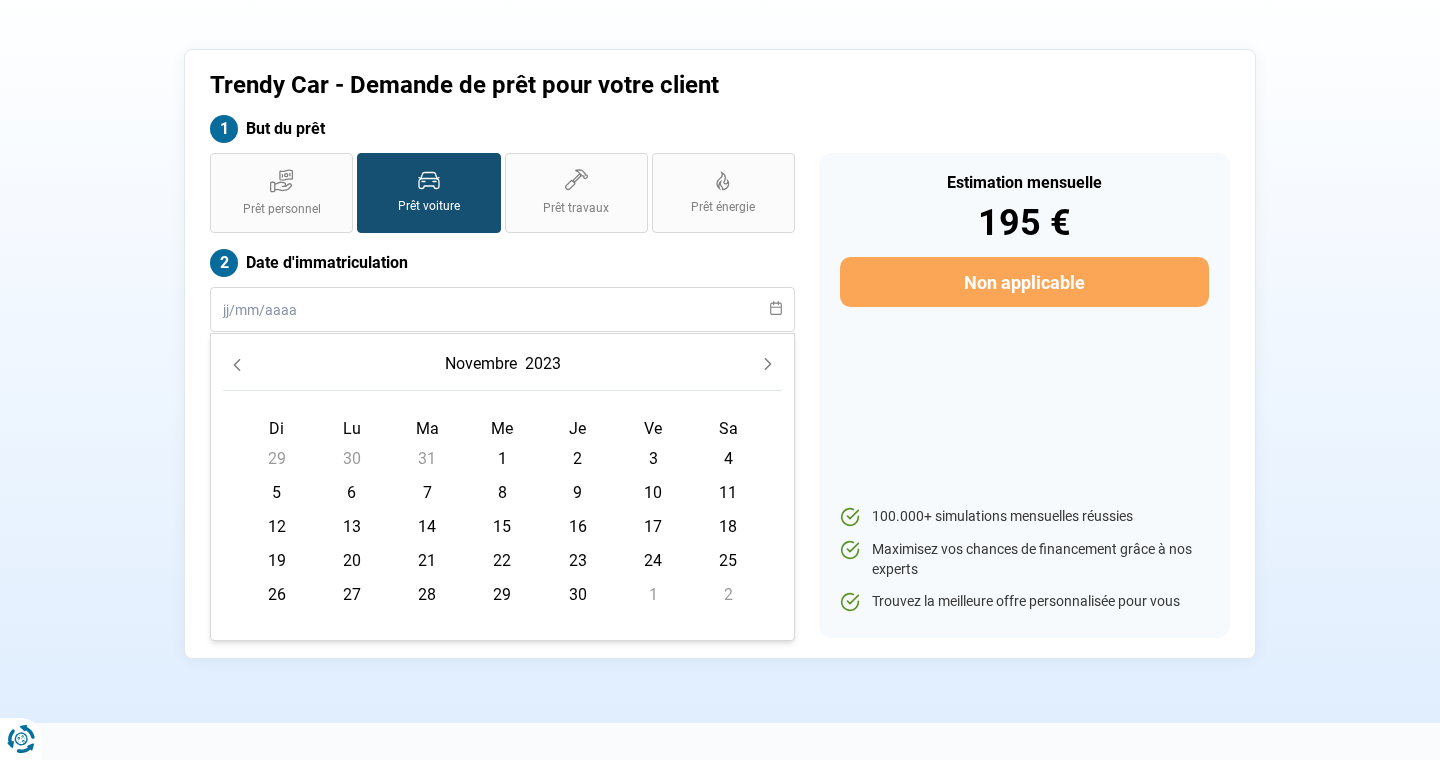 click 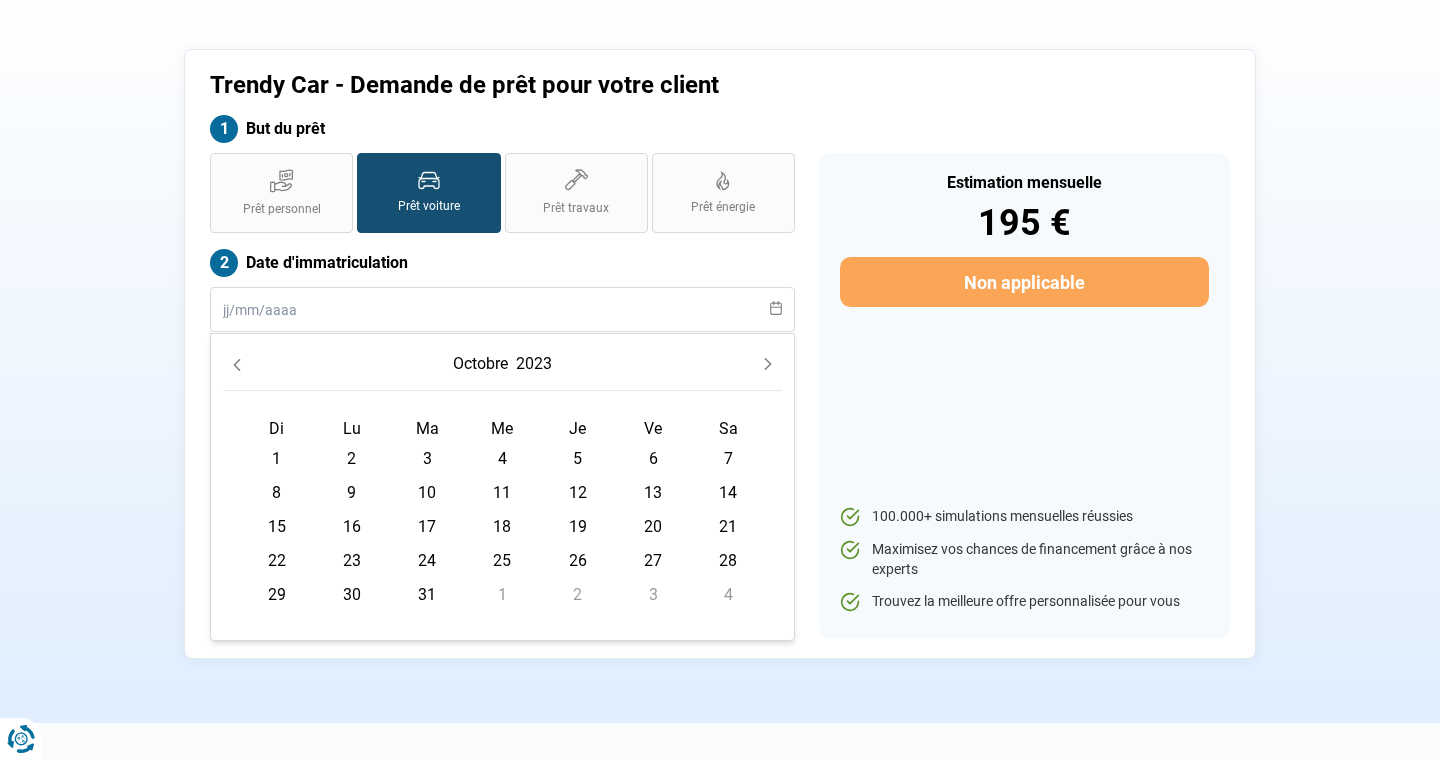 click 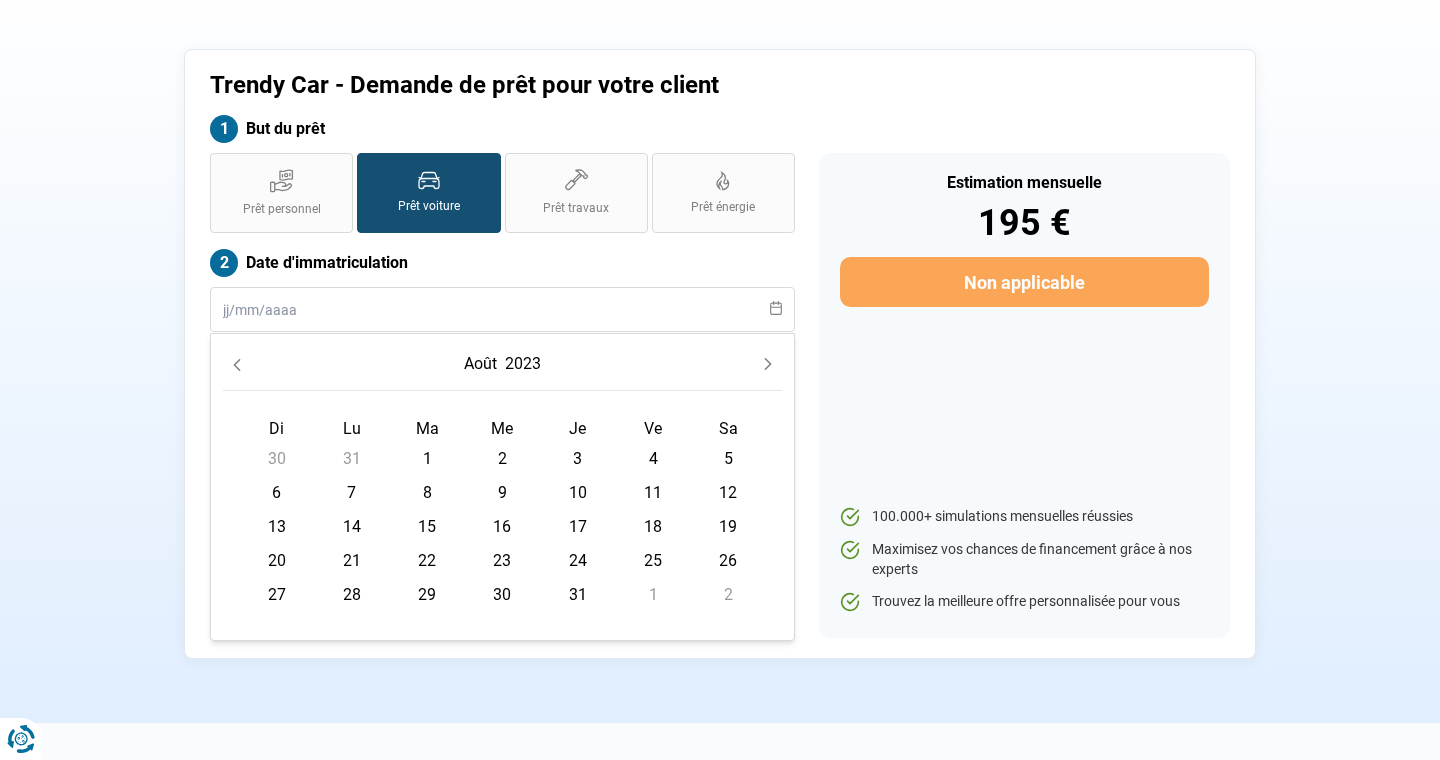 click 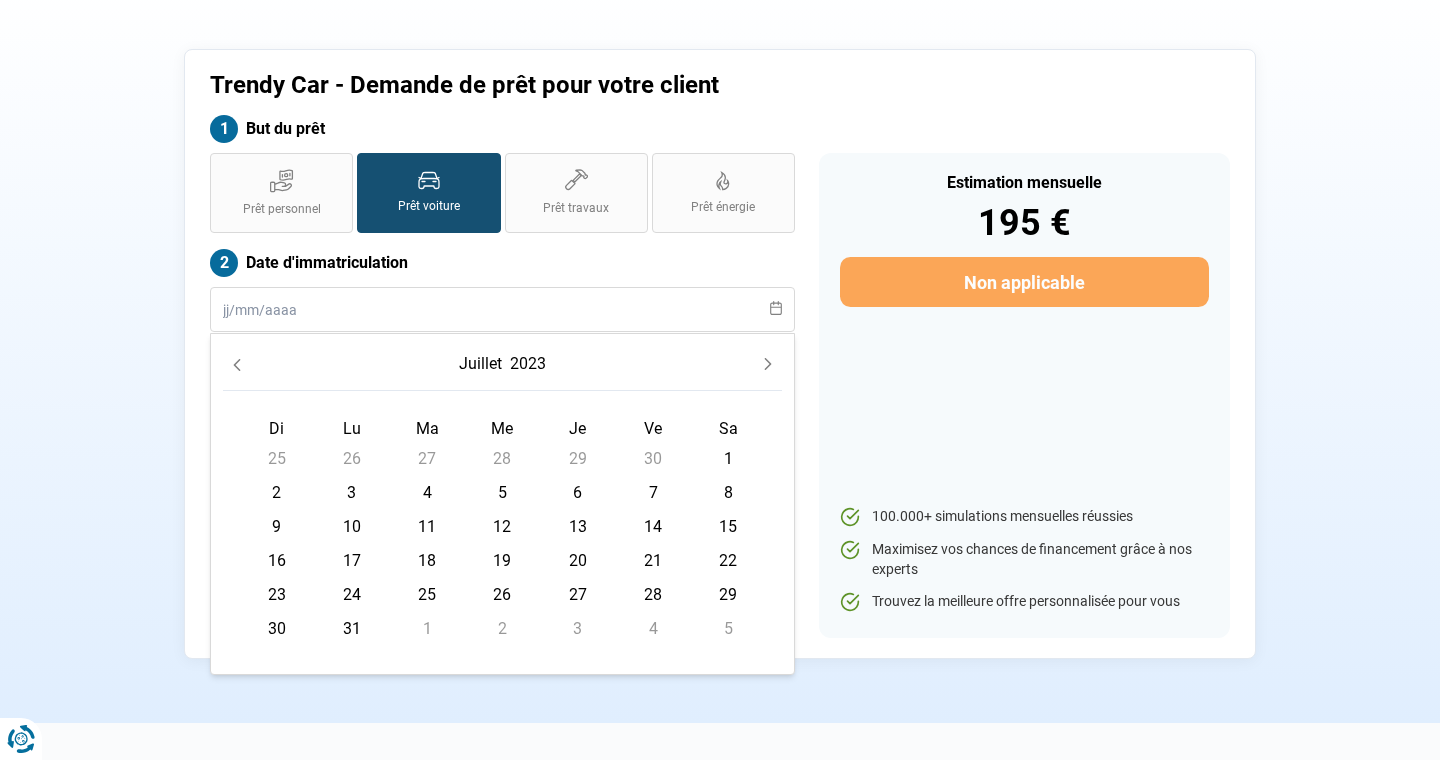 click 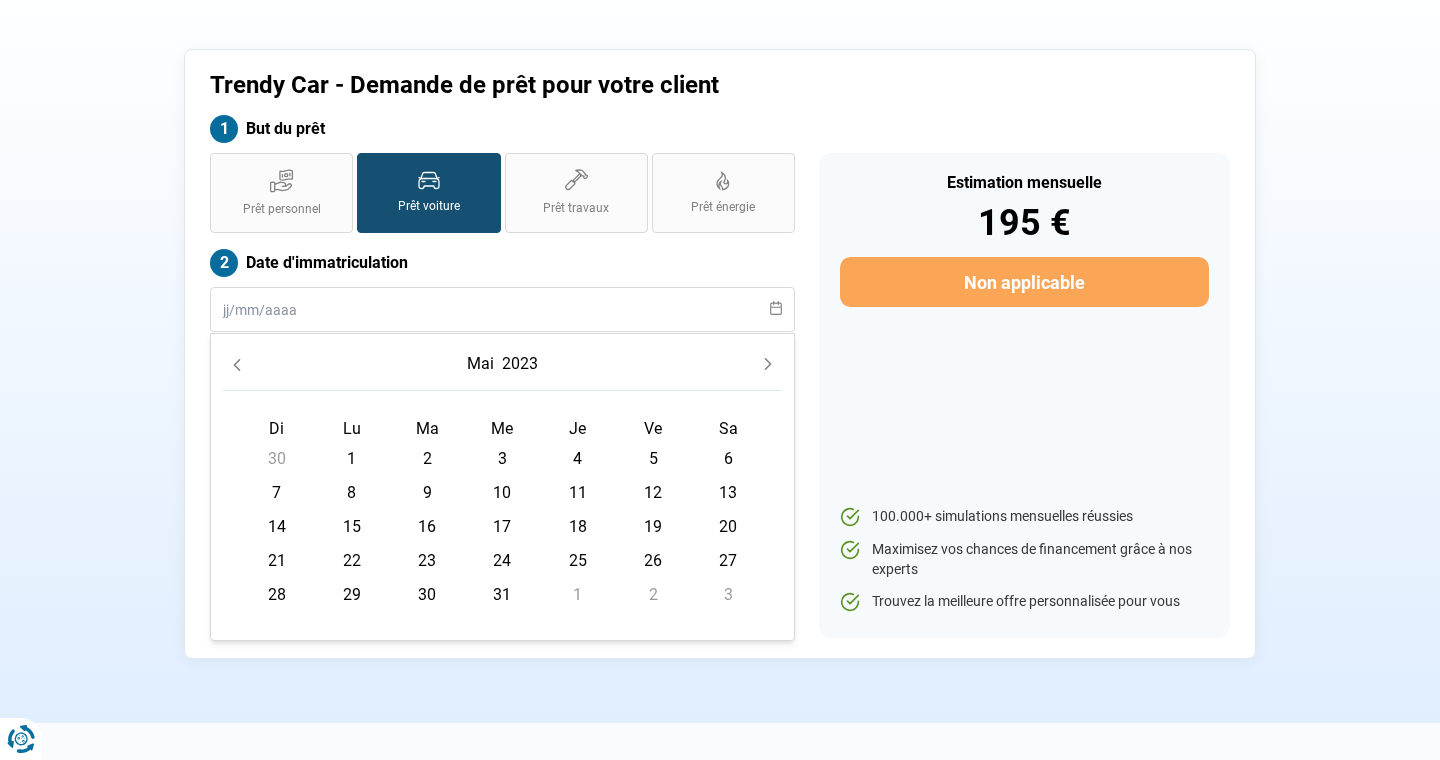 click 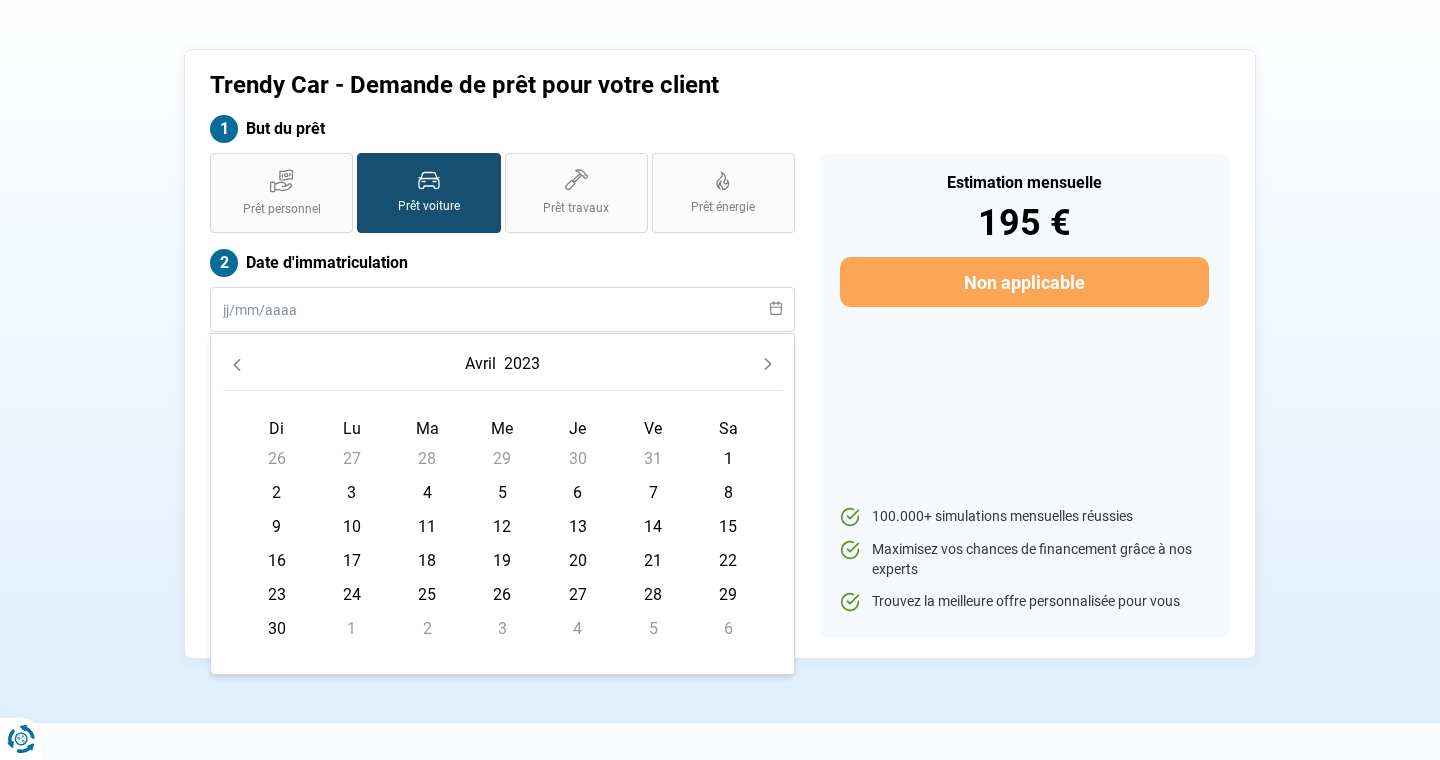 click 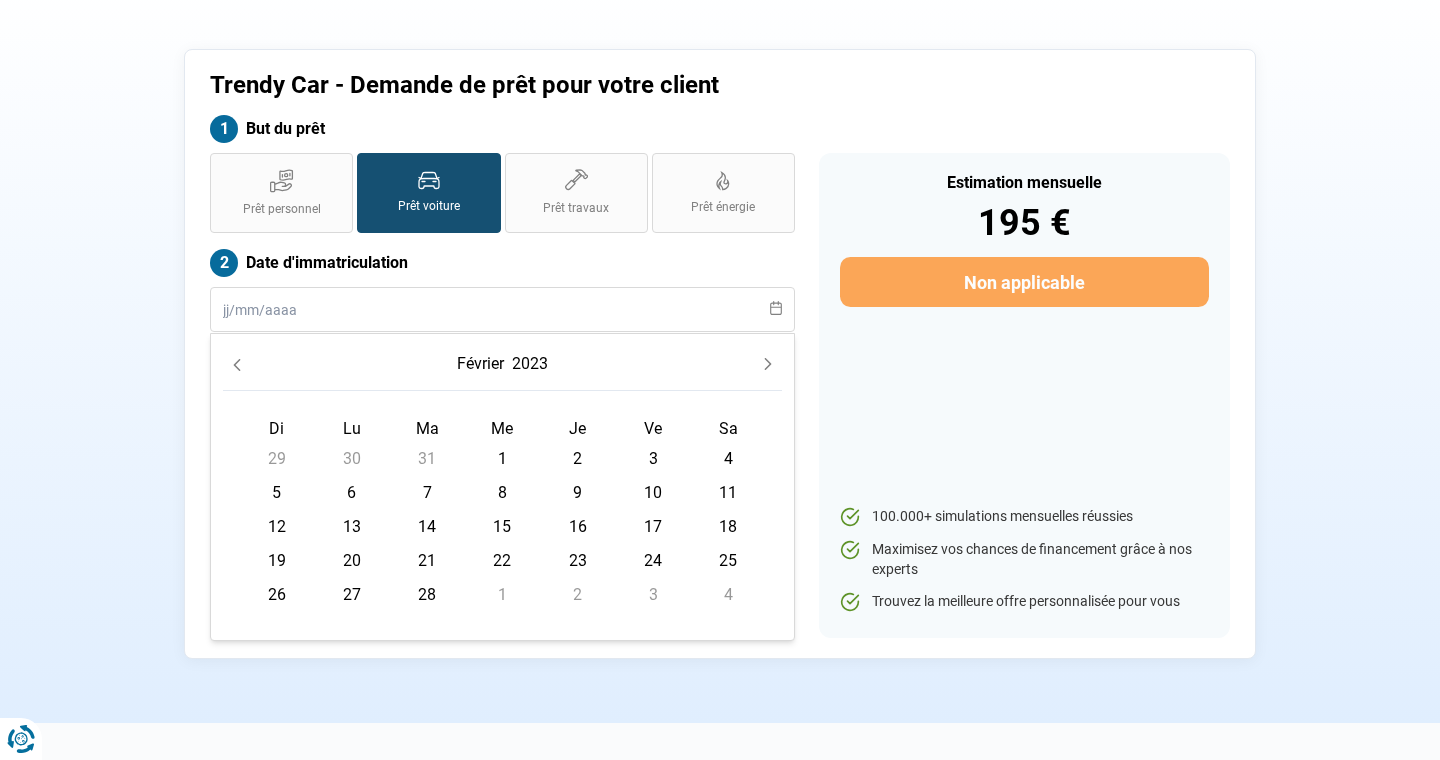 click 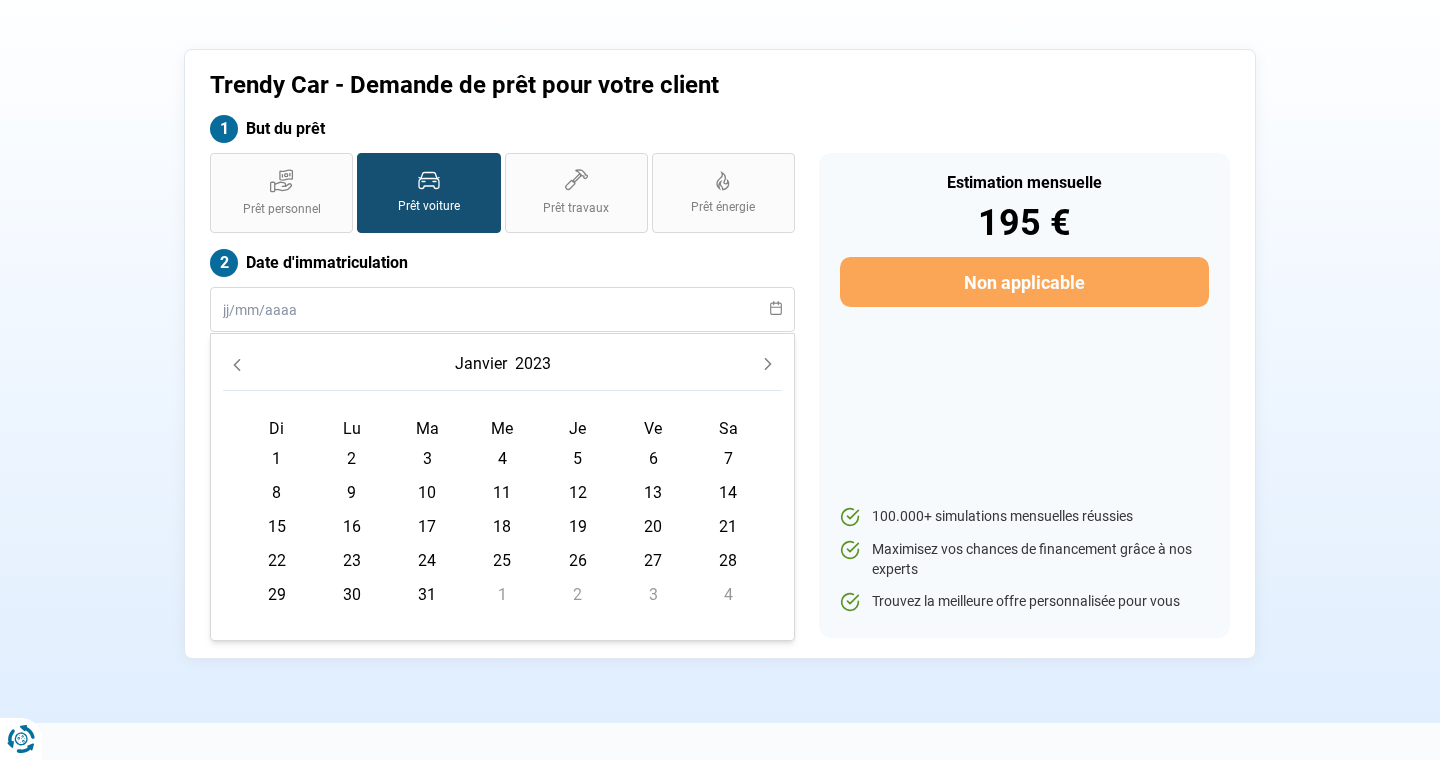 click 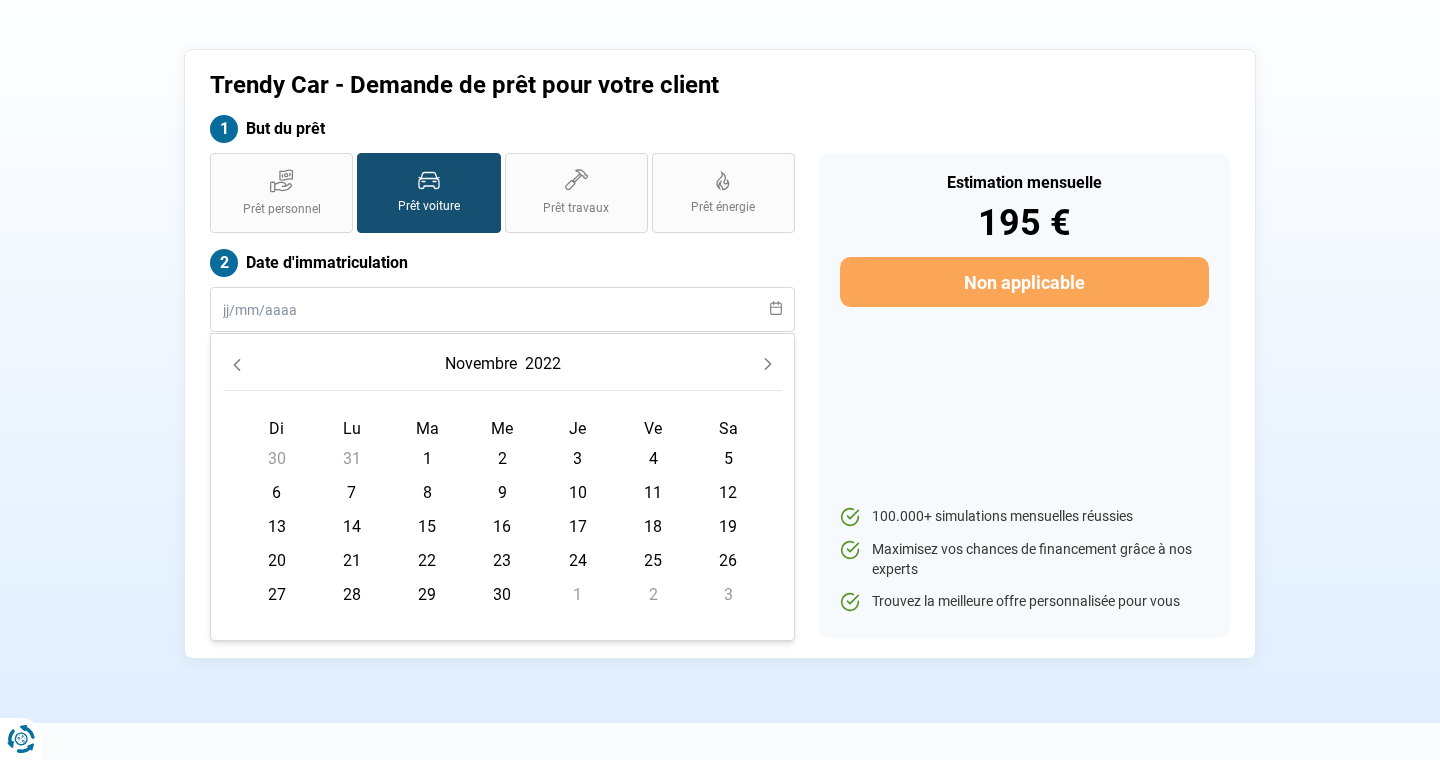 click 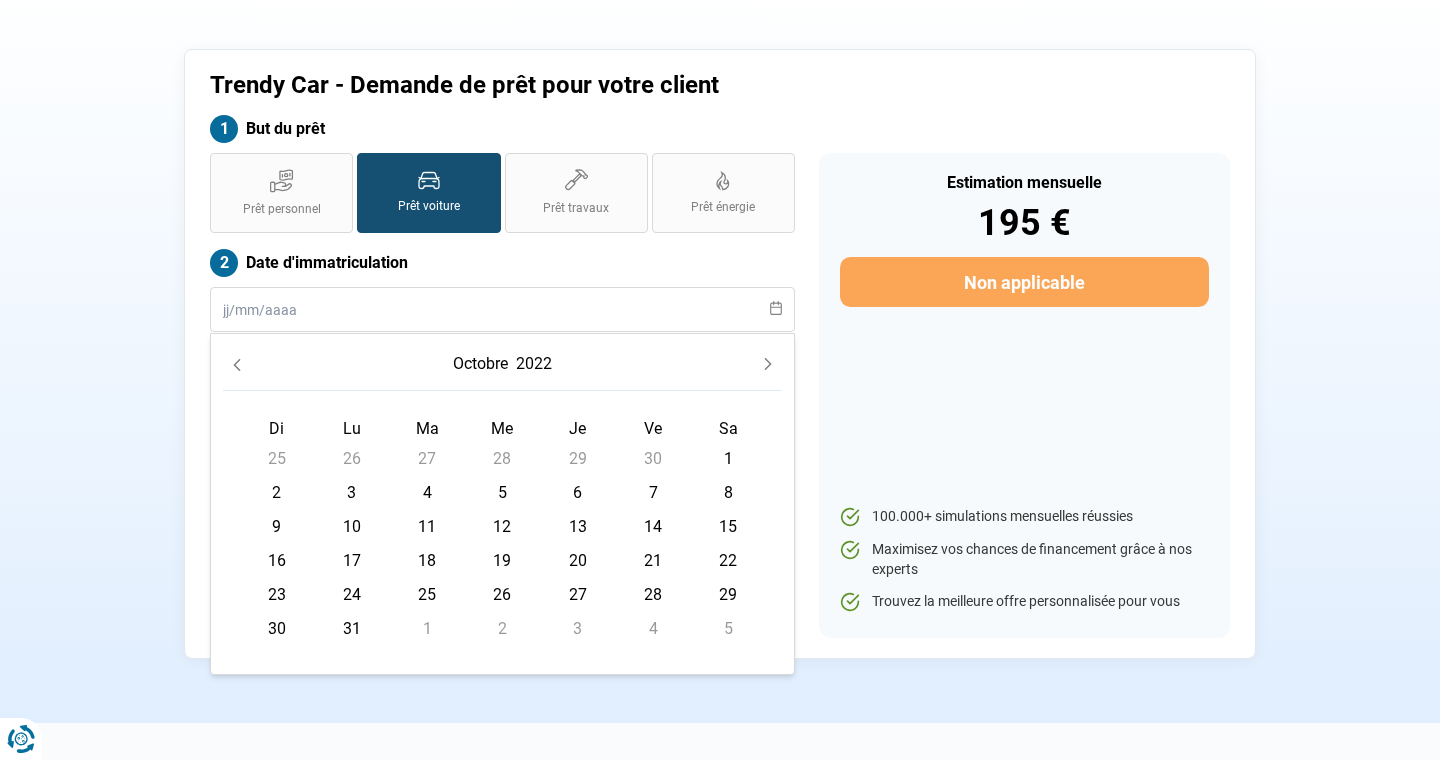 click 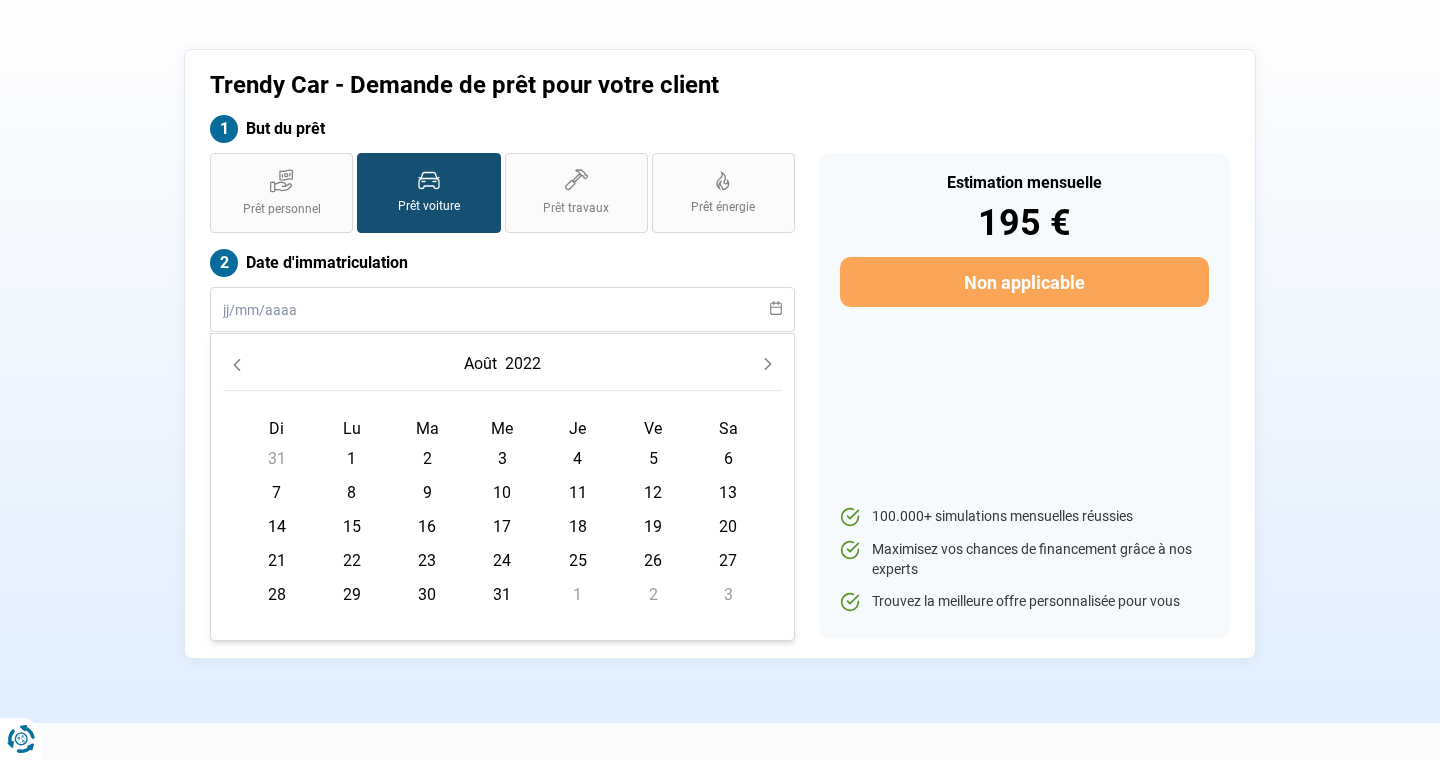 click 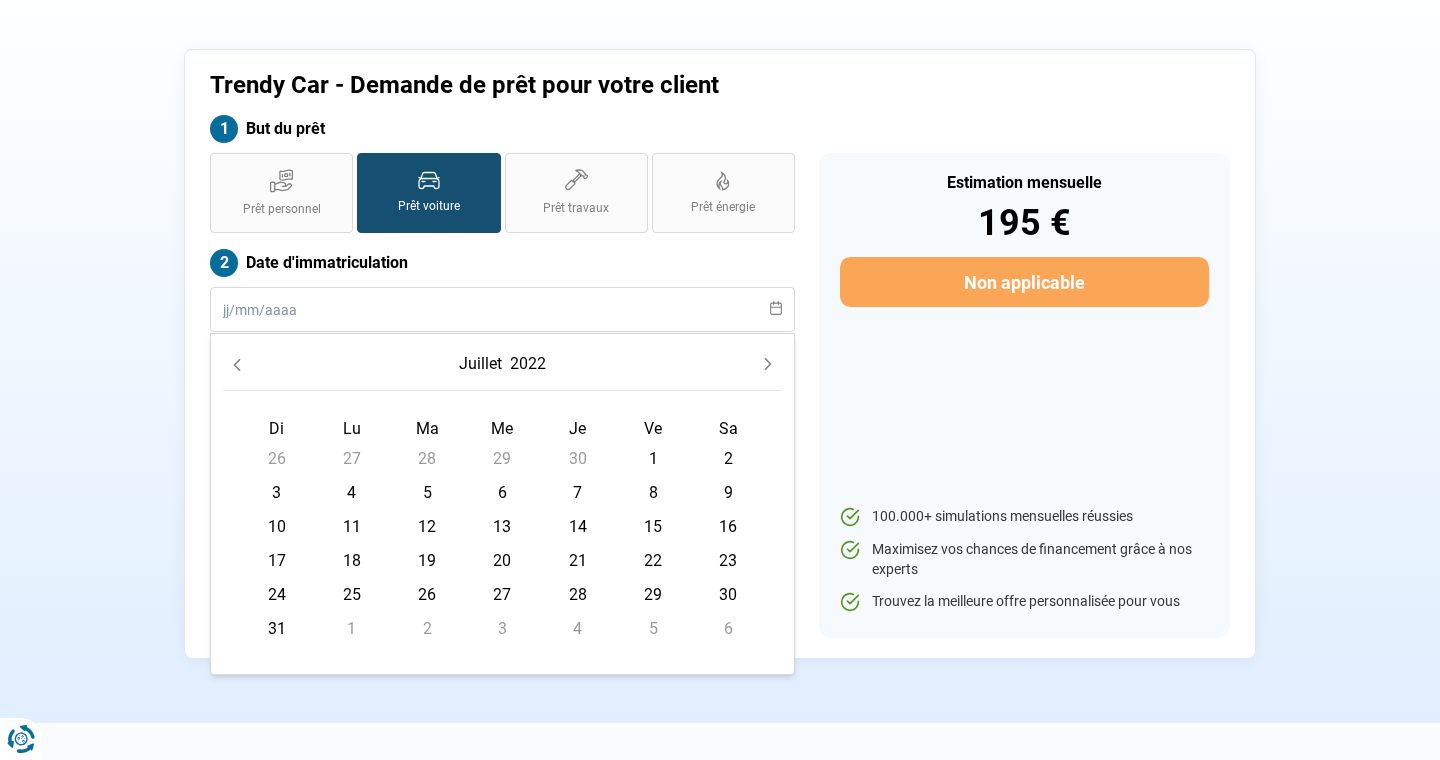 click 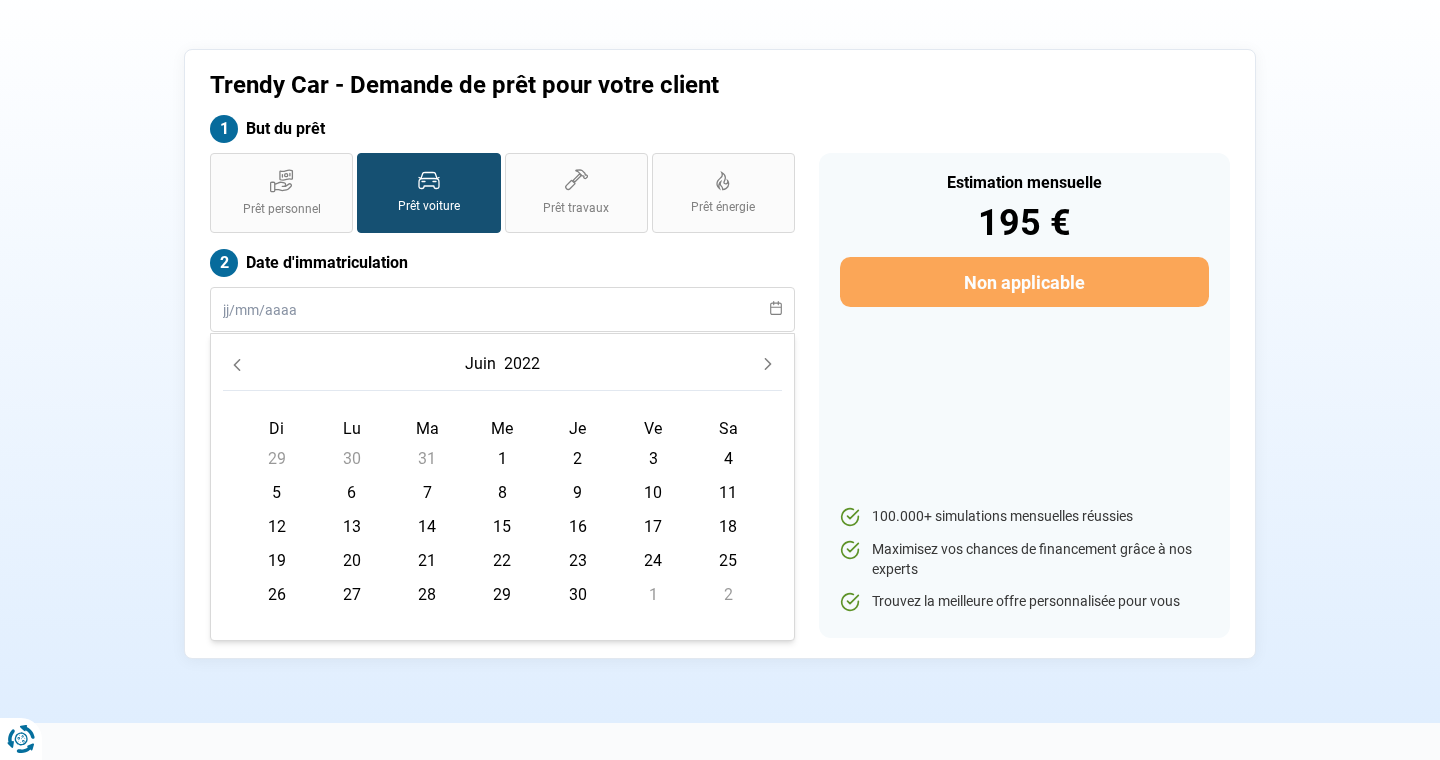 click 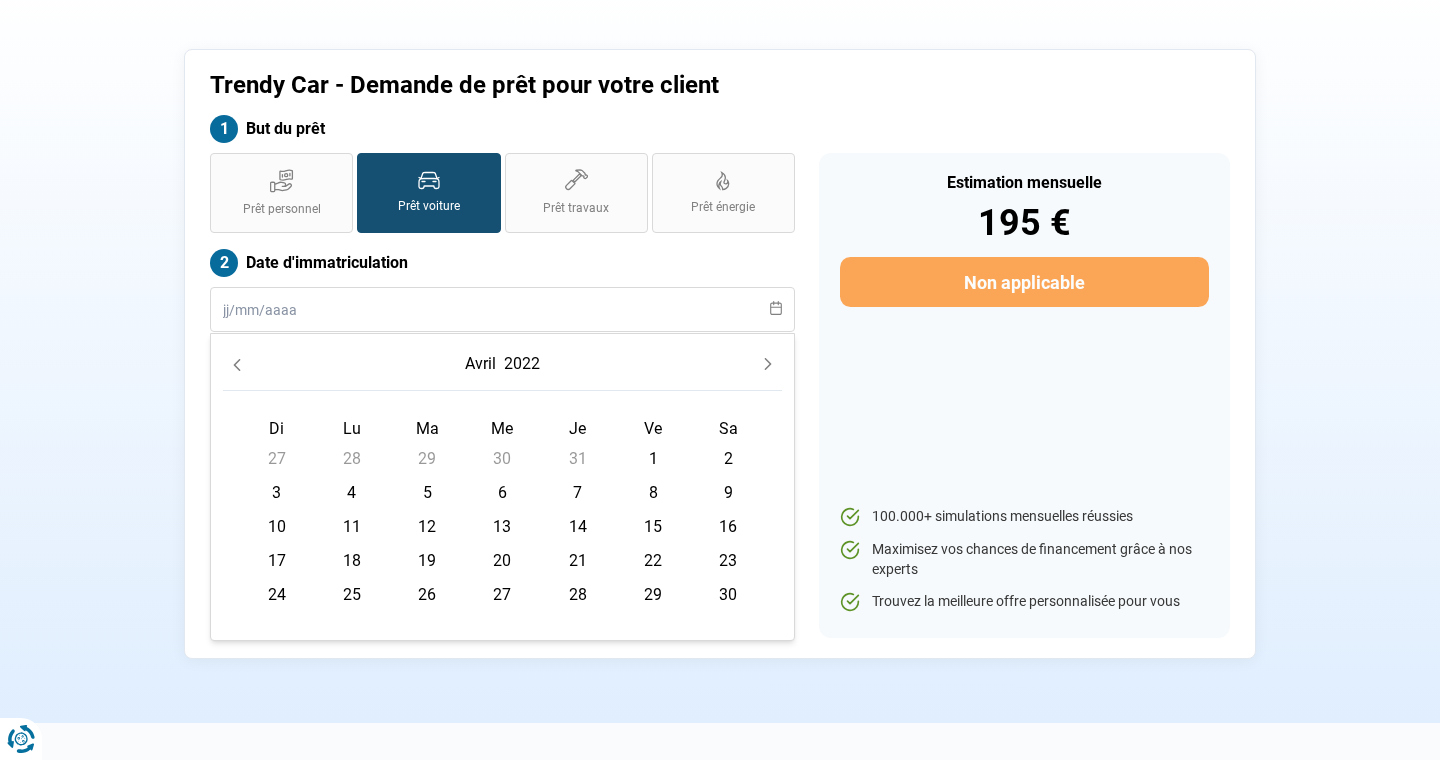 click 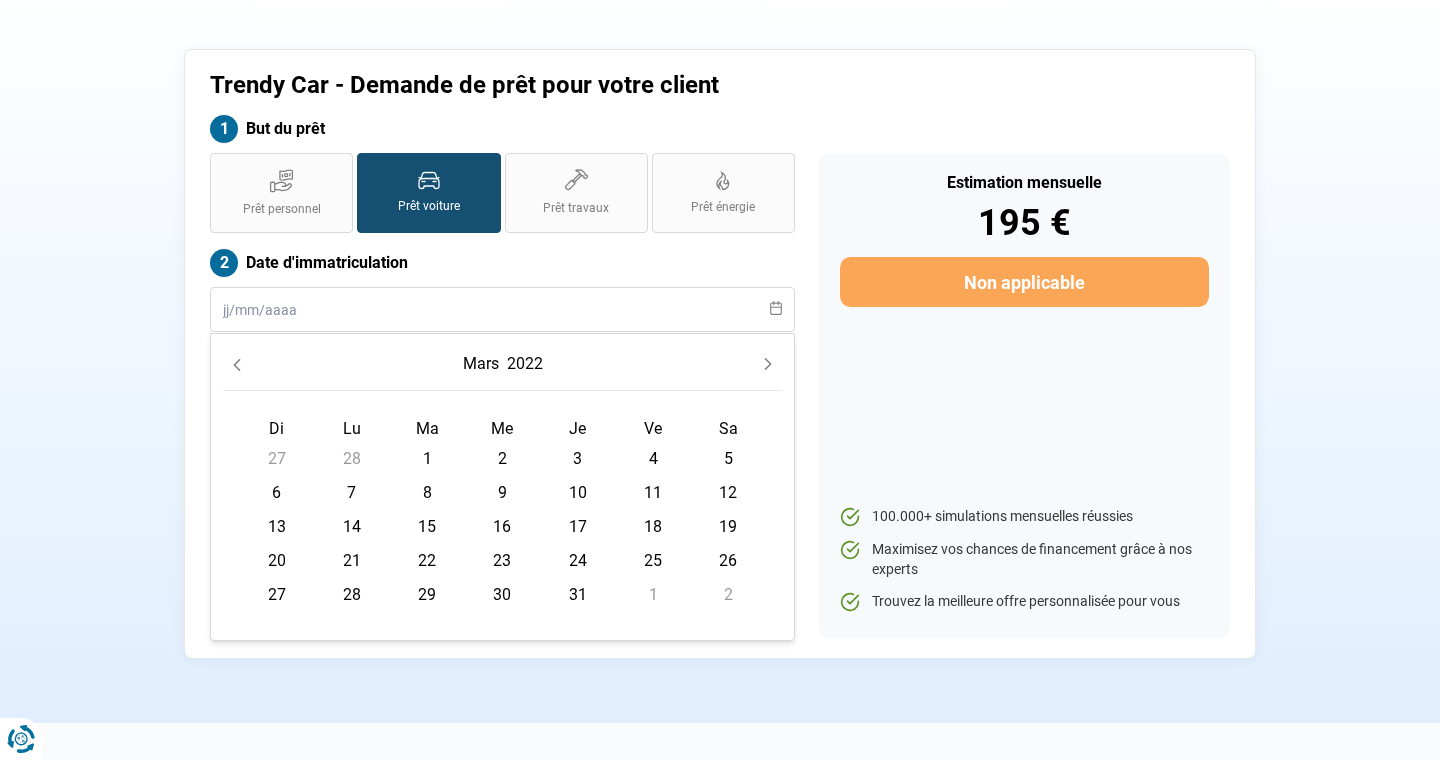 click 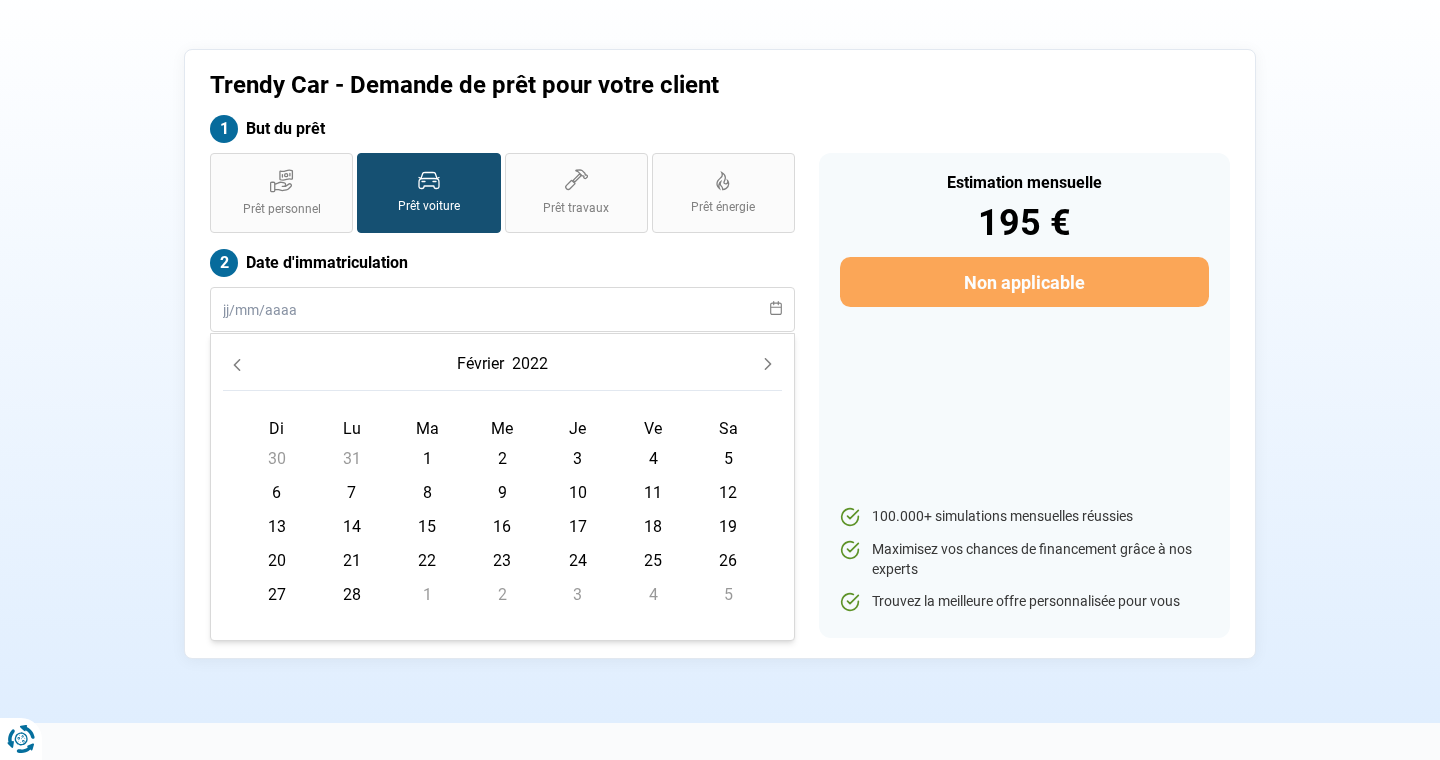 click 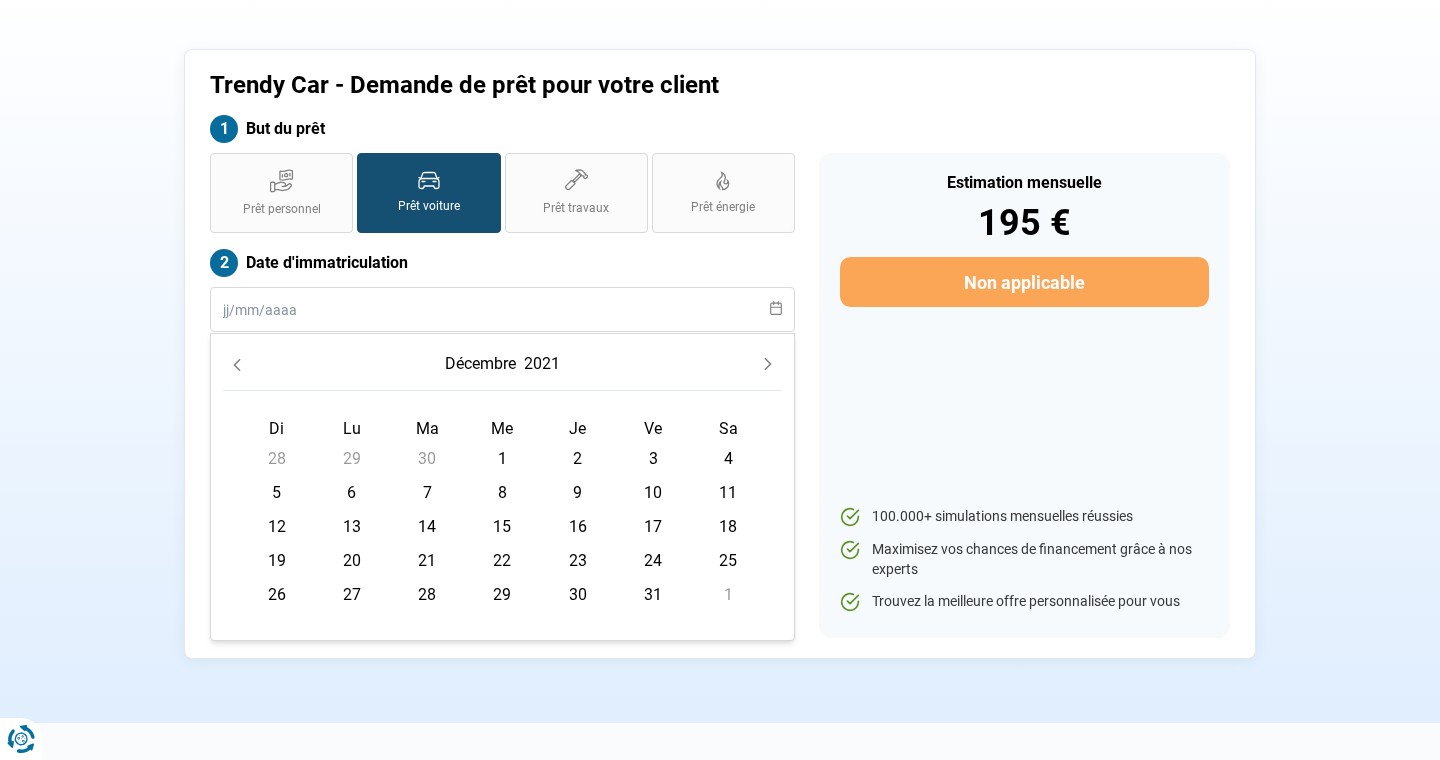 click 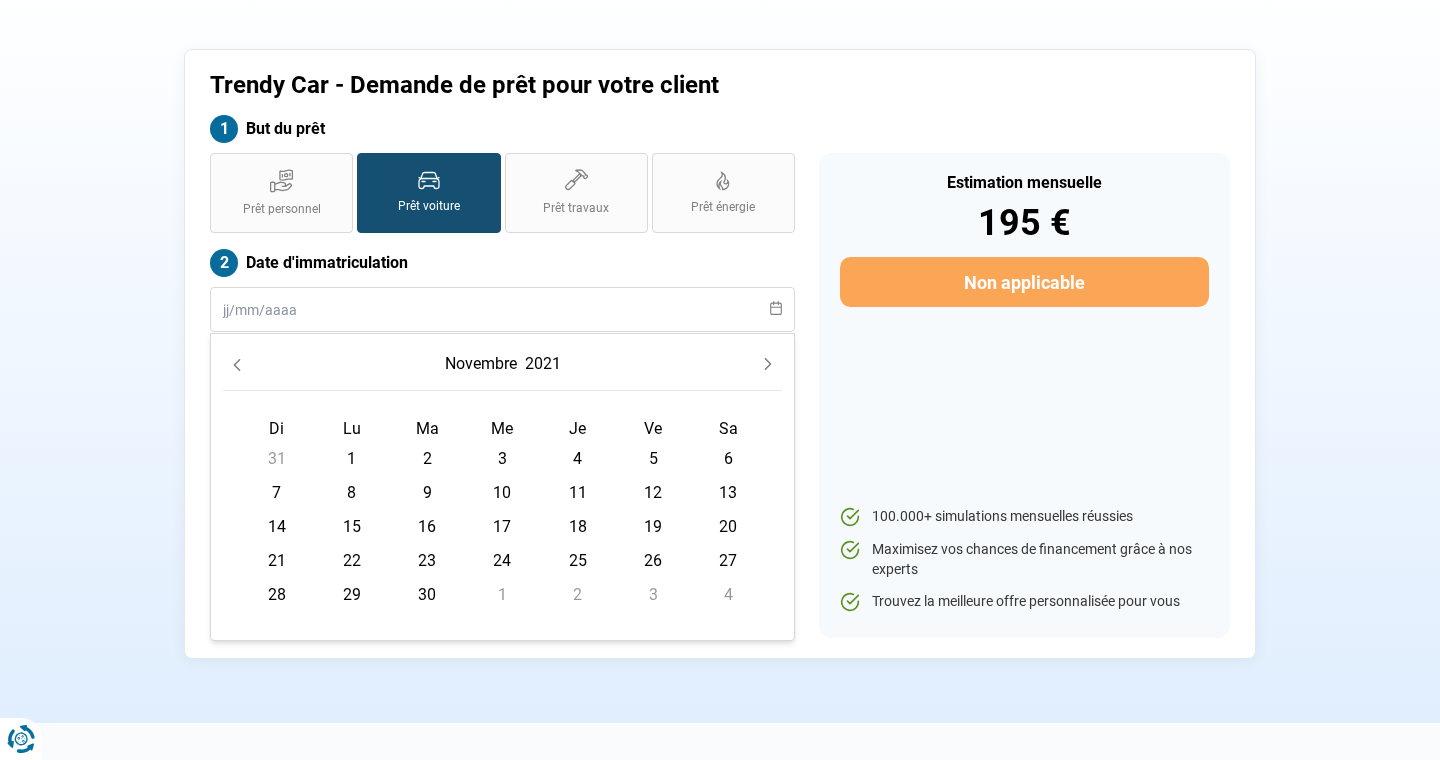 click 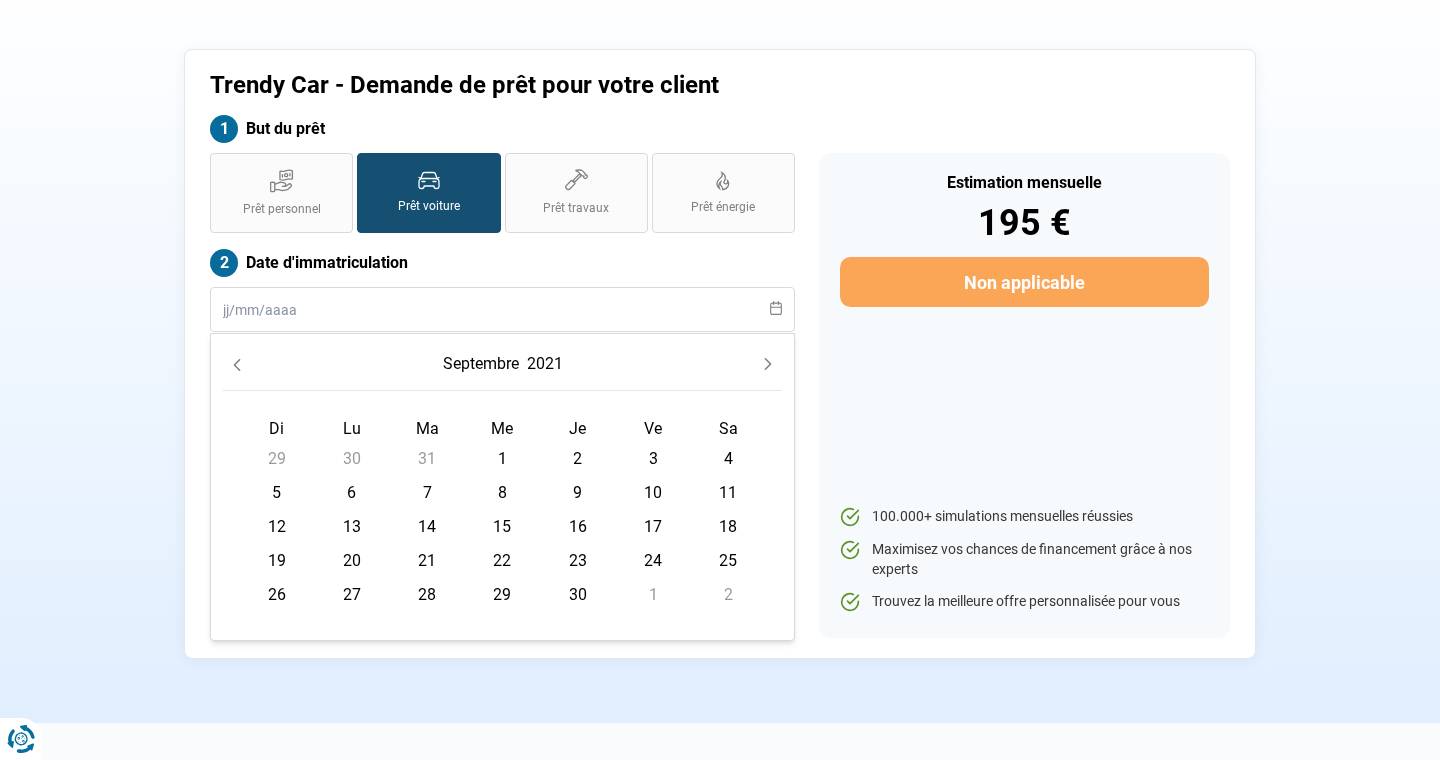 click 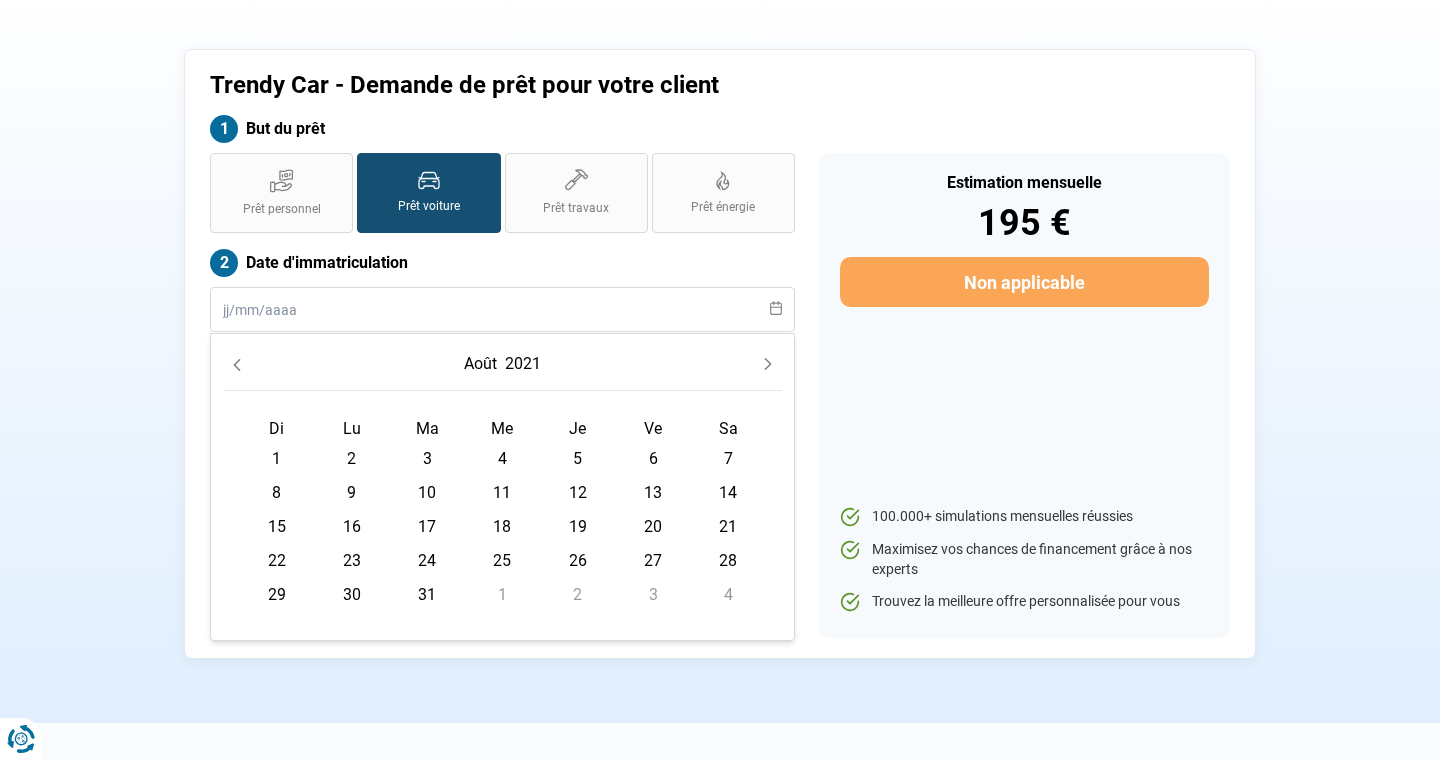 click 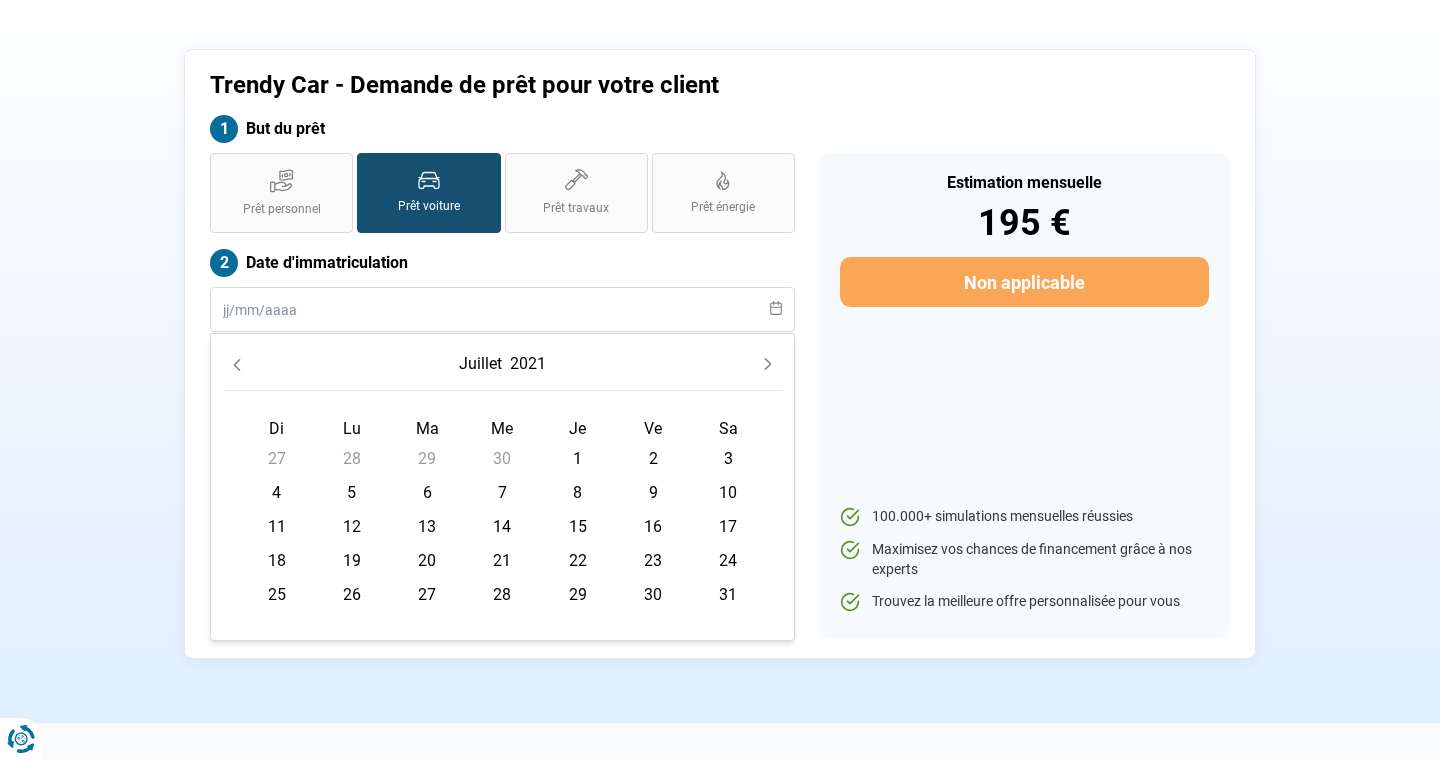 click 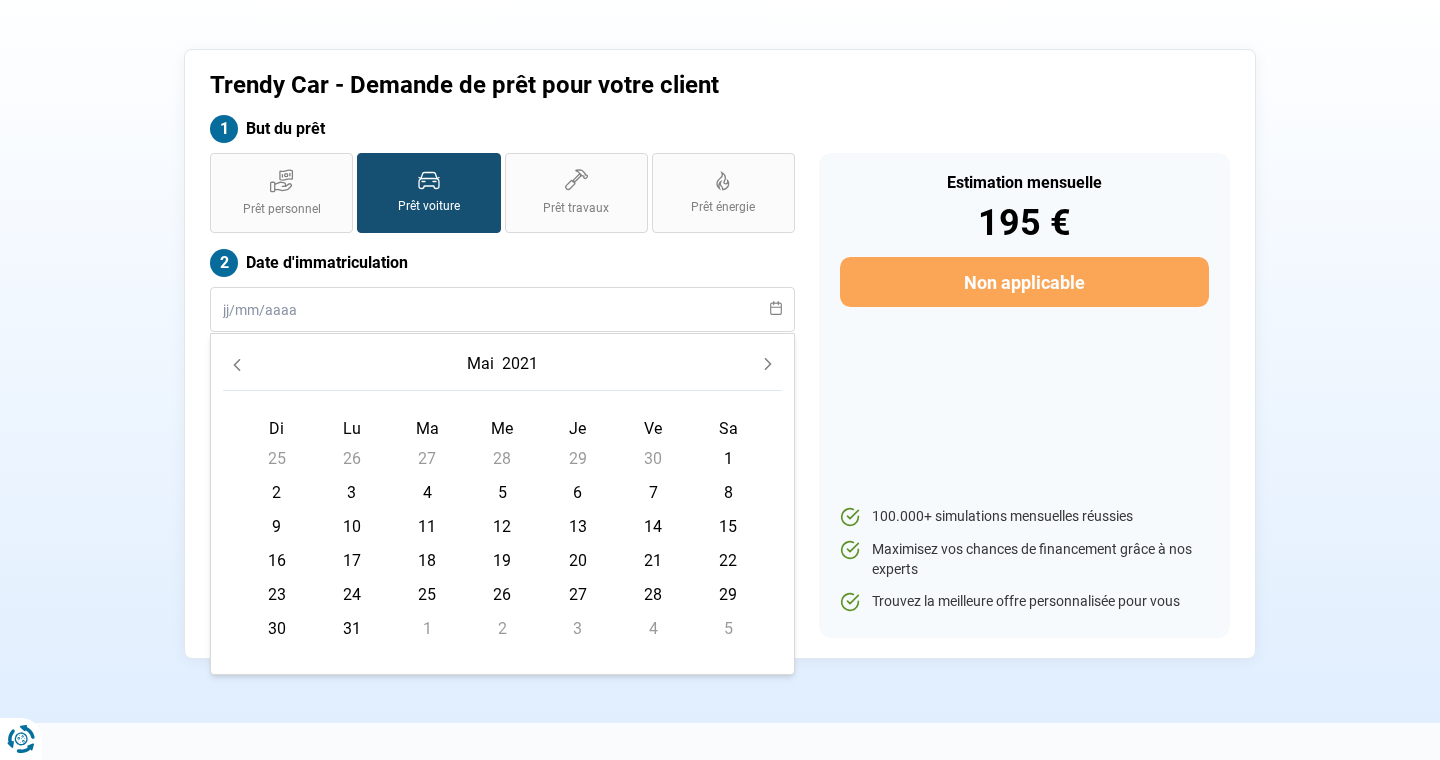 click 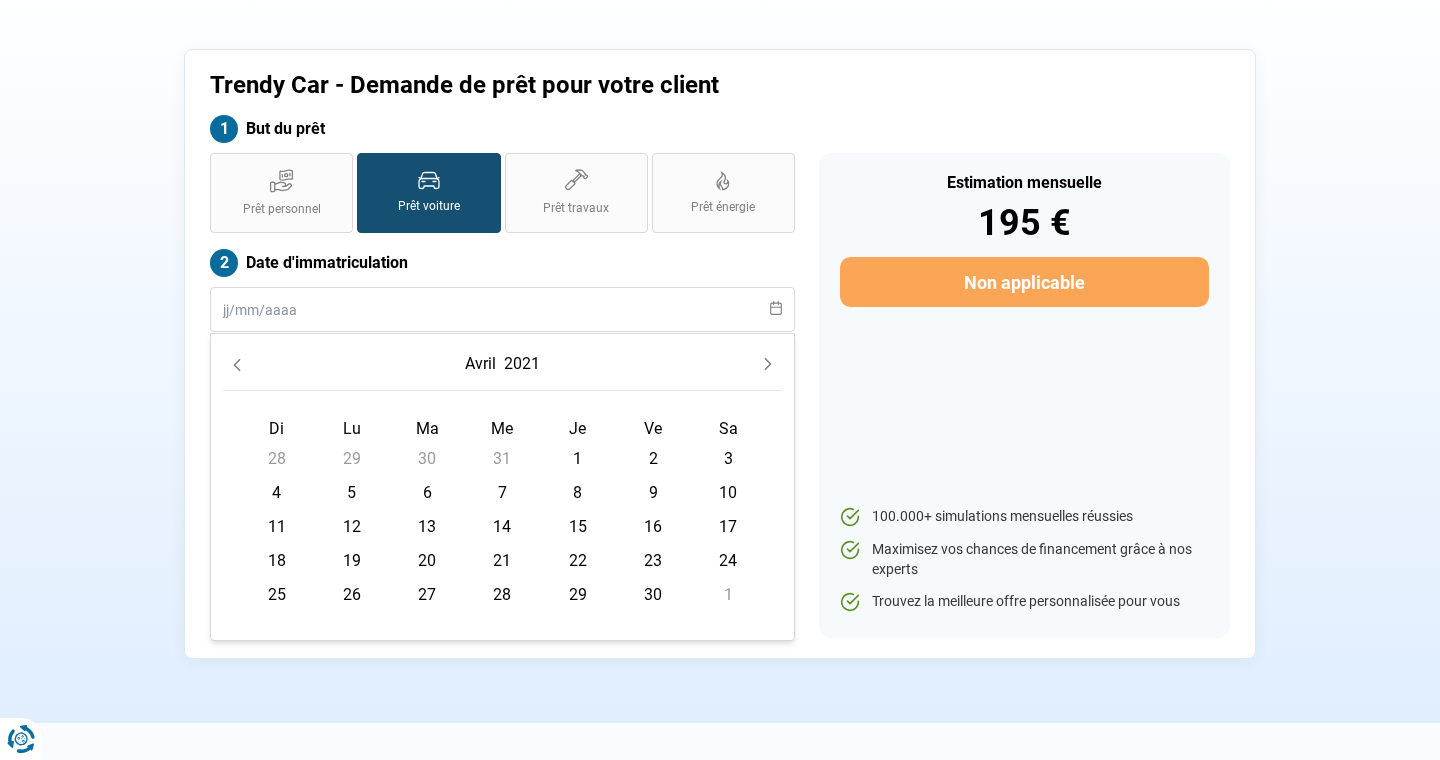 click 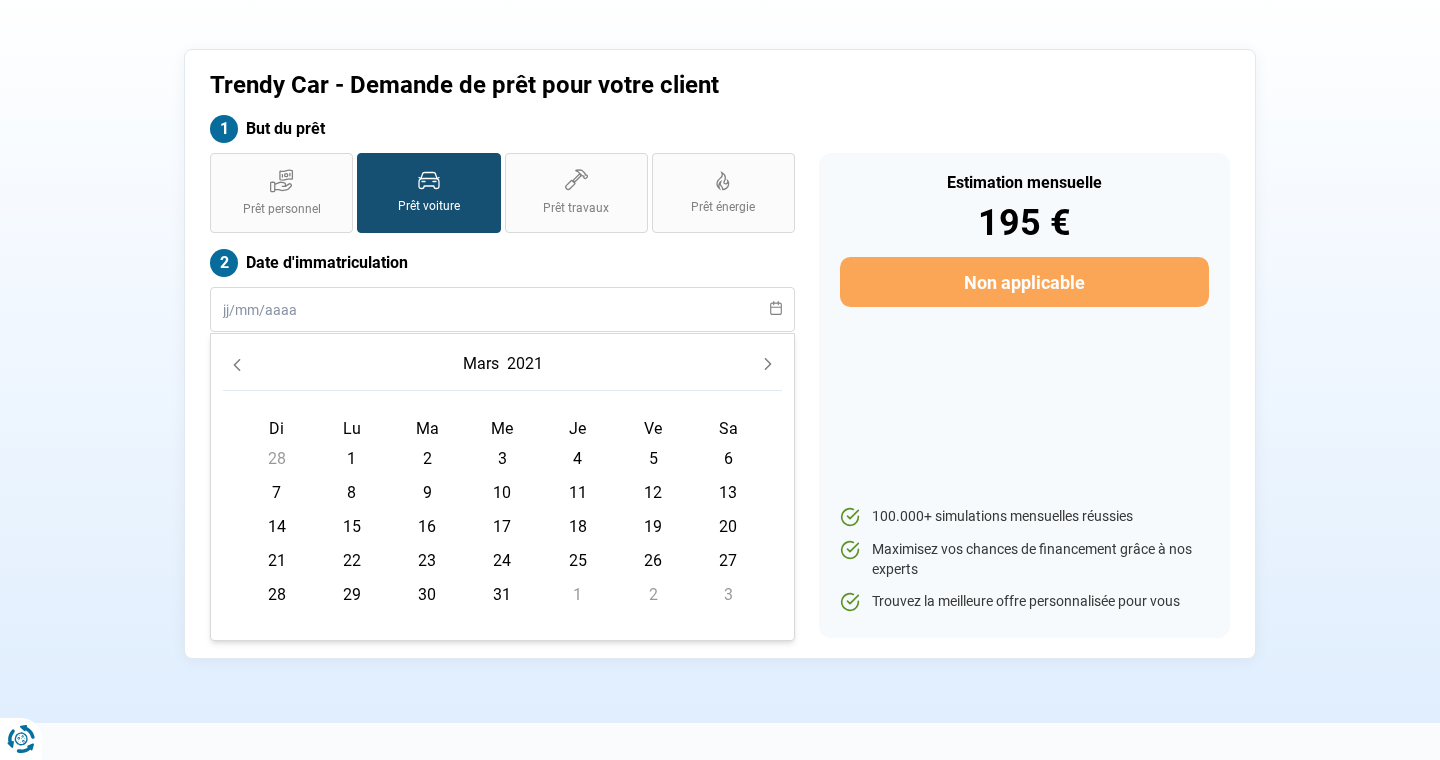 click 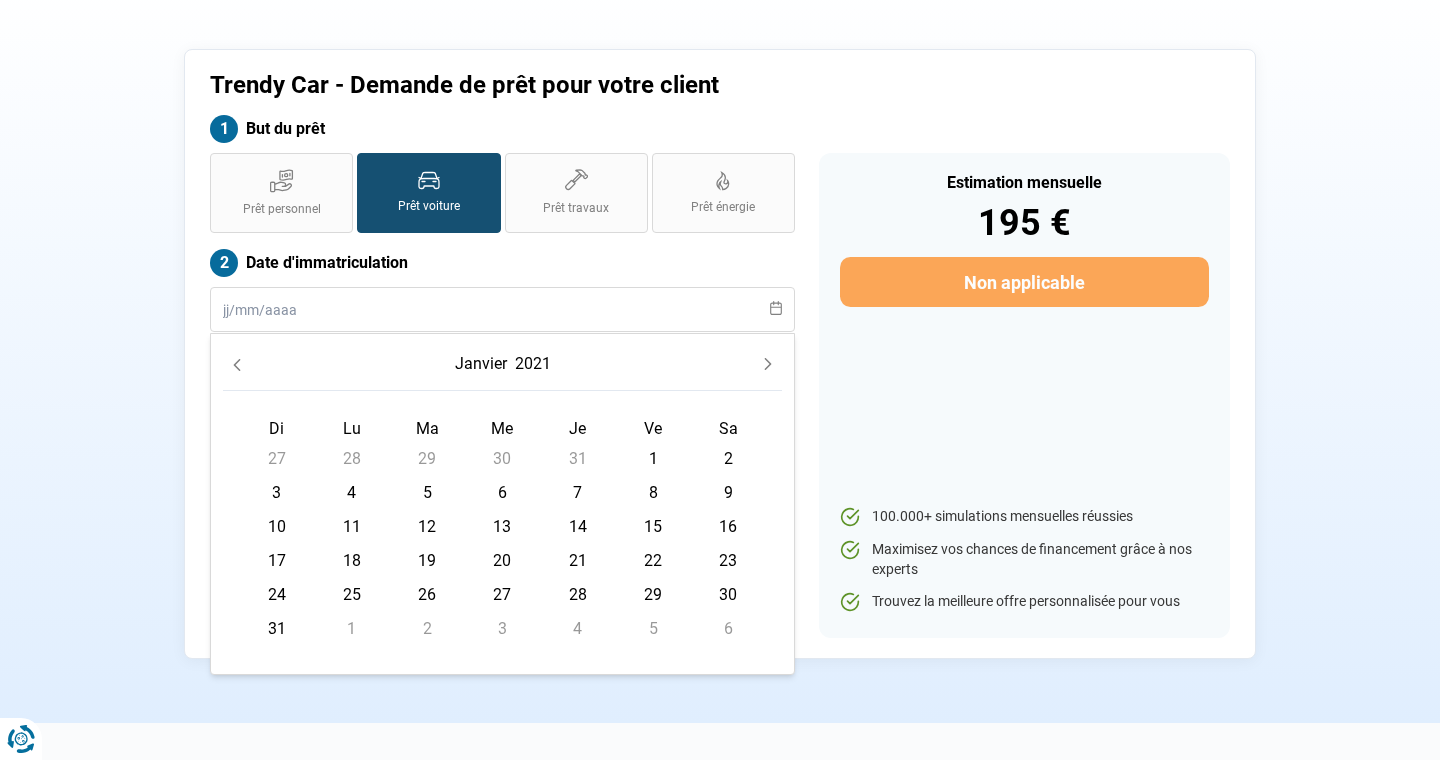 click 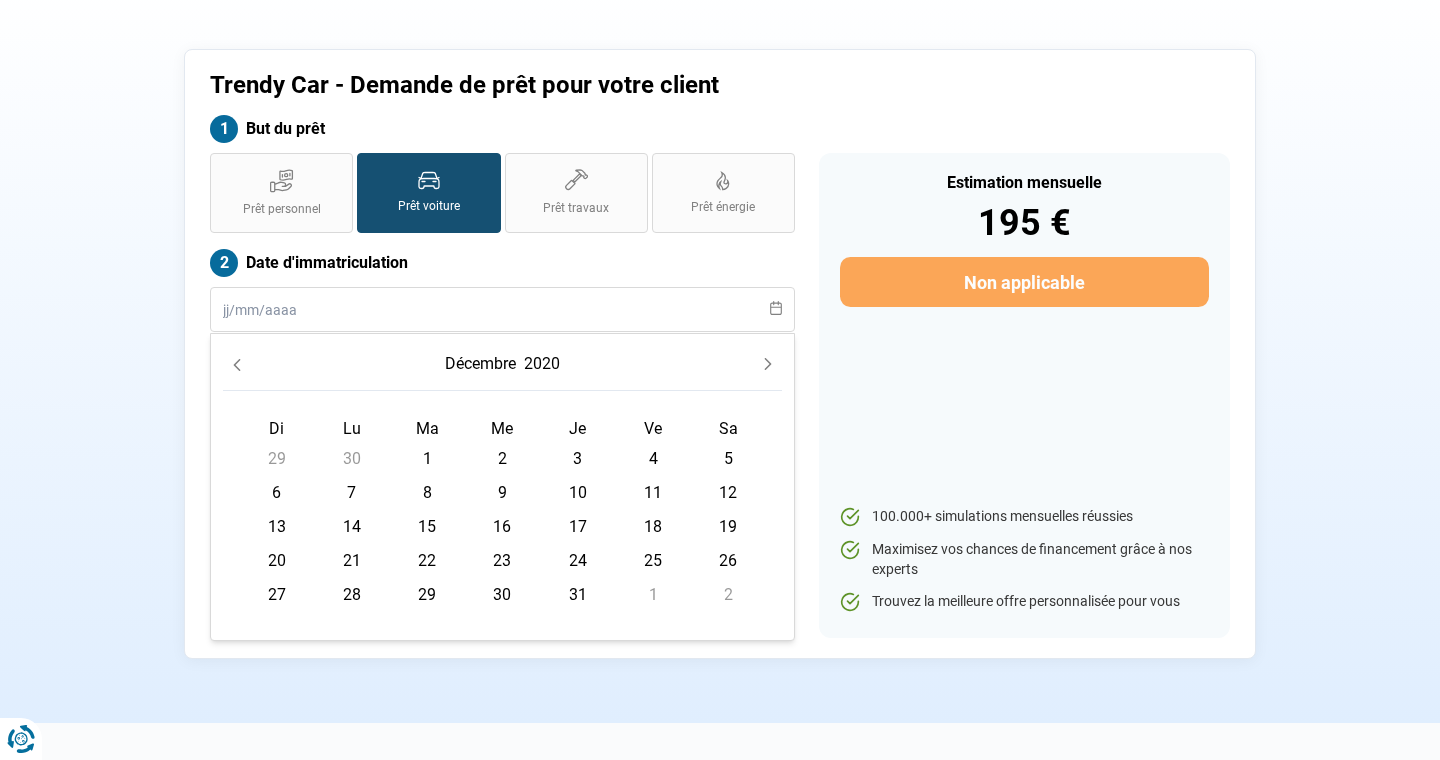 click 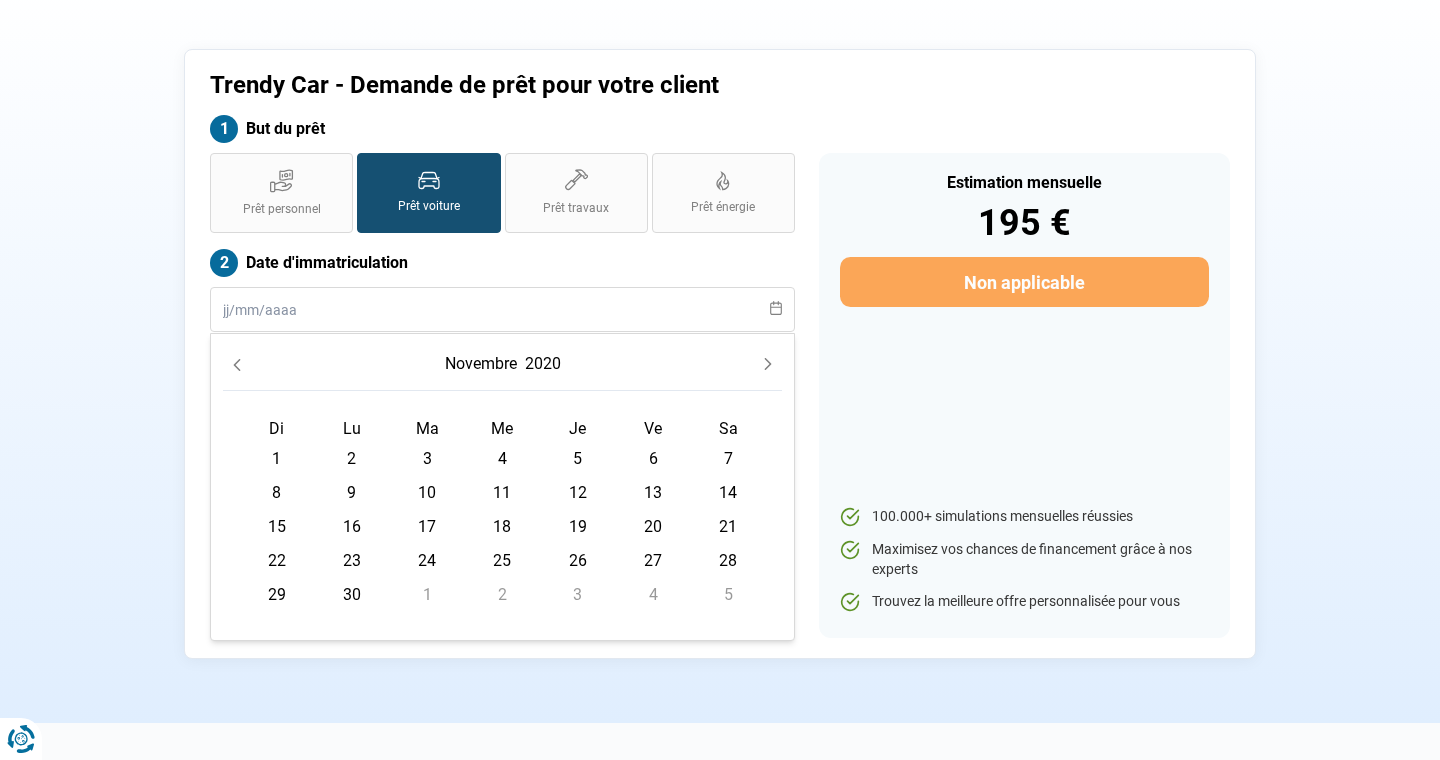 click 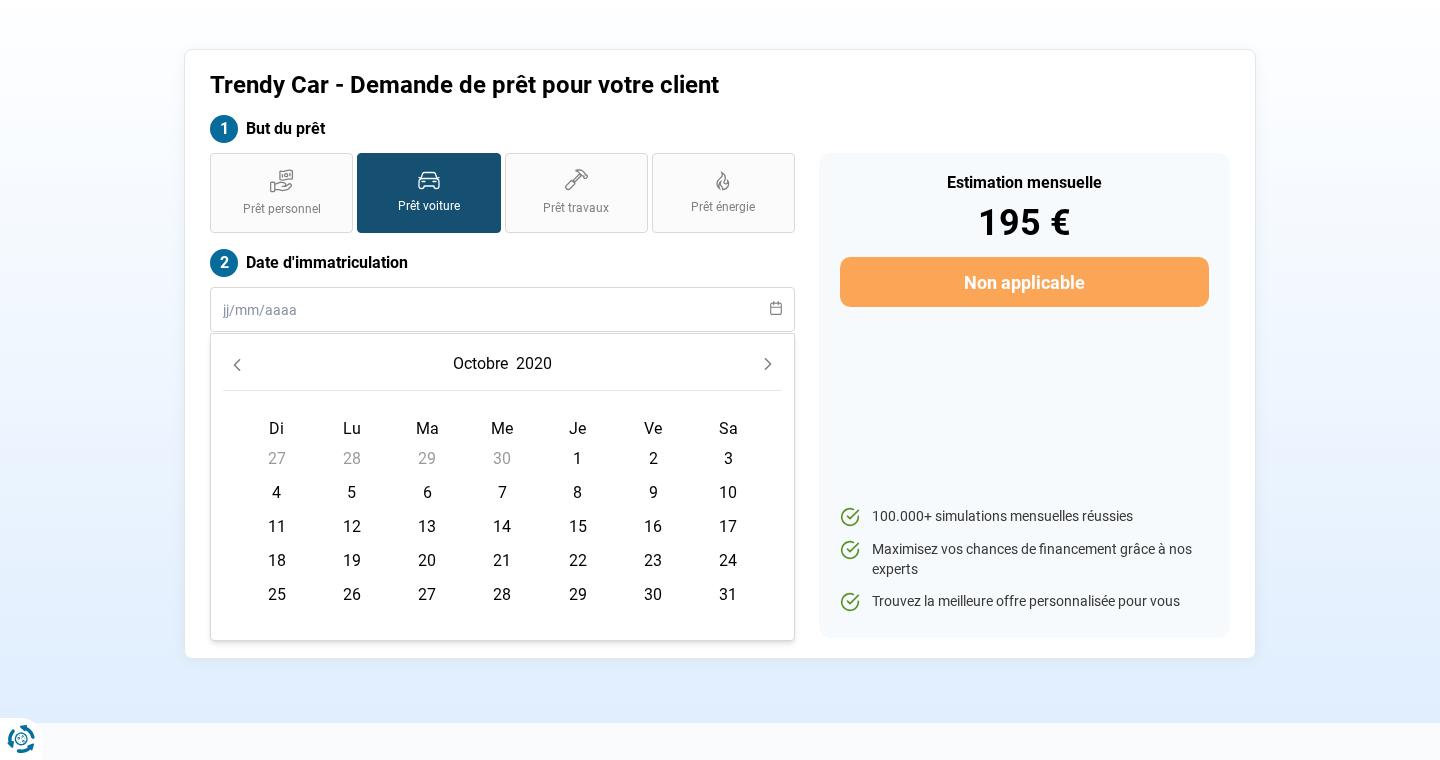 click 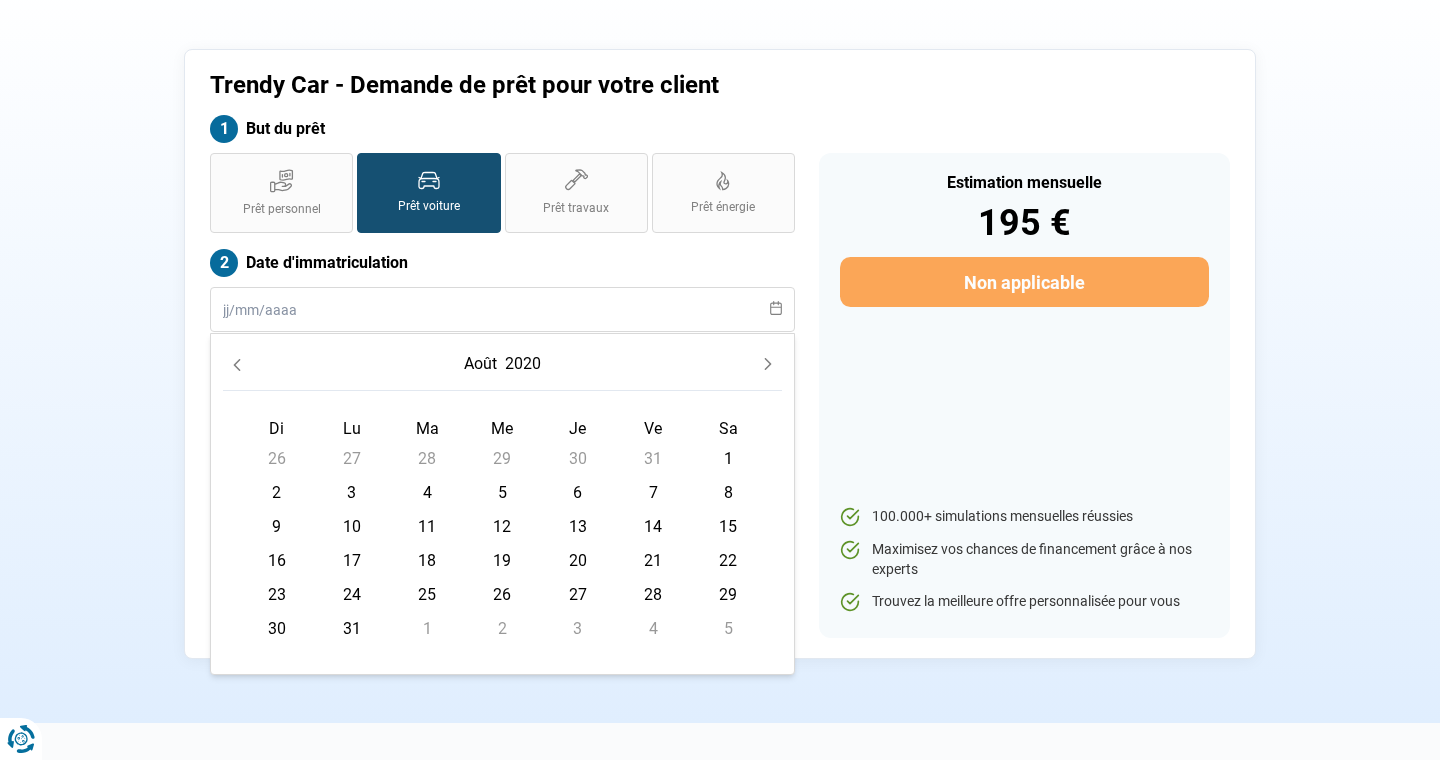 click 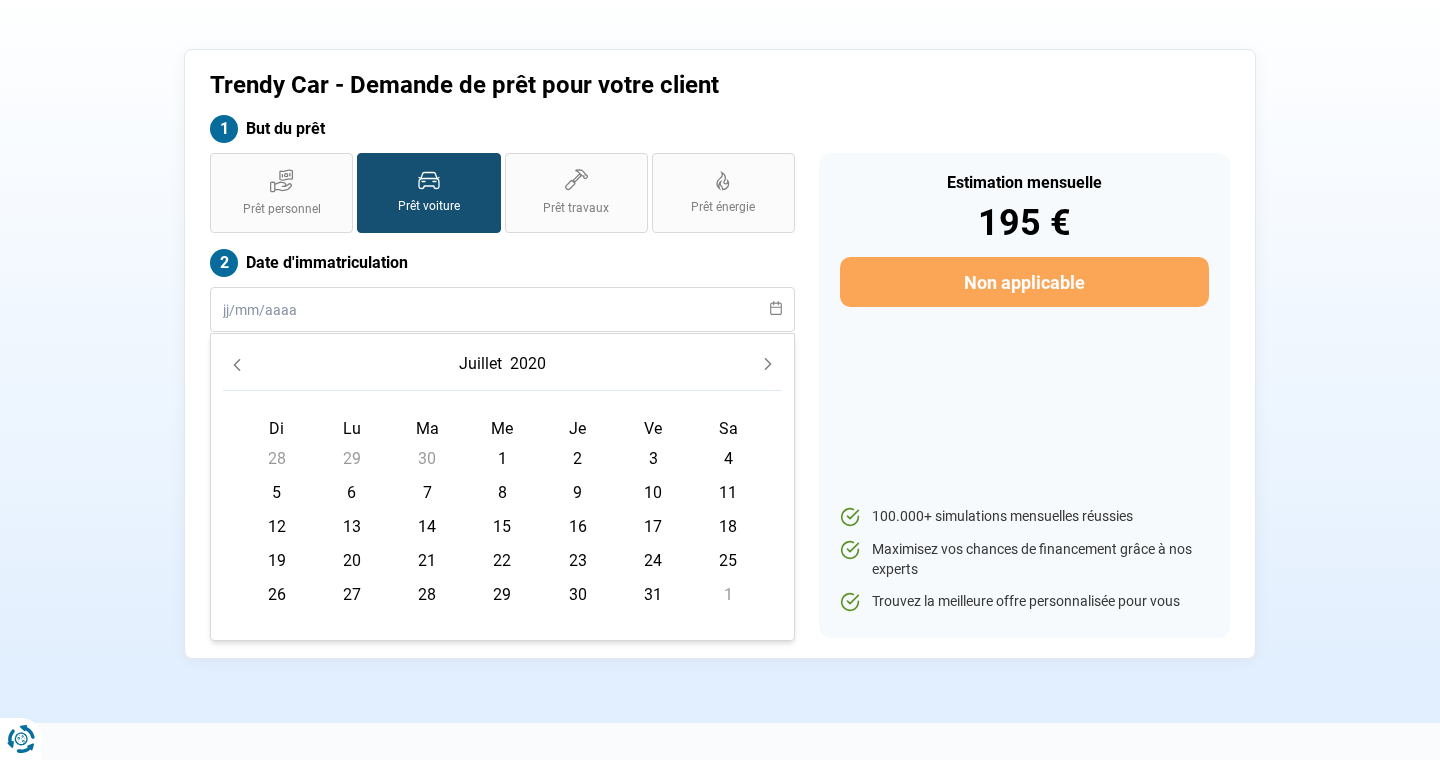 click 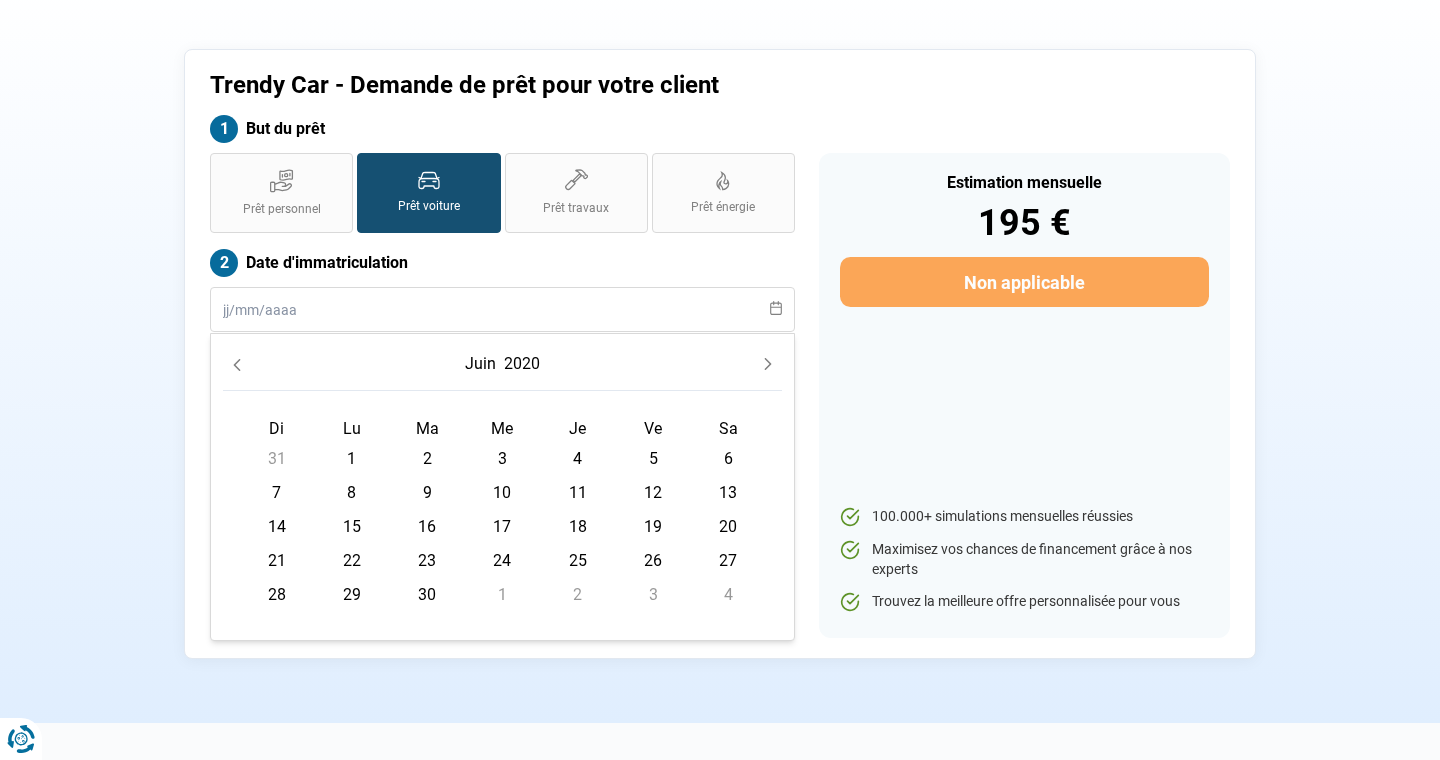 click 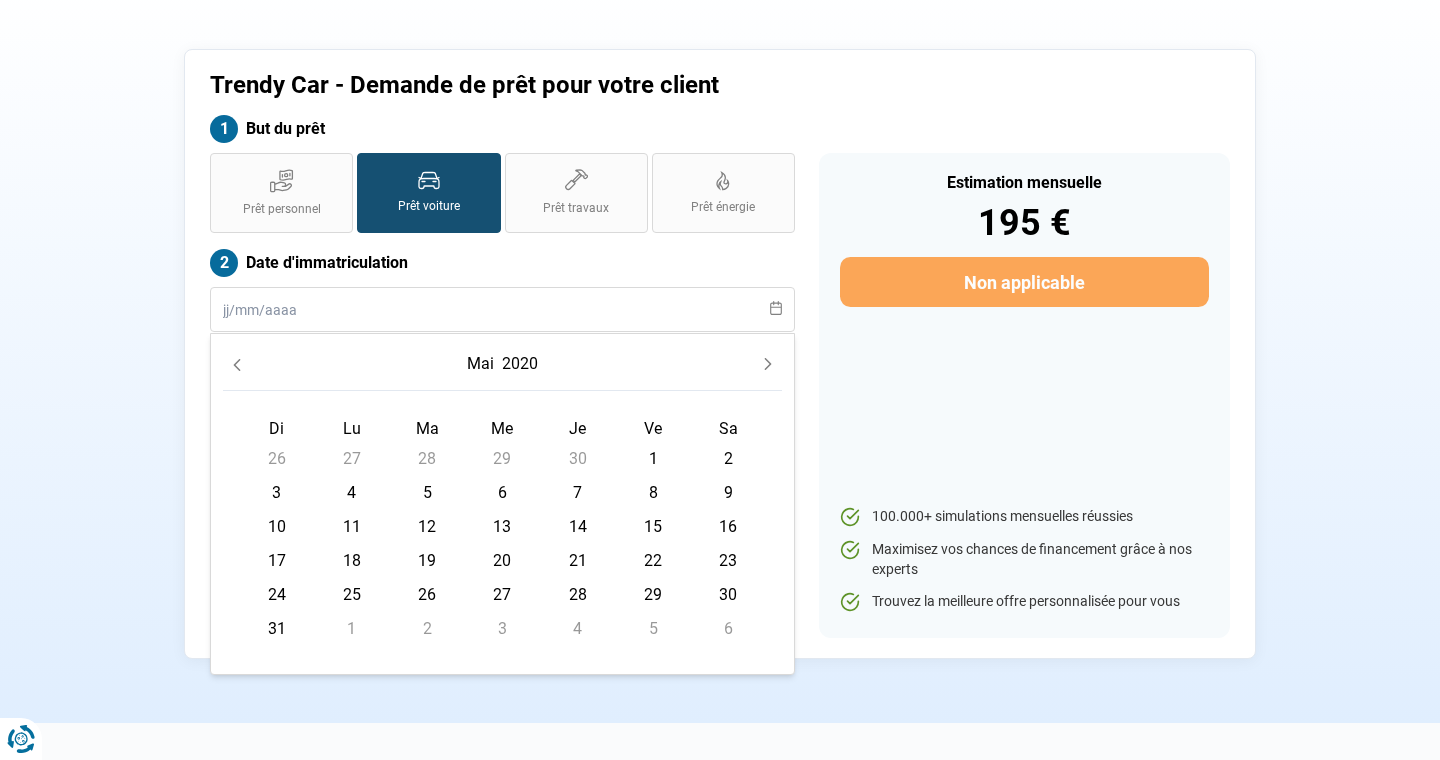 click 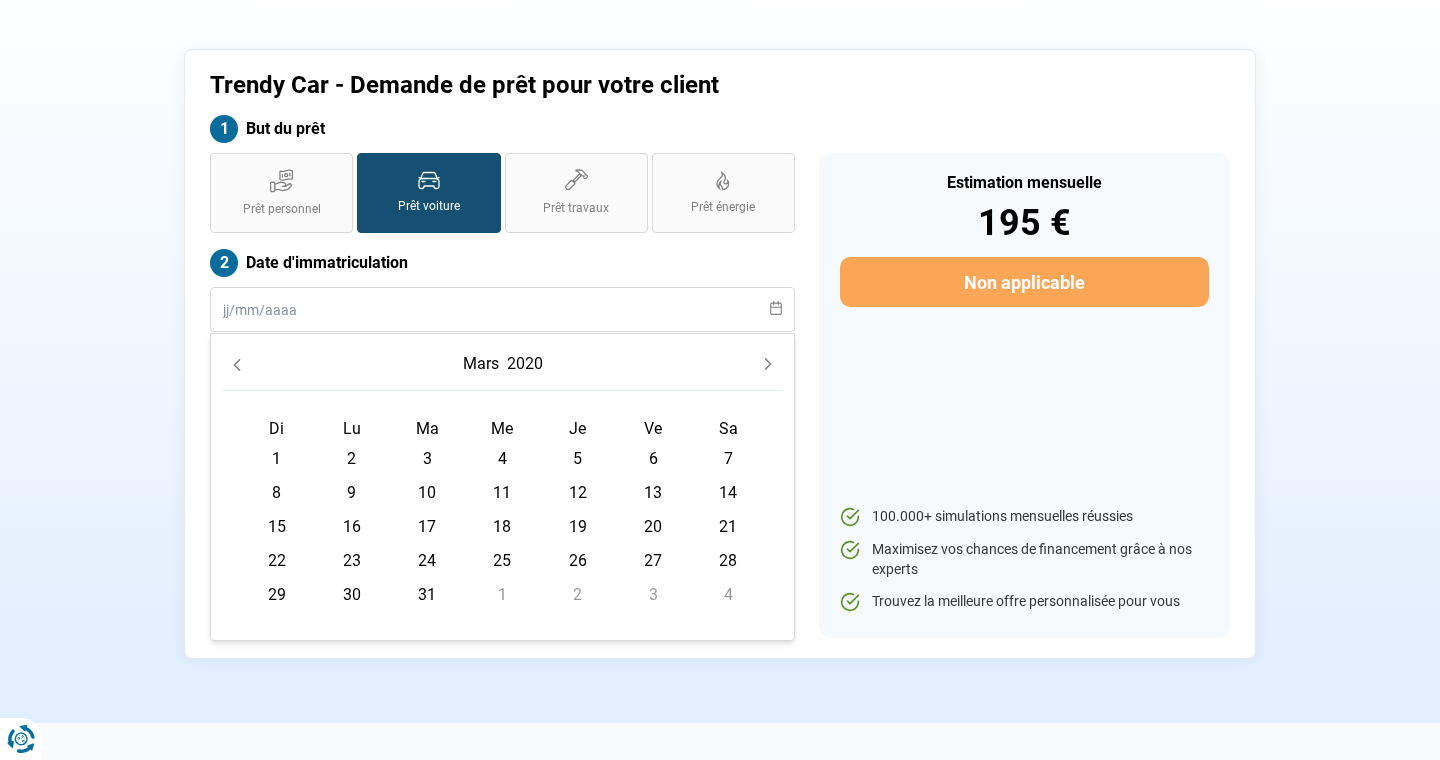 click 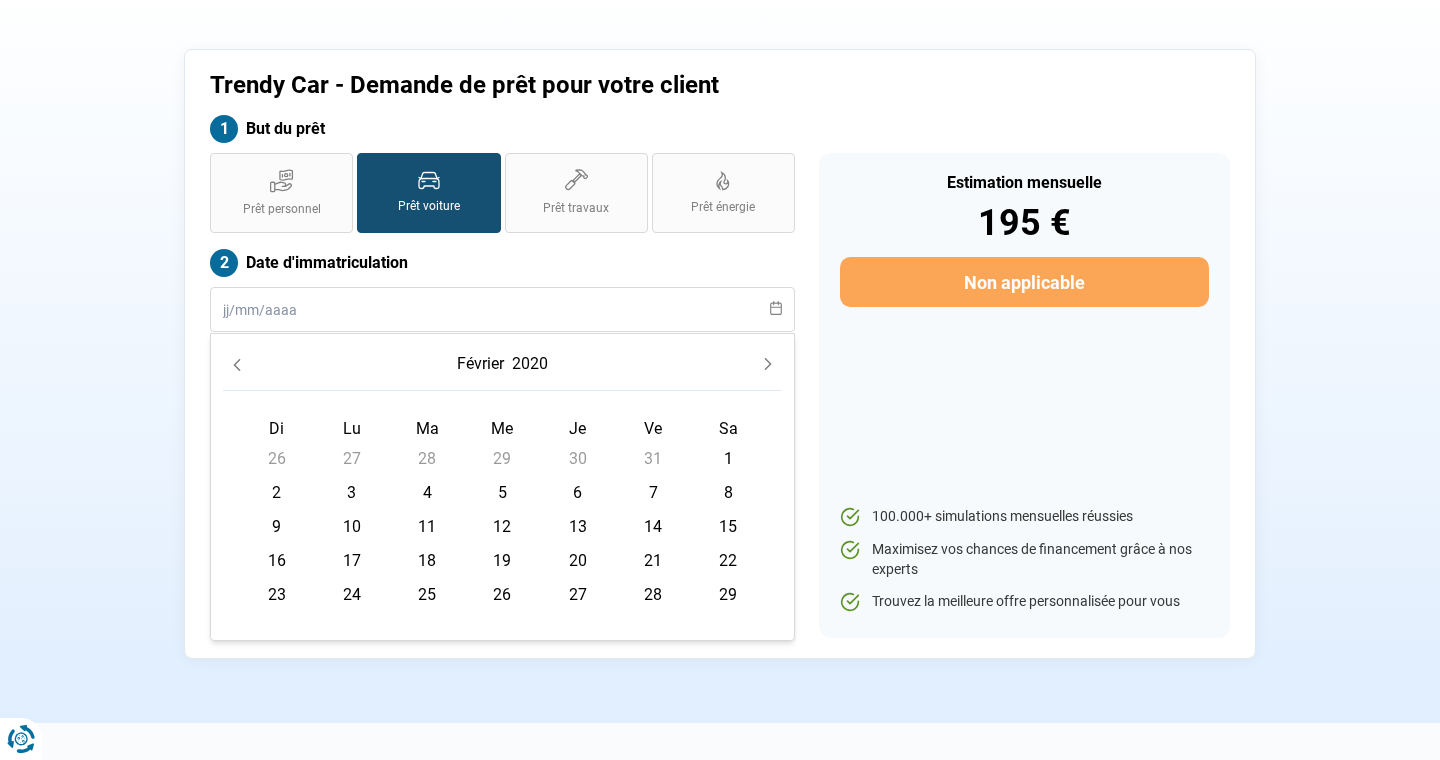 click 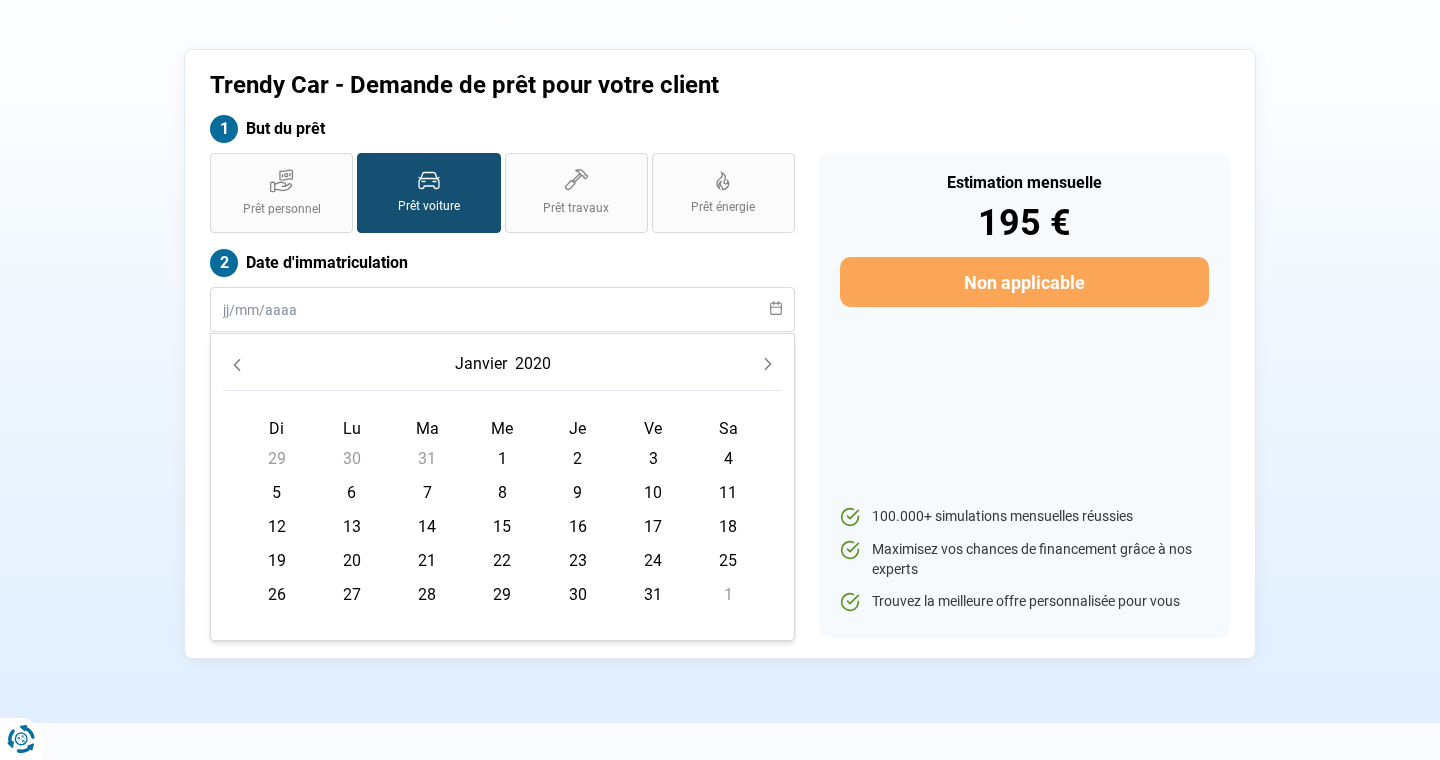 click 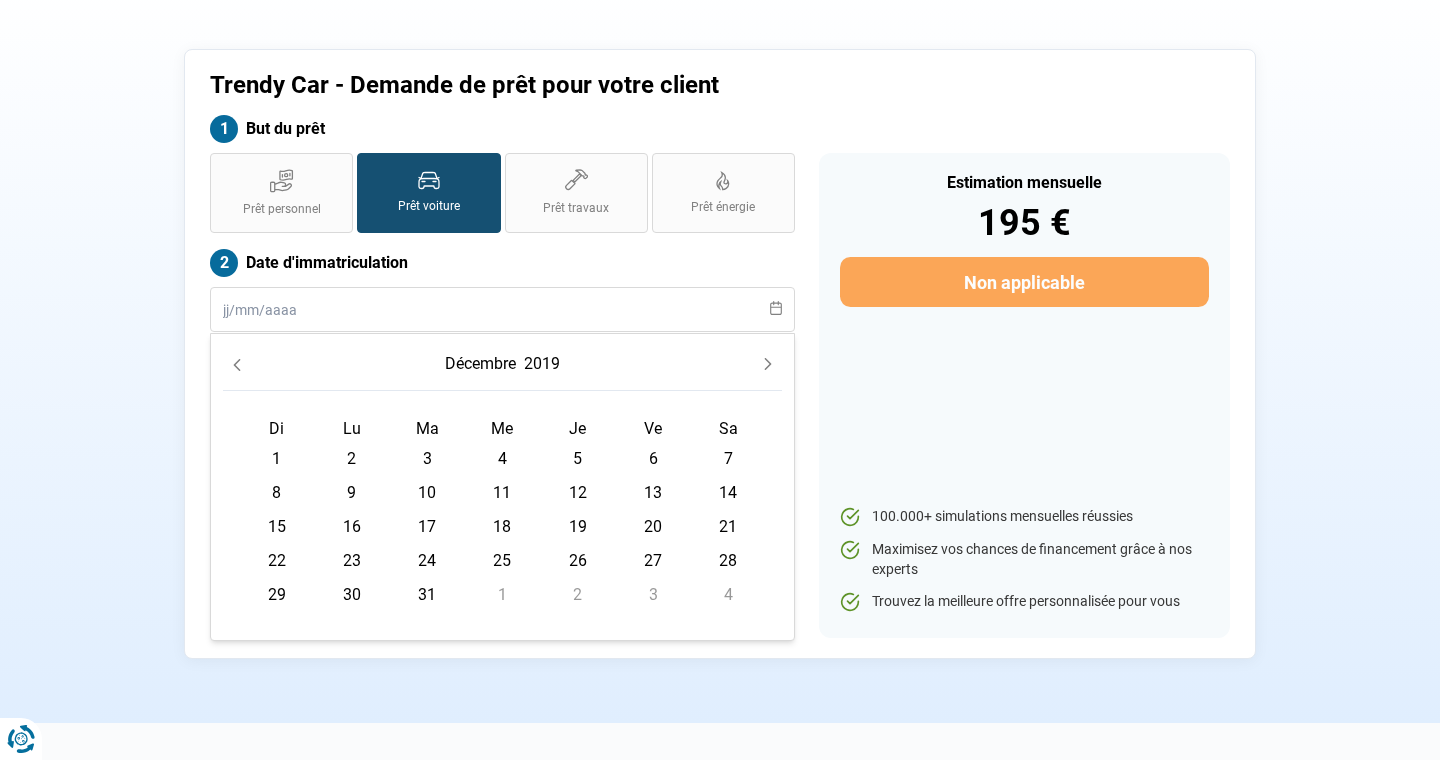 click 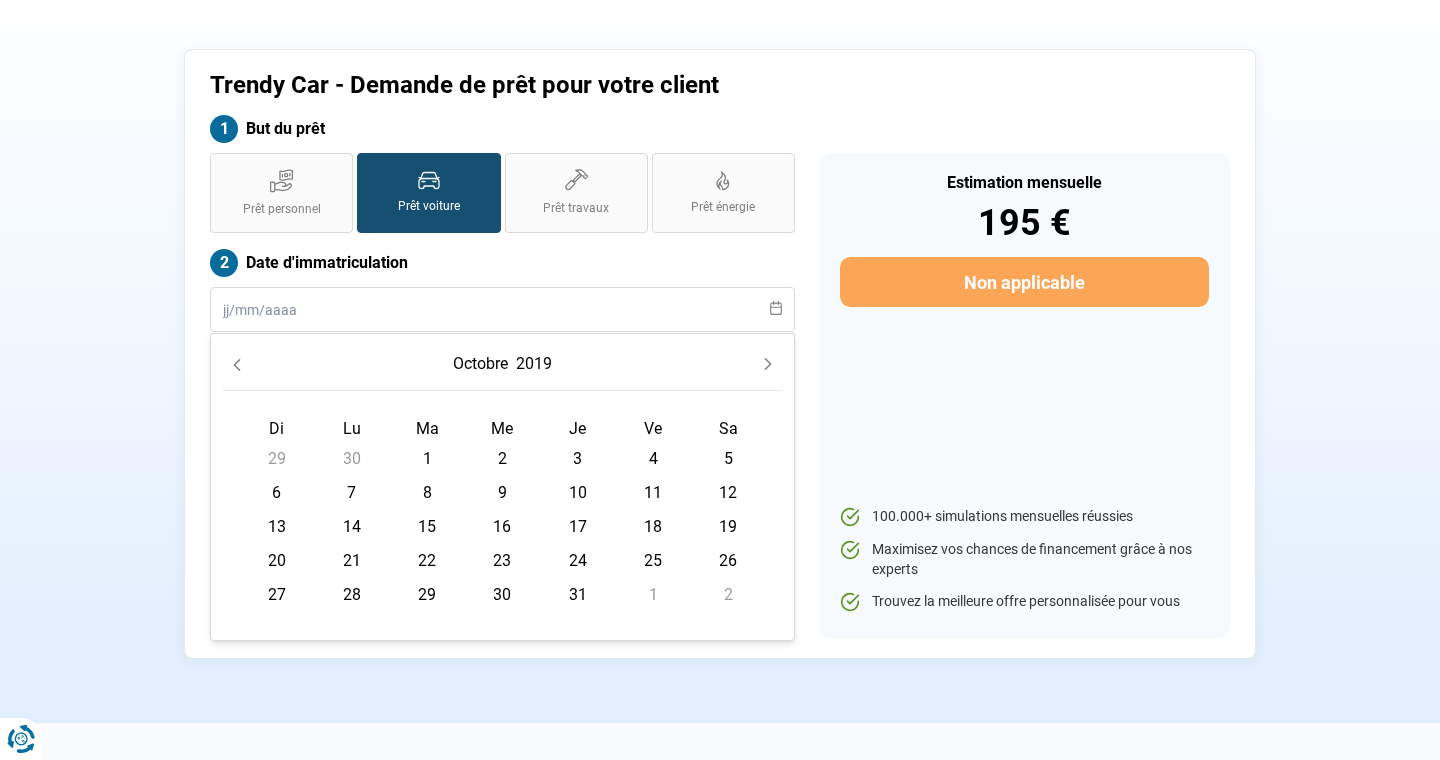 click 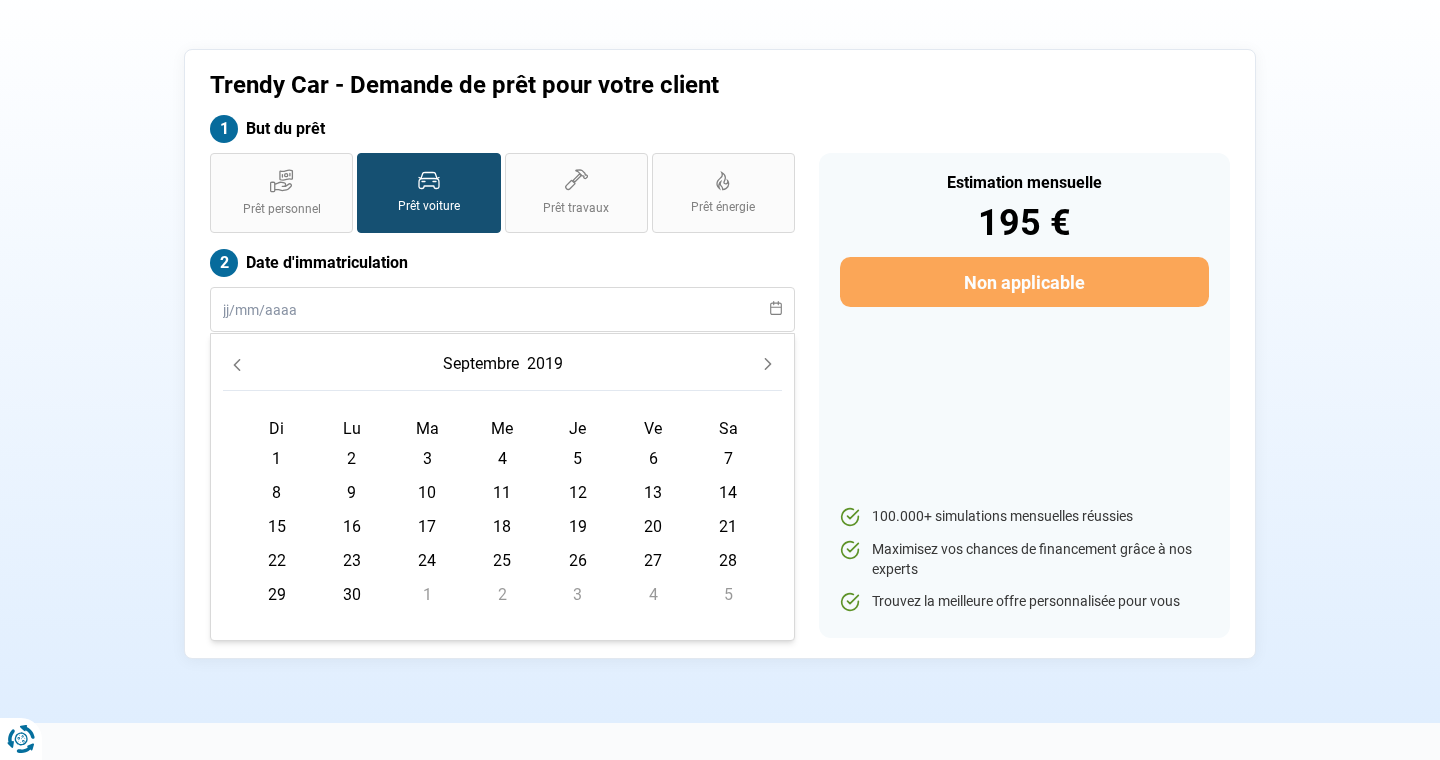 click 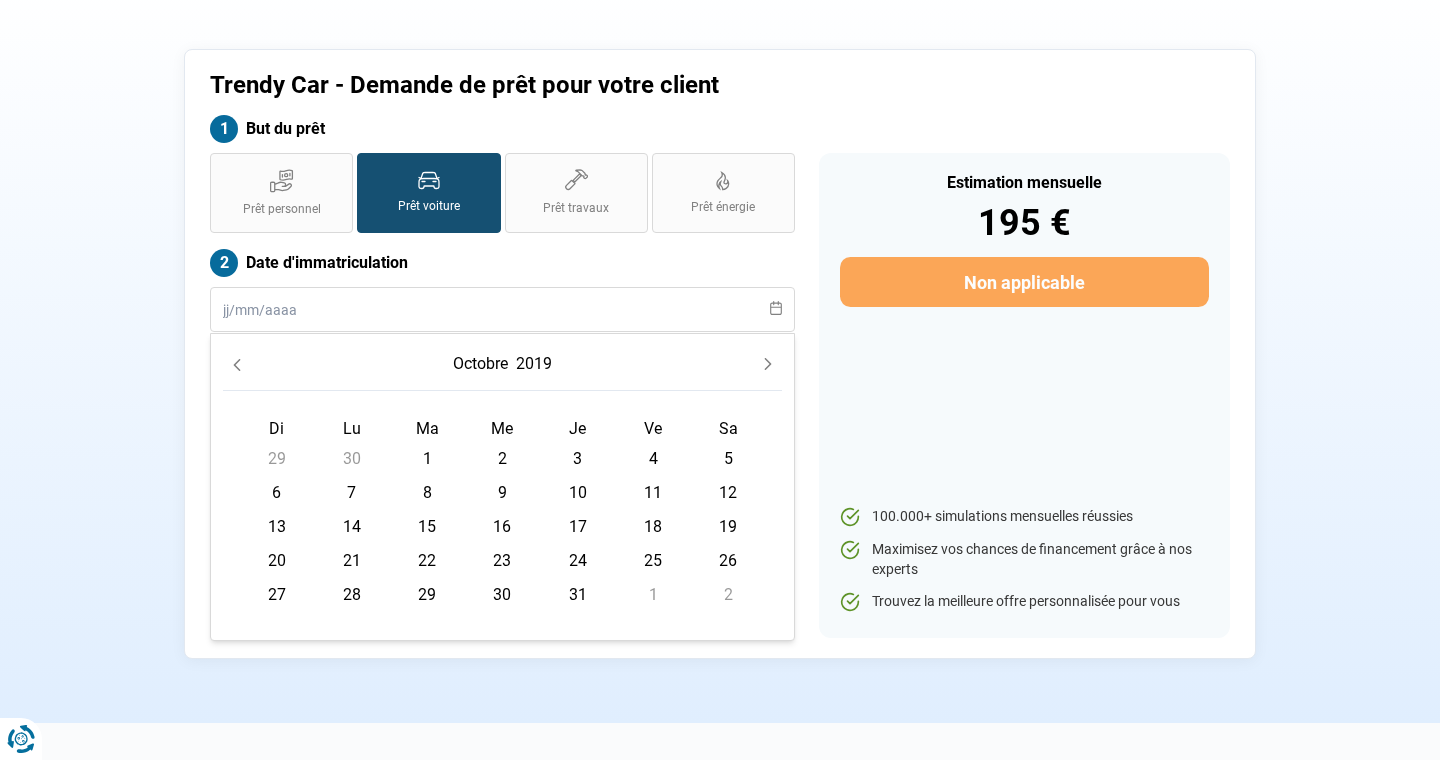 click 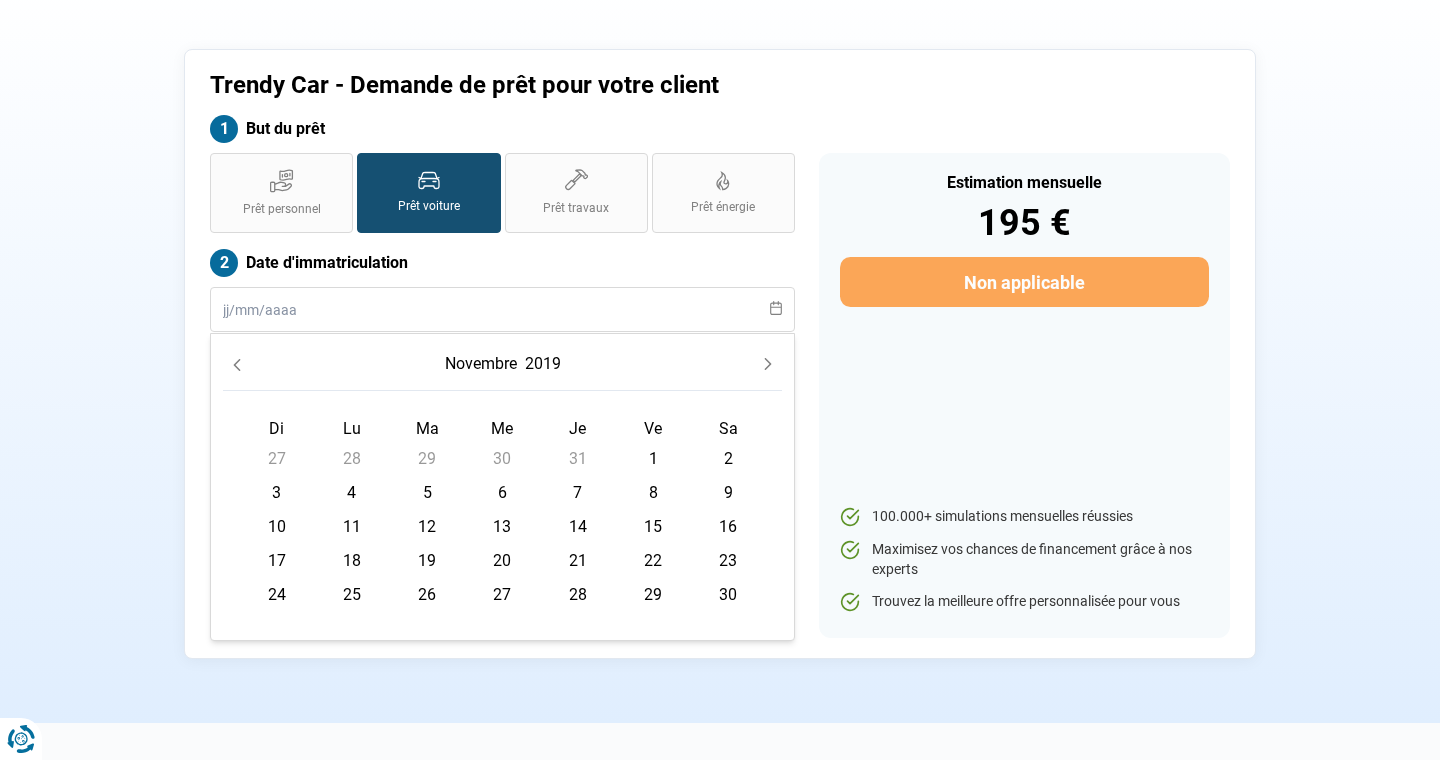 click on "14" at bounding box center [578, 527] 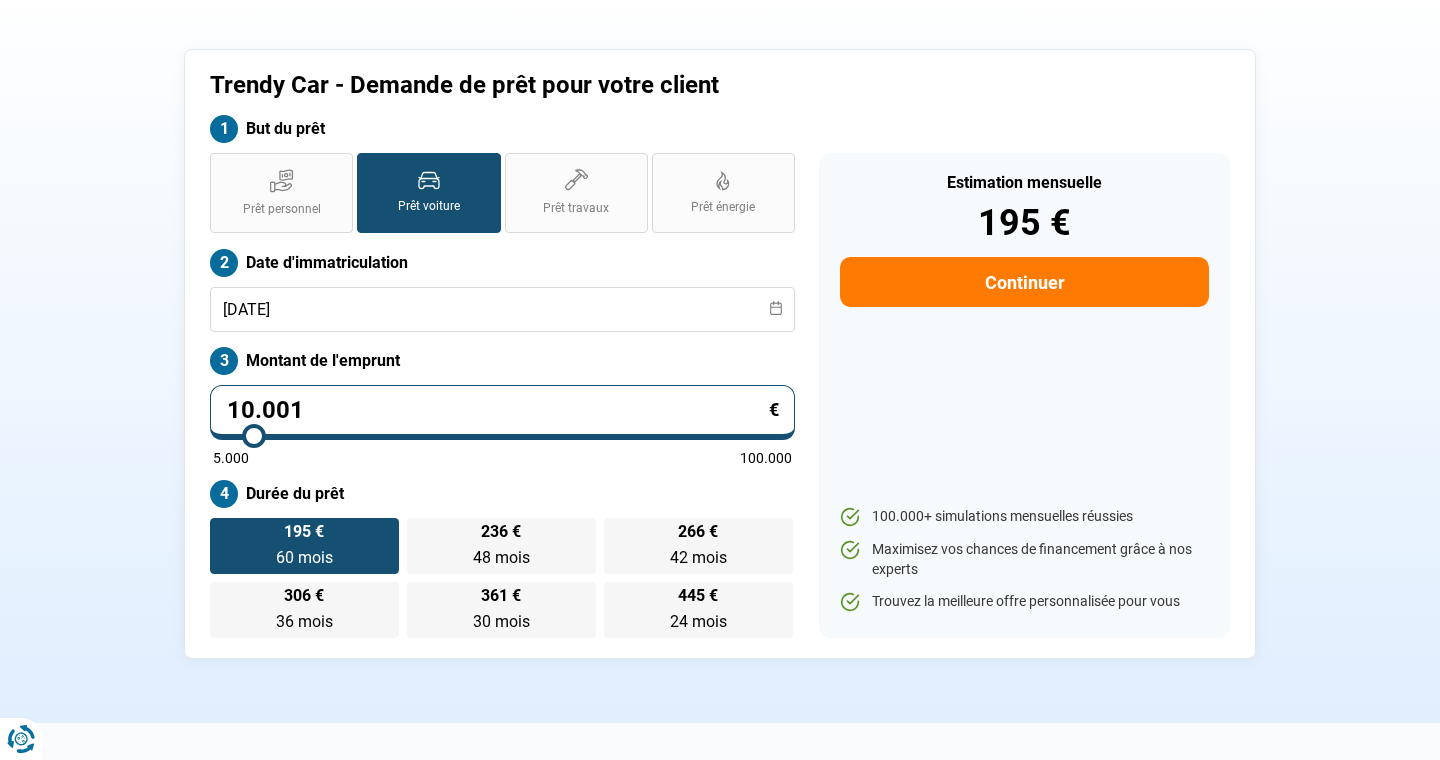 click on "10.001" at bounding box center (502, 412) 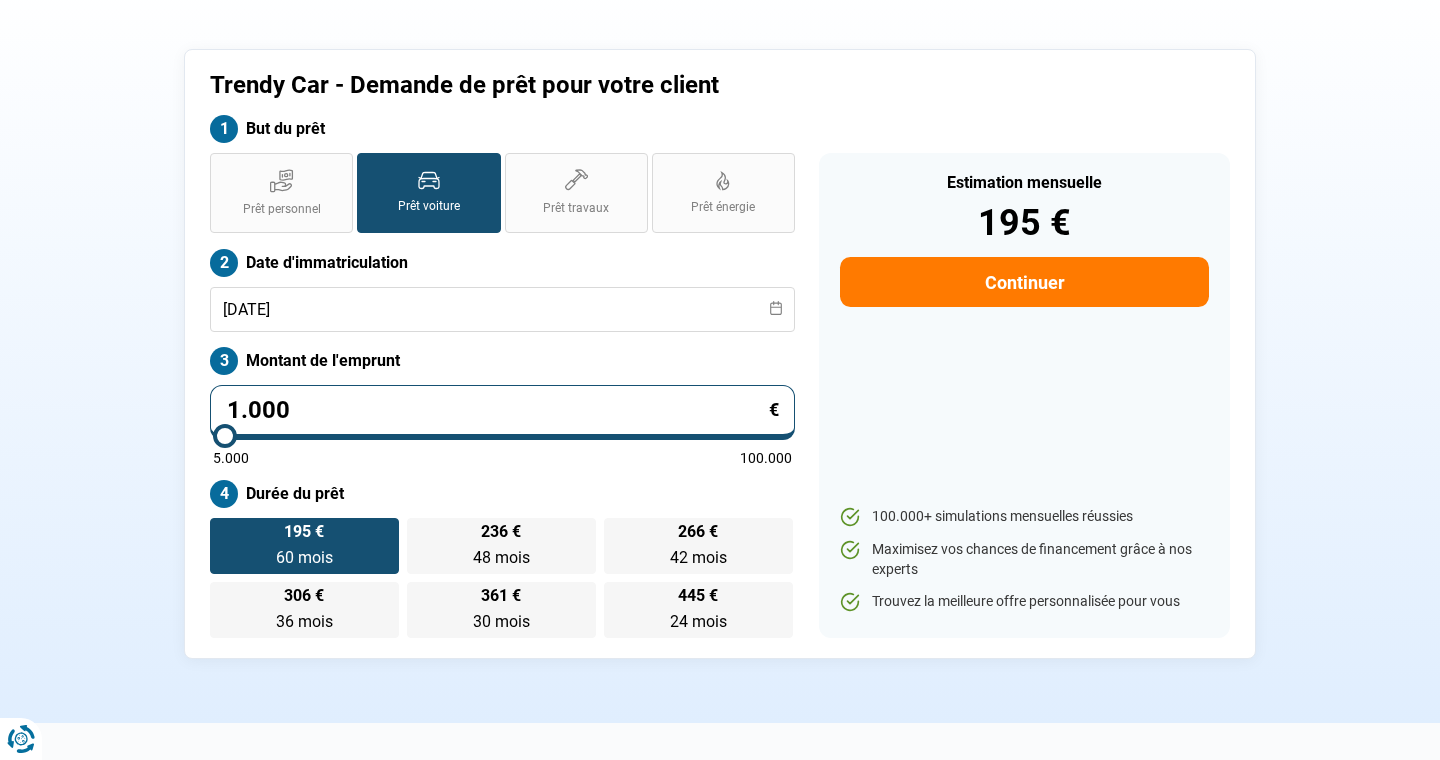 type on "100" 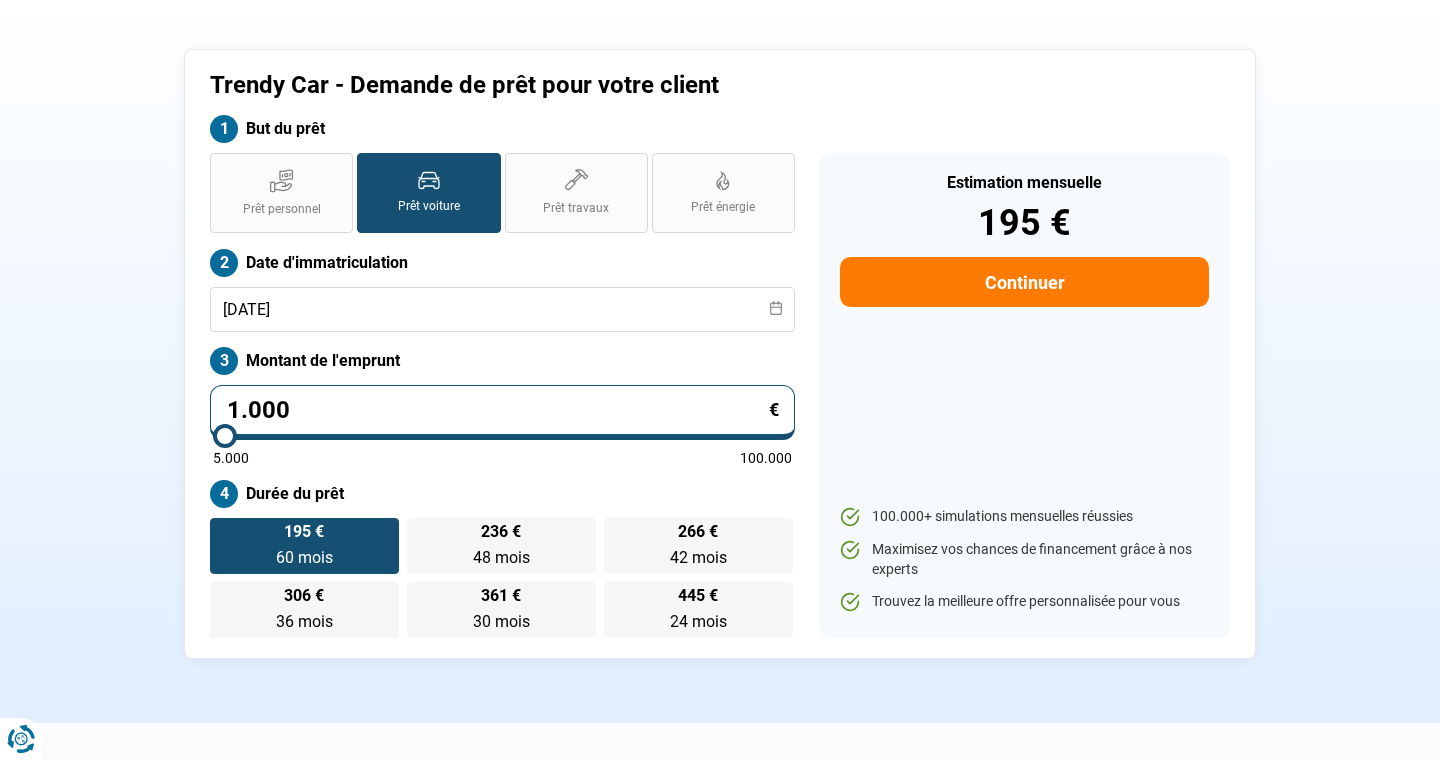 type on "5000" 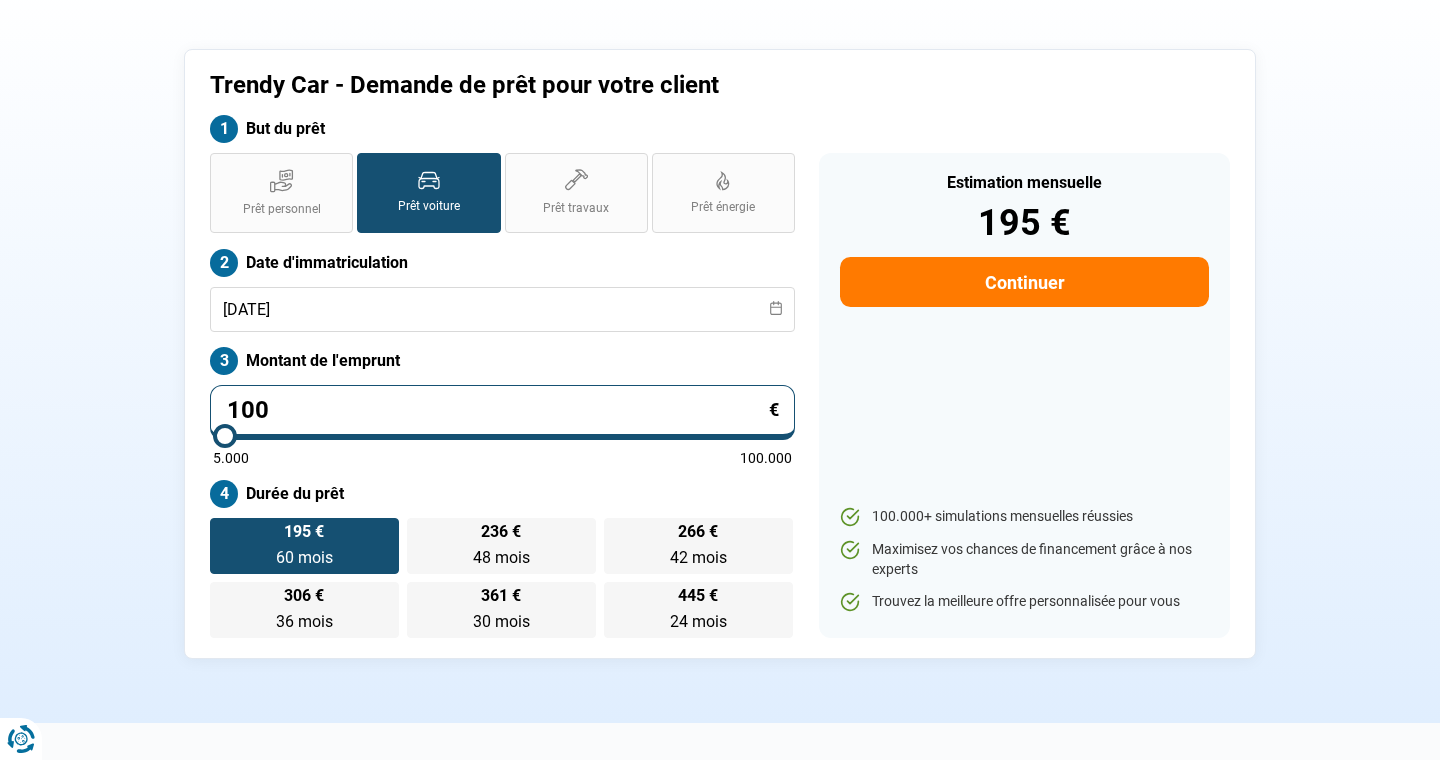 type on "10" 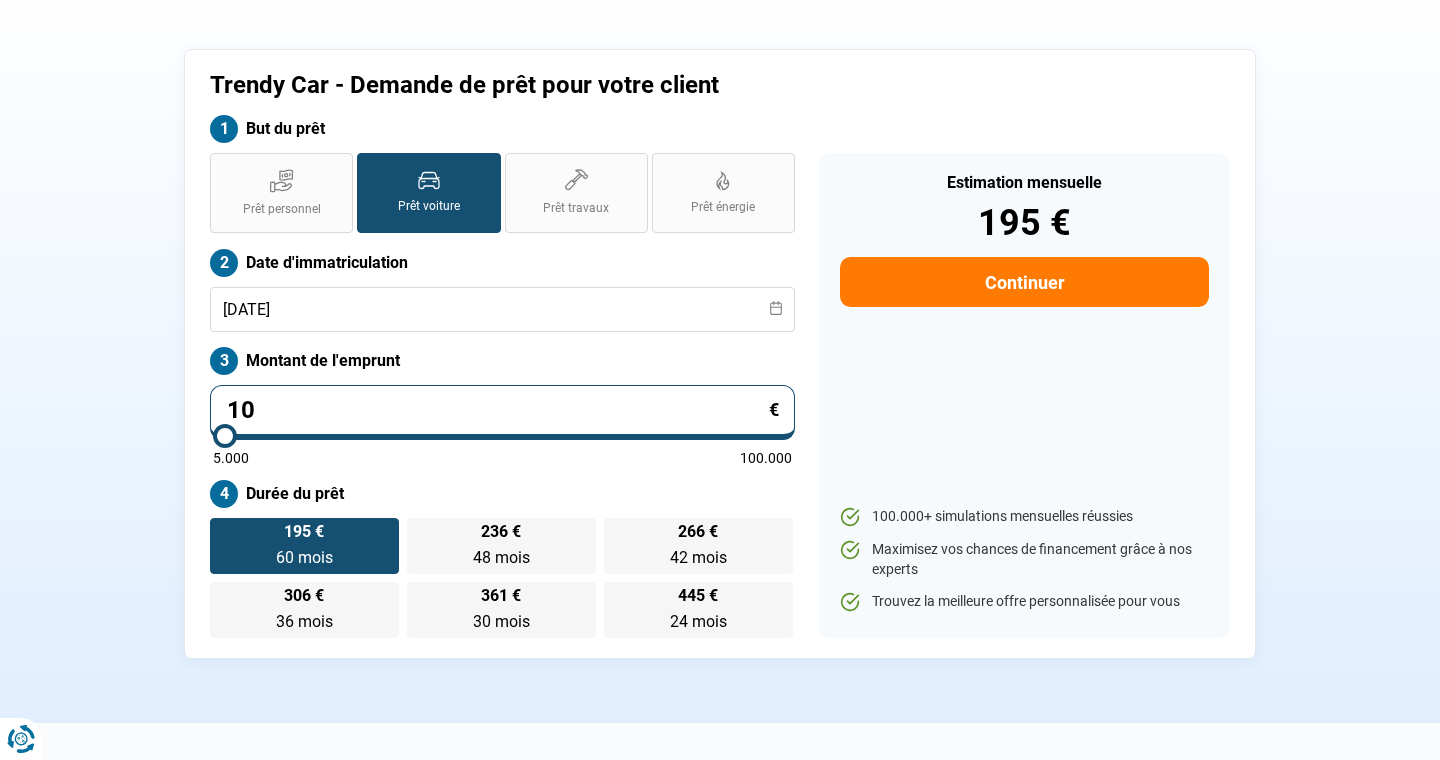 type on "5000" 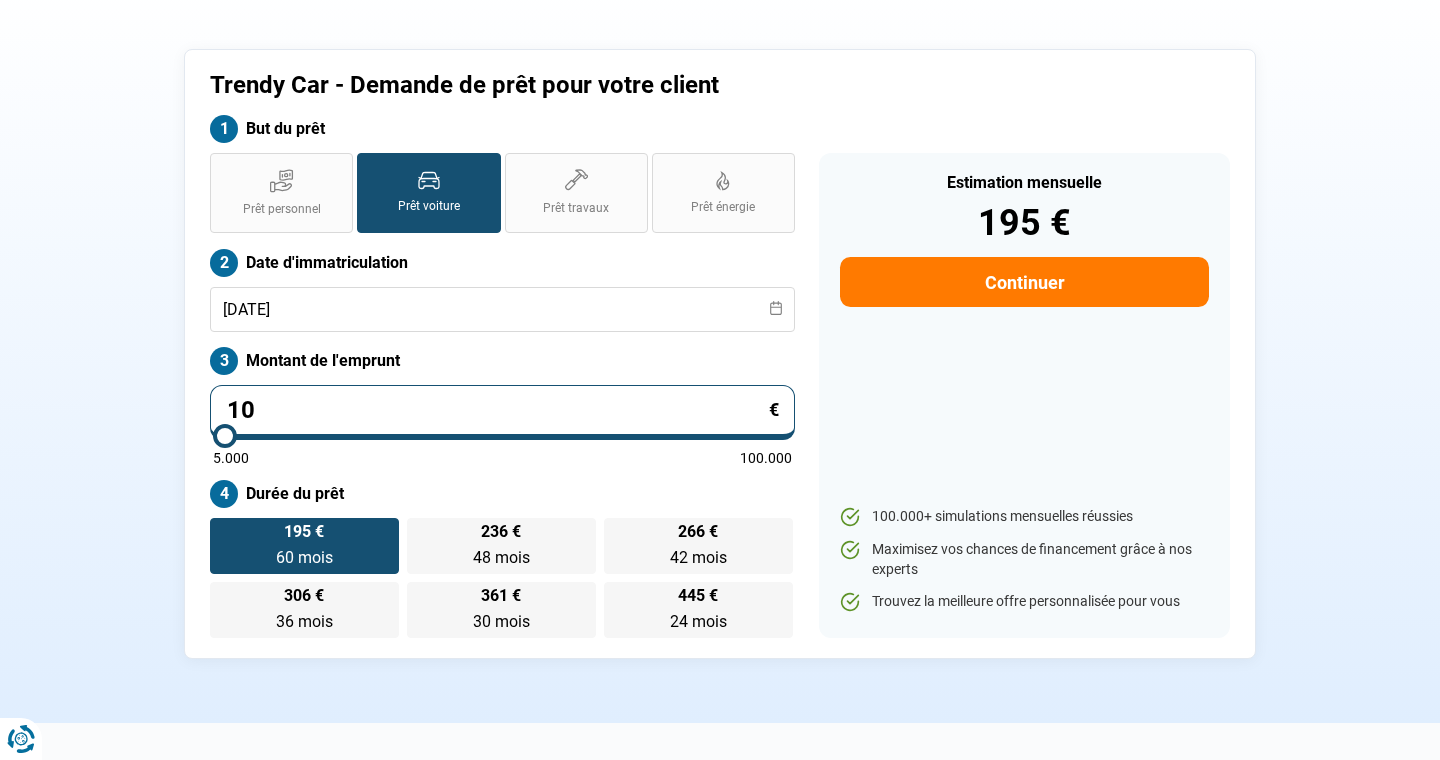 type on "1" 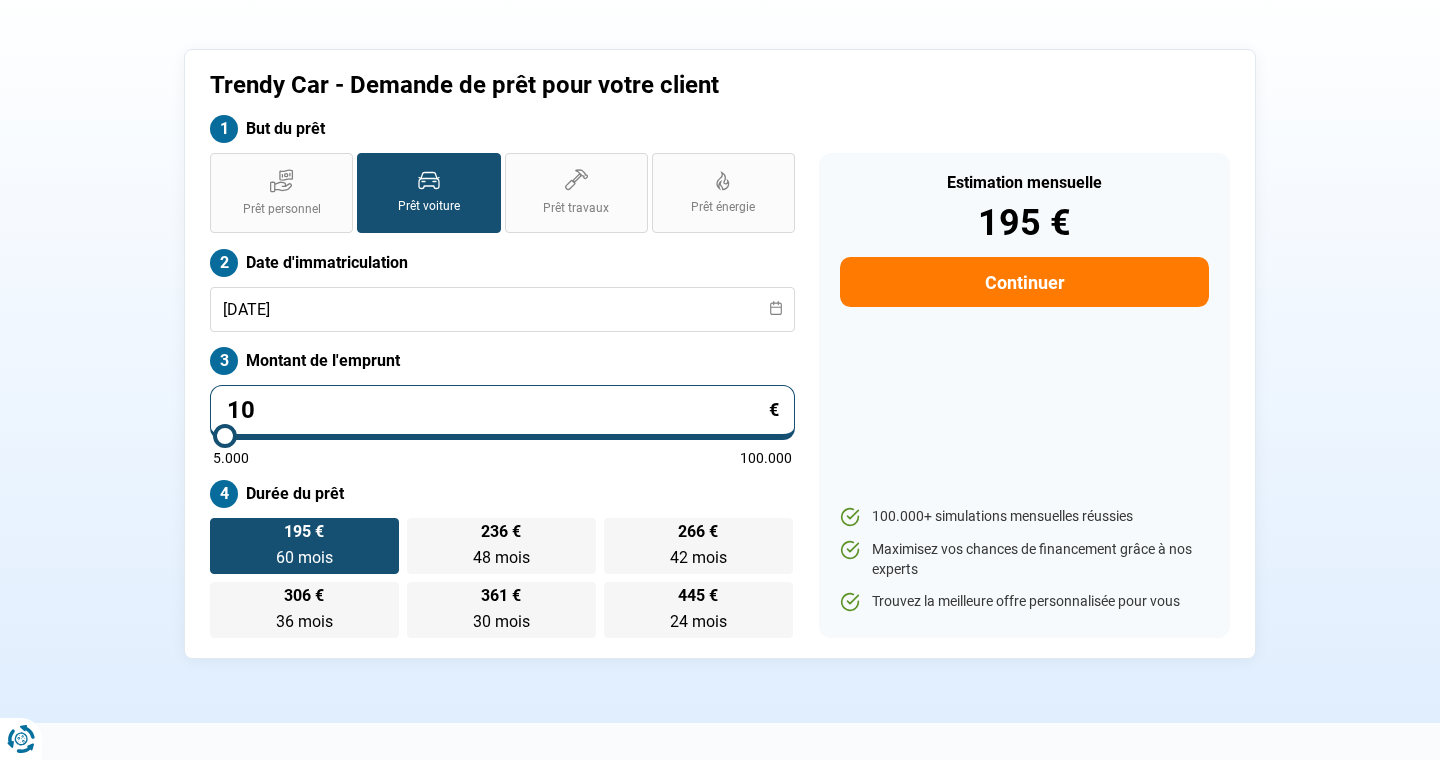 type on "5000" 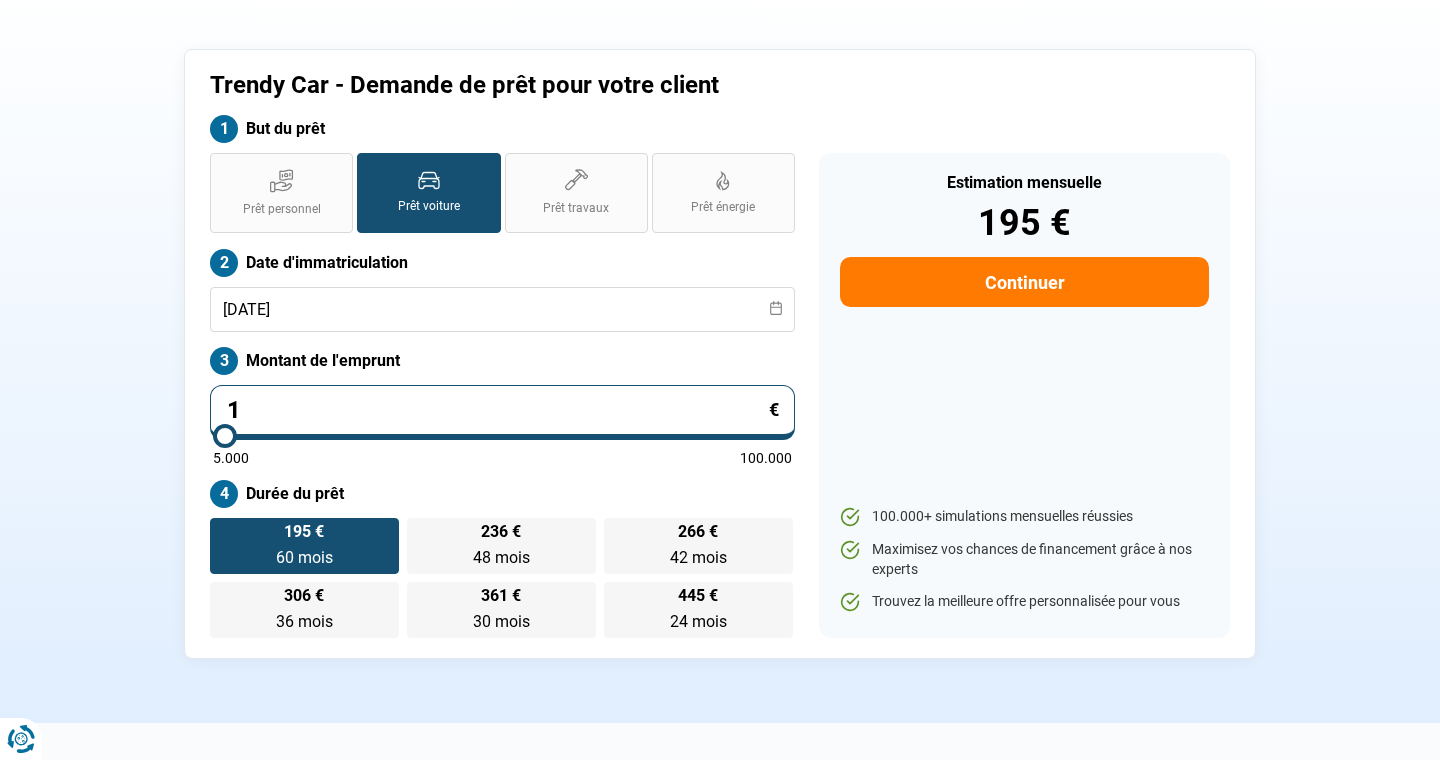 type on "0" 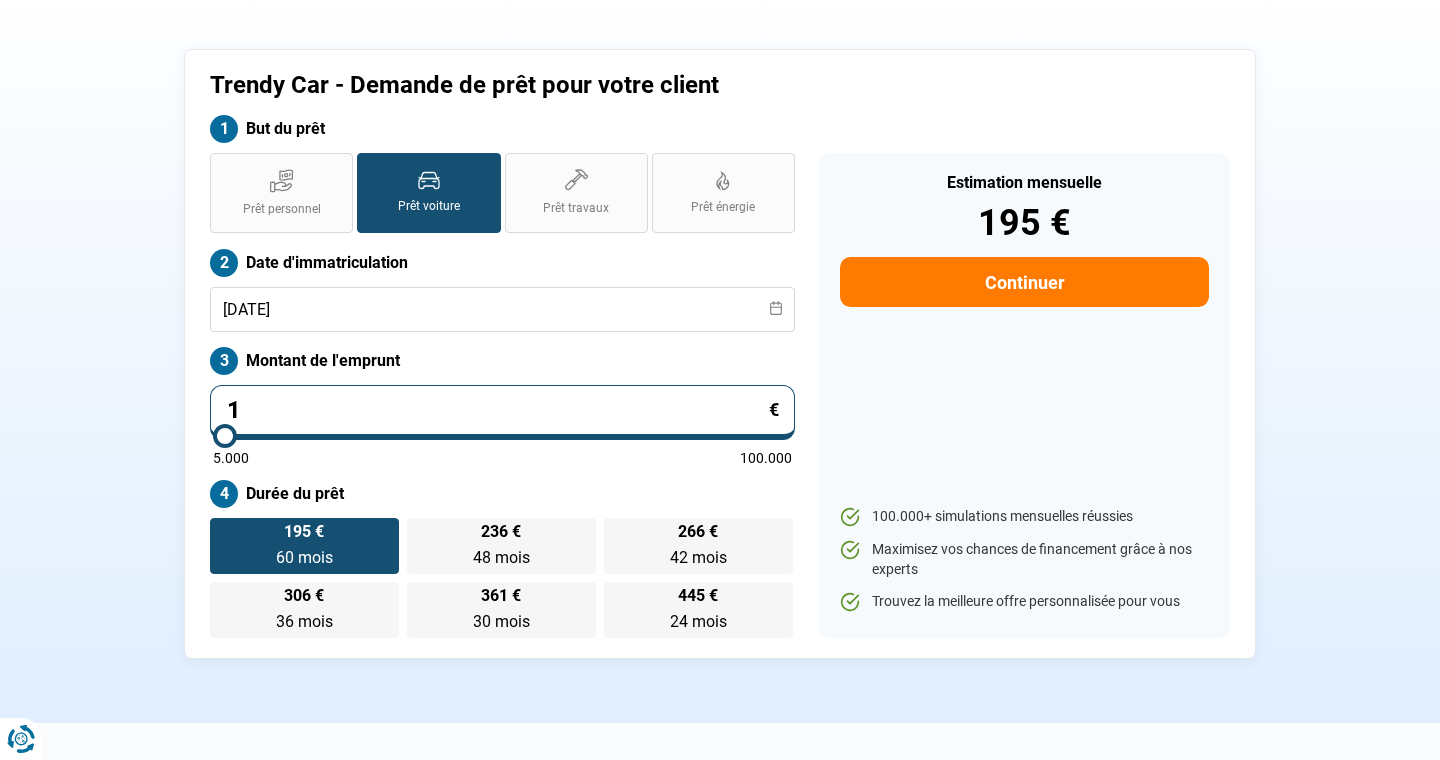 type on "5000" 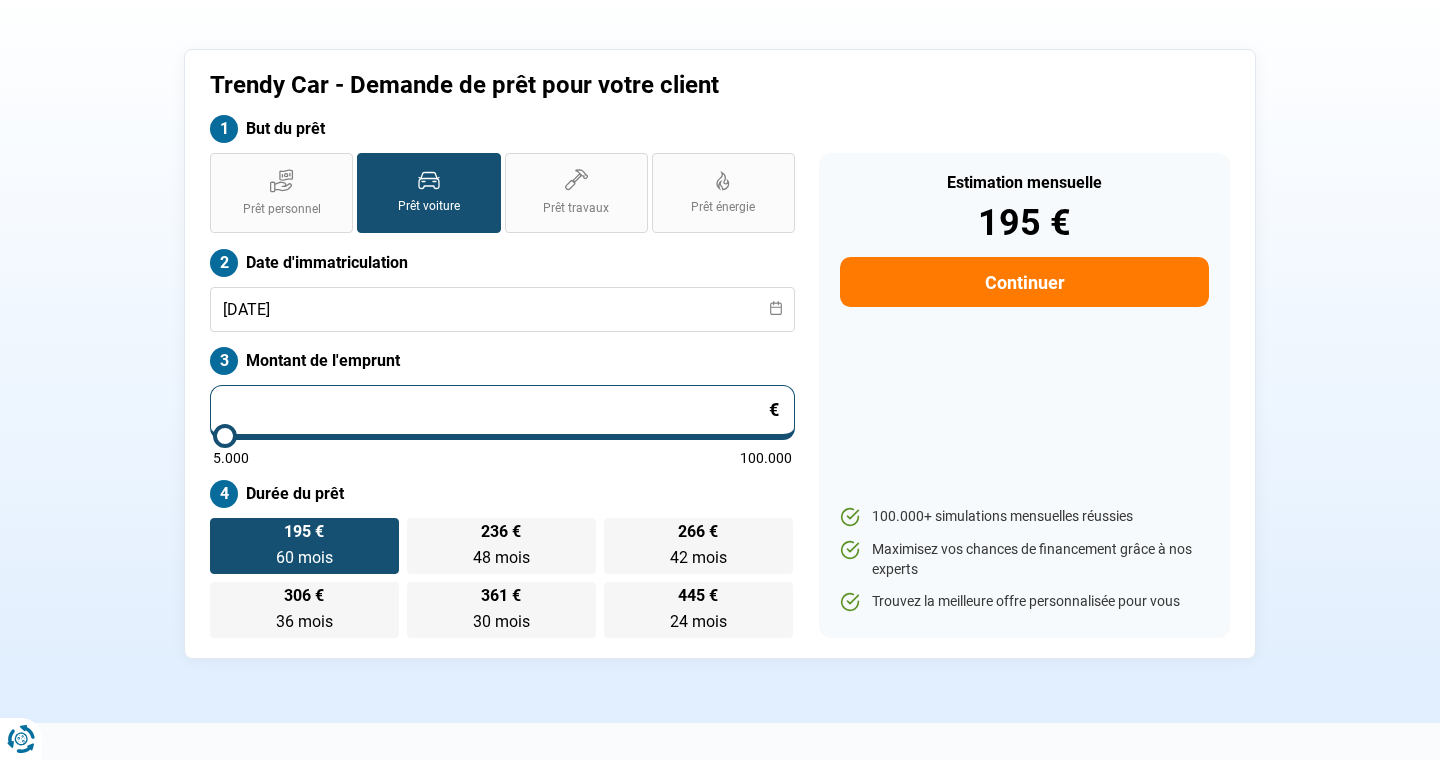 type on "2" 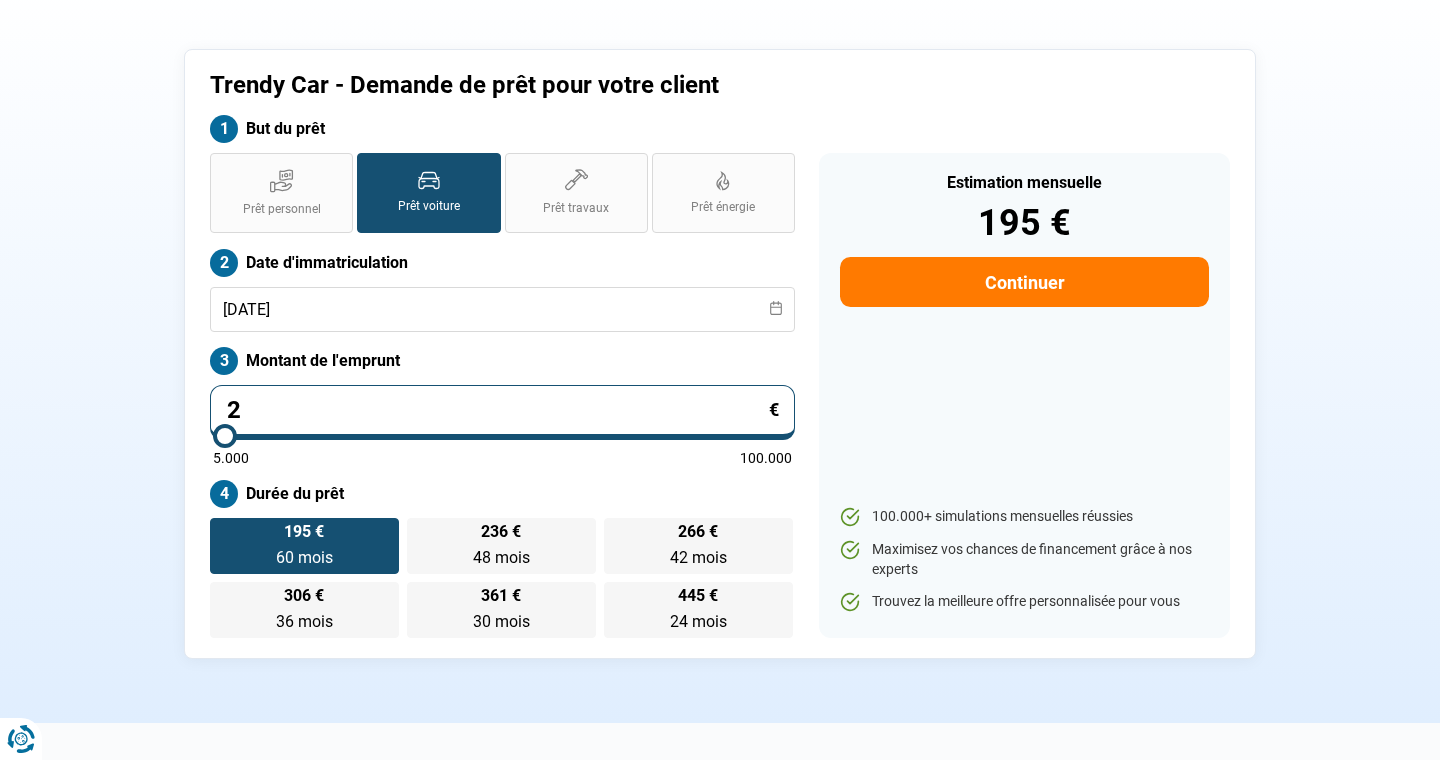 type on "20" 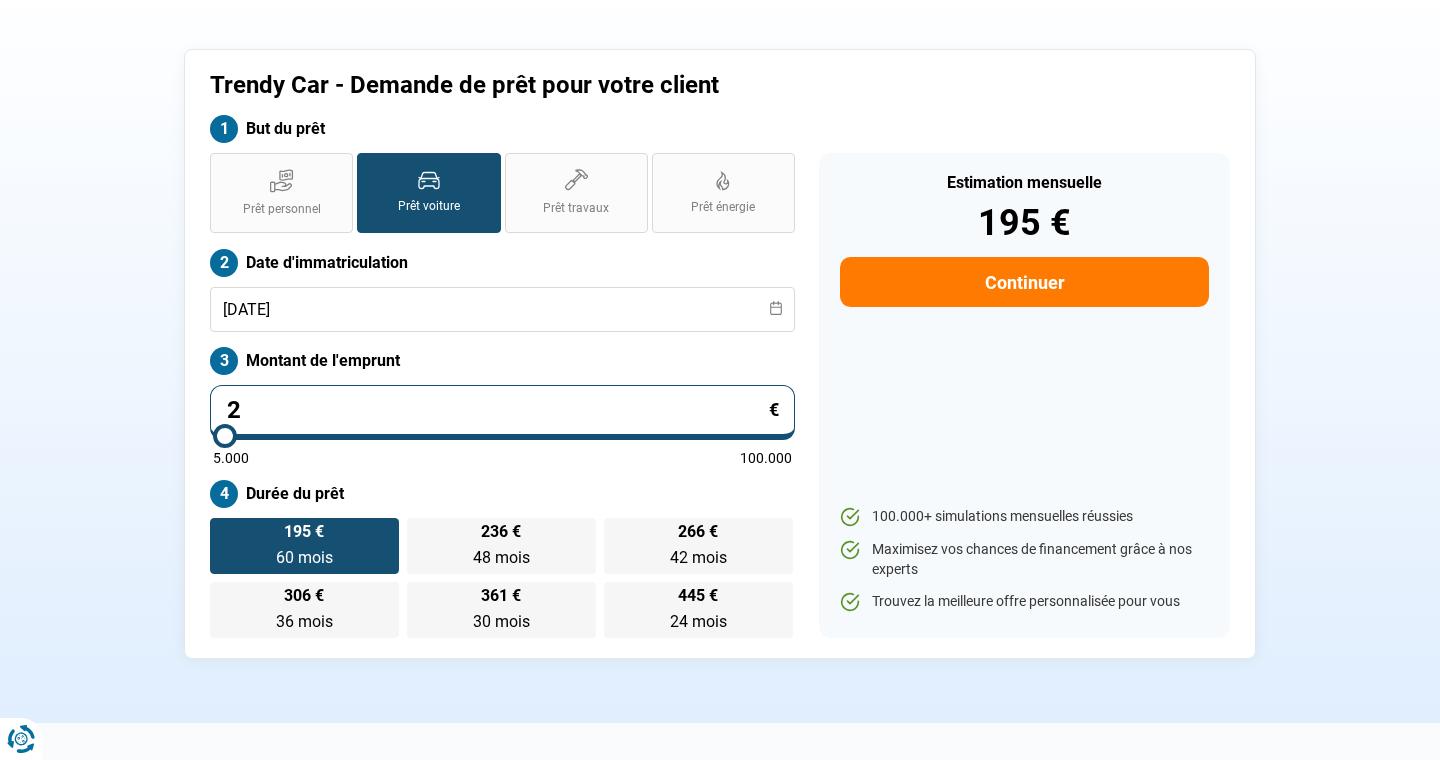 type on "5000" 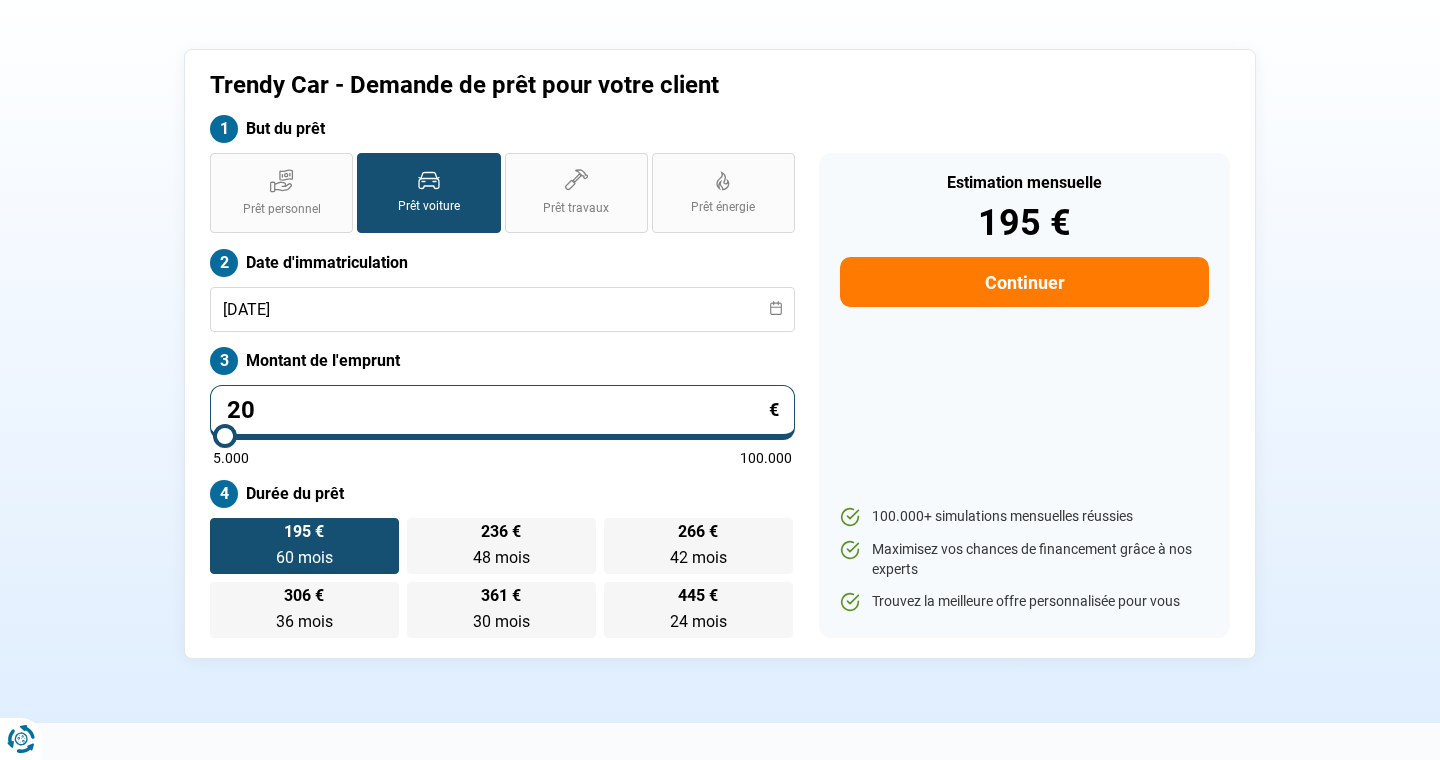 type on "200" 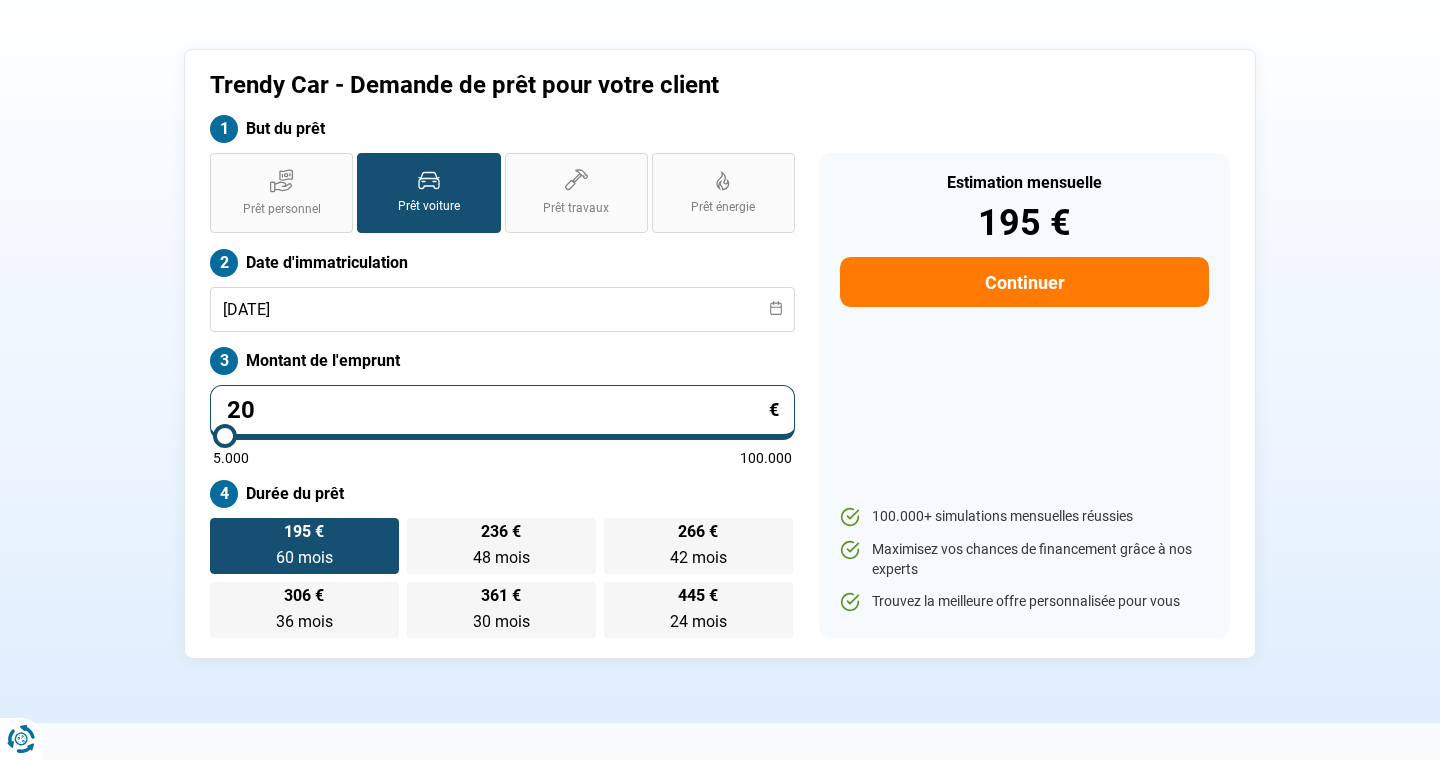type on "5000" 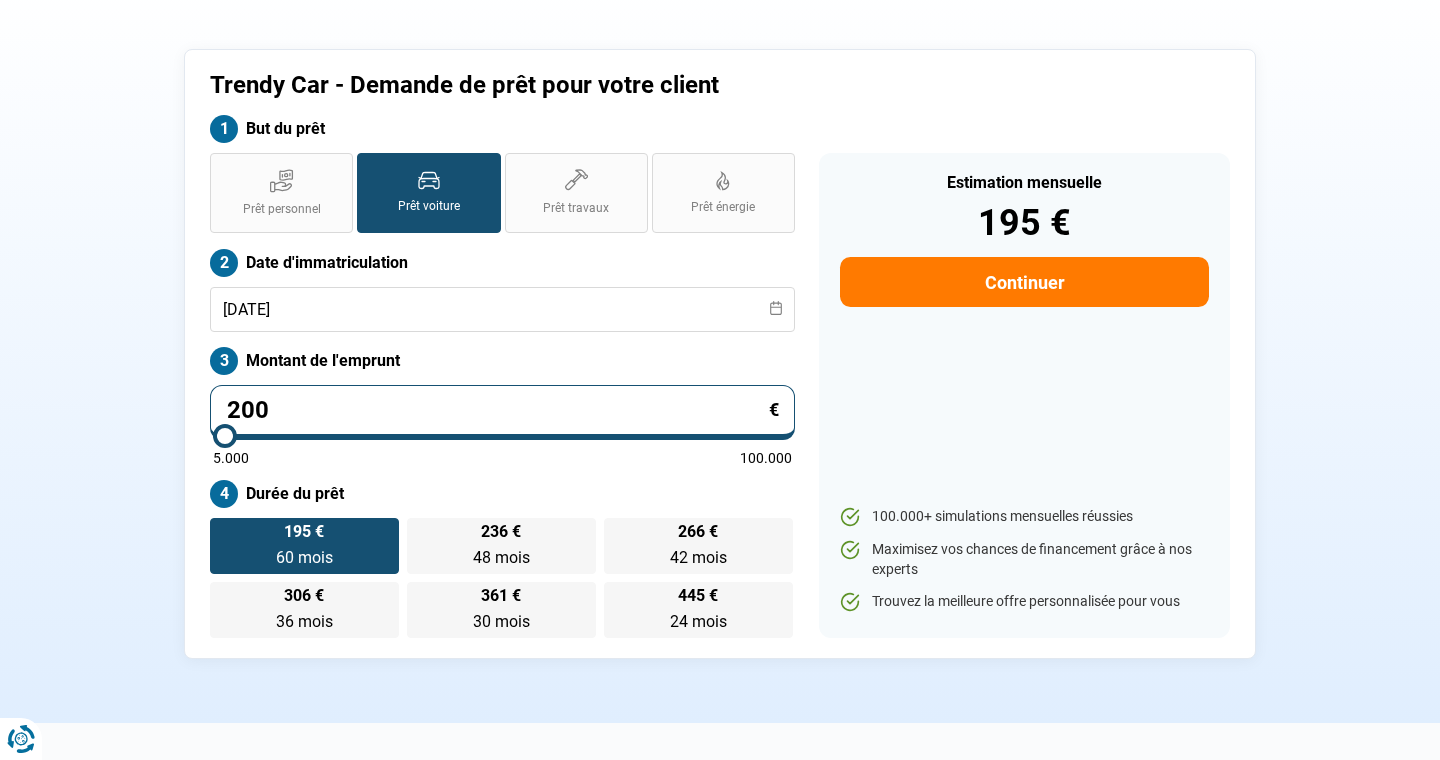 type on "2.000" 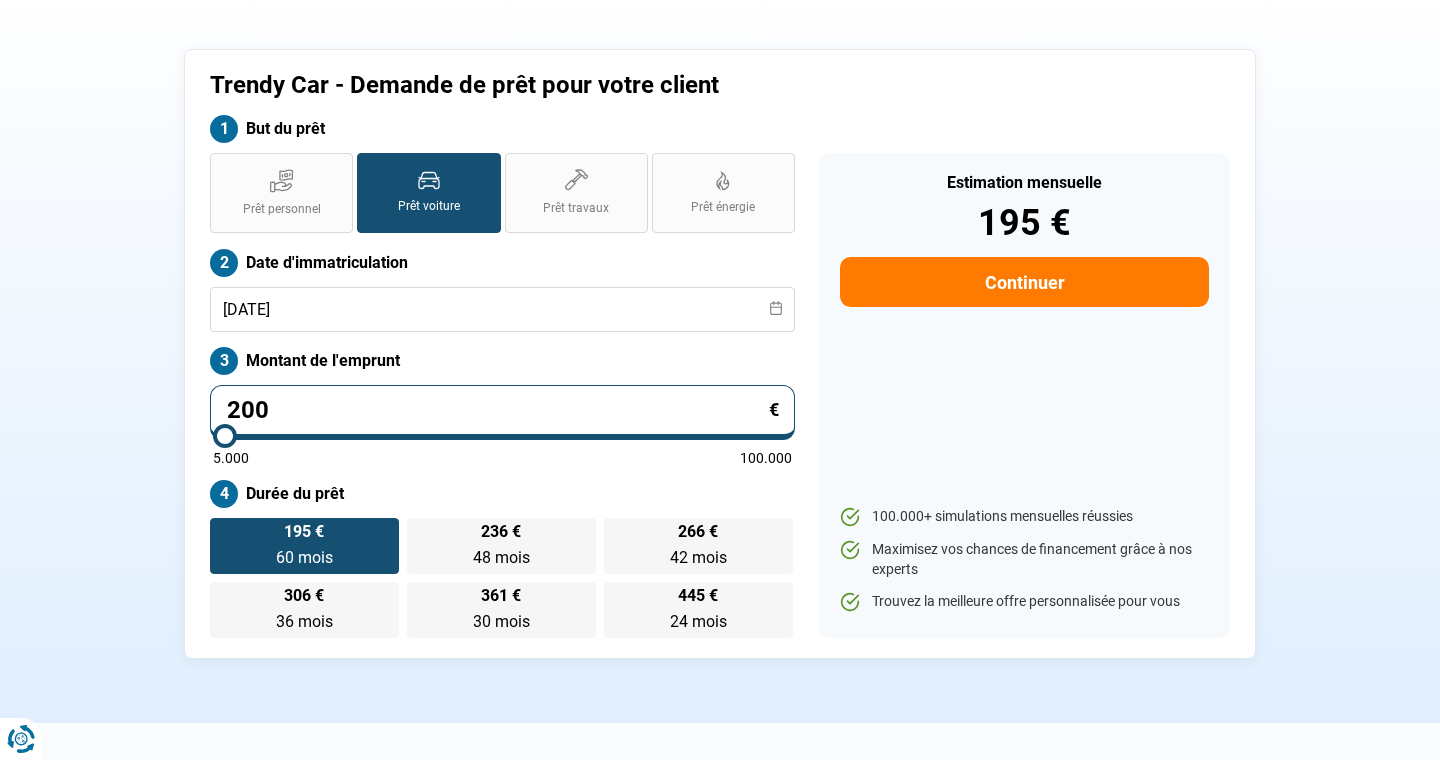 type on "5000" 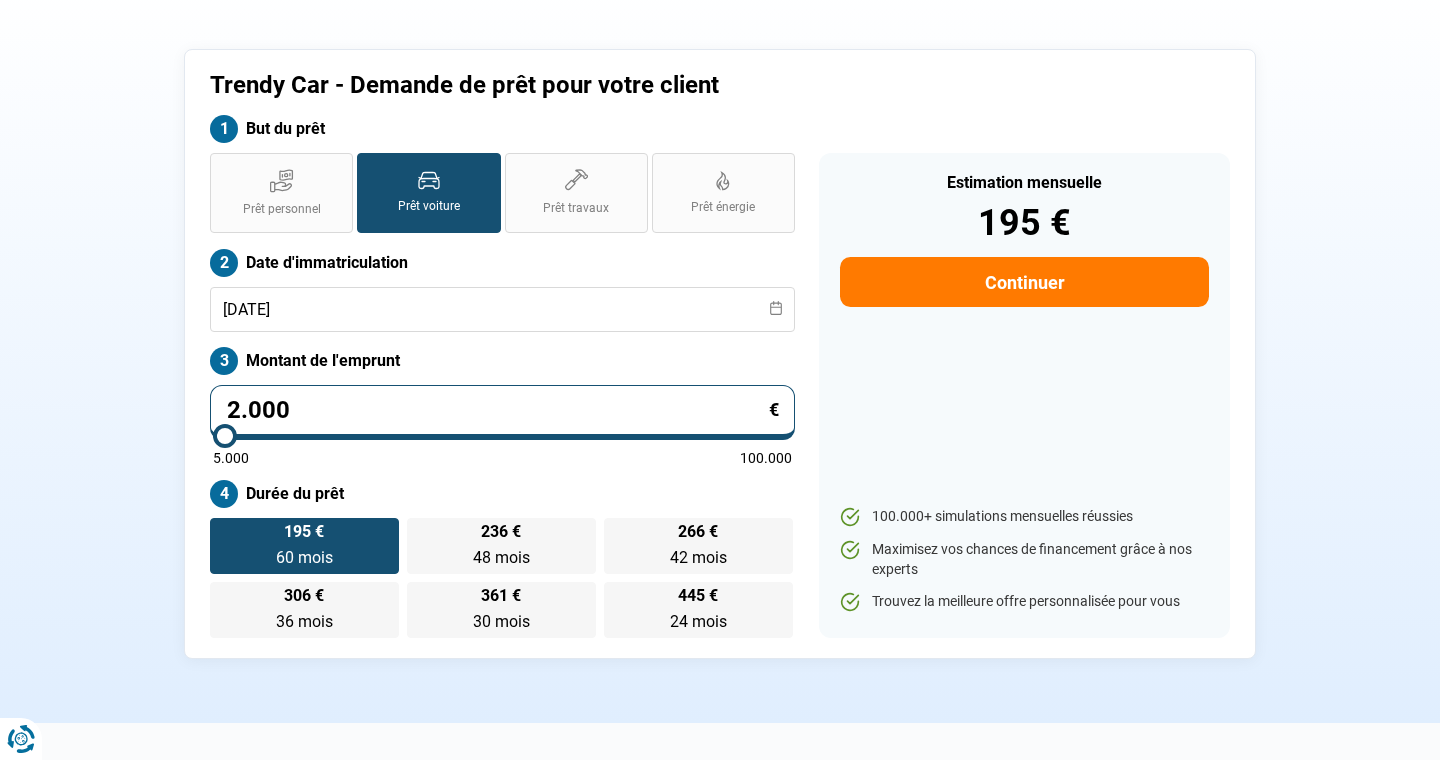 type on "20.000" 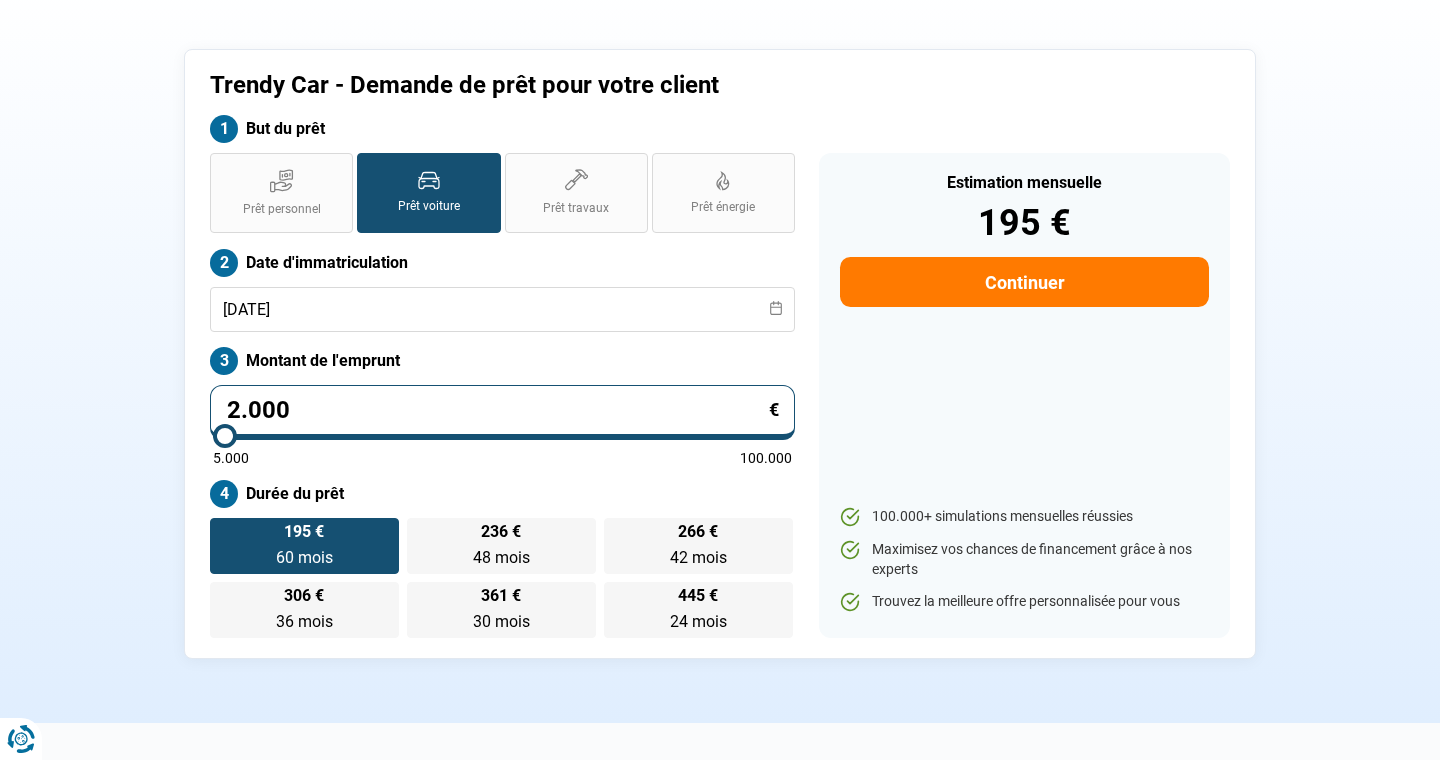 type on "20000" 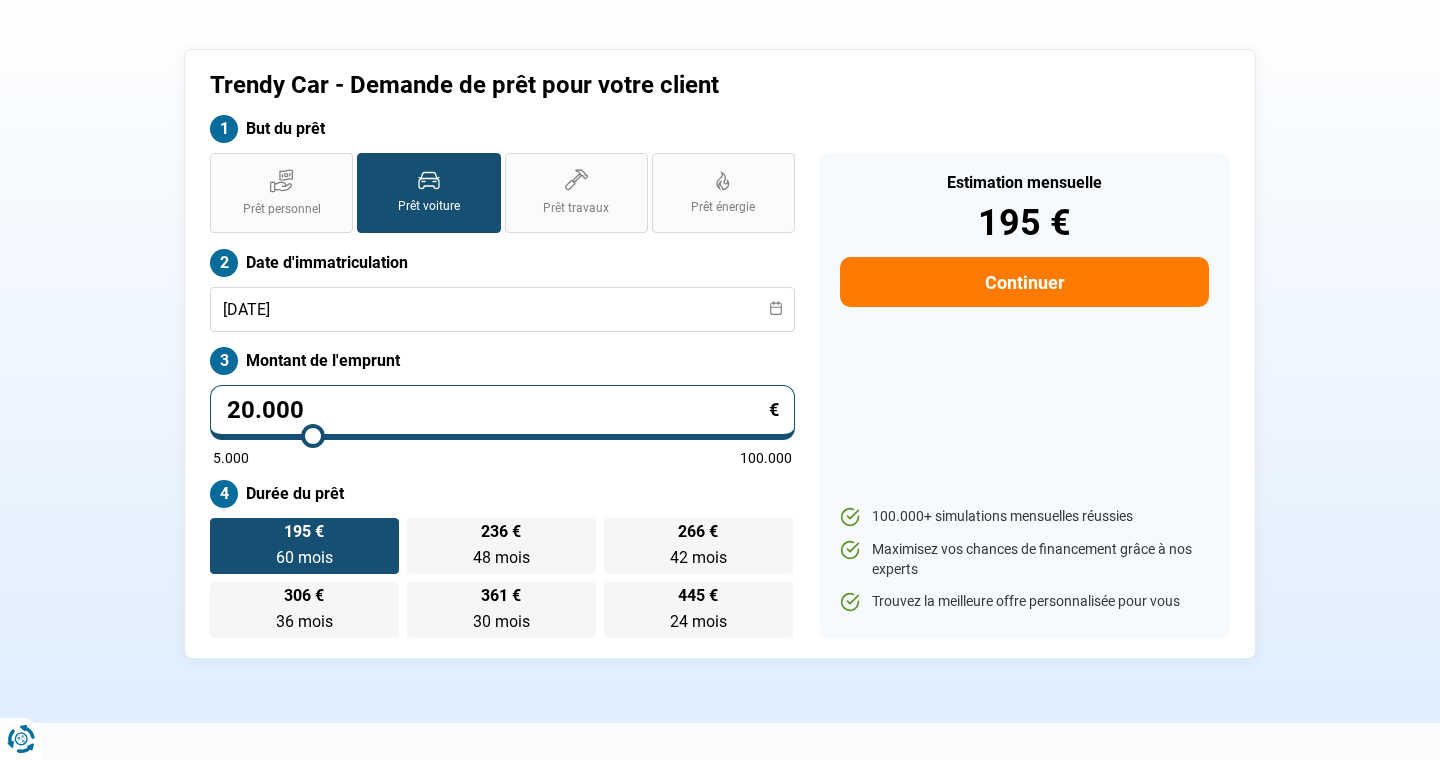 type on "20.000" 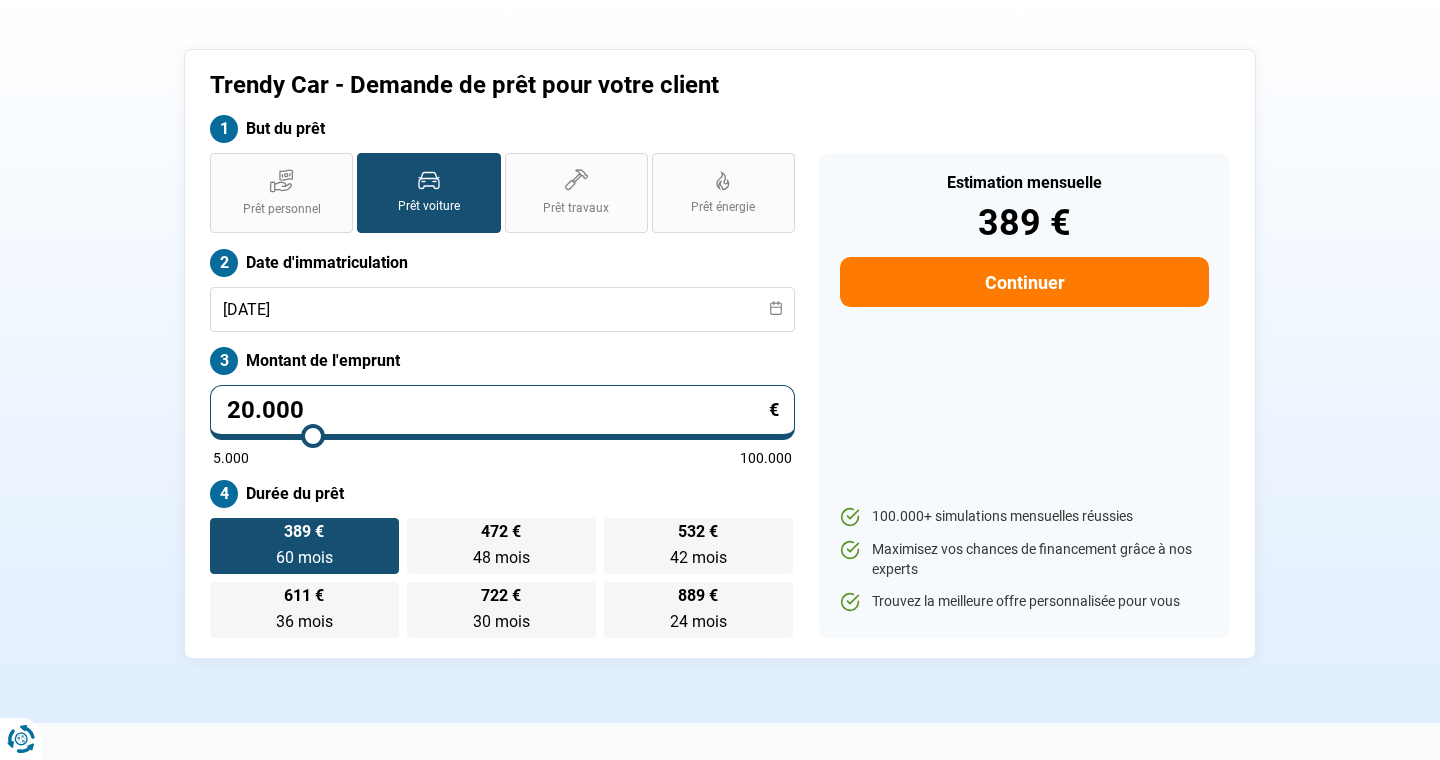 click on "Prêt personnel Prêt voiture Prêt travaux Prêt énergie Prêt voiture Date d'immatriculation [DATE] Montant de l'emprunt 20.000 € 5.000 100.000 Durée du prêt 389 € 60 mois 60 mois 472 € 48 mois 48 mois 532 € 42 mois 42 mois 611 € 36 mois 36 mois 722 € 30 mois 30 mois 889 € 24 mois 24 mois" at bounding box center [502, 395] 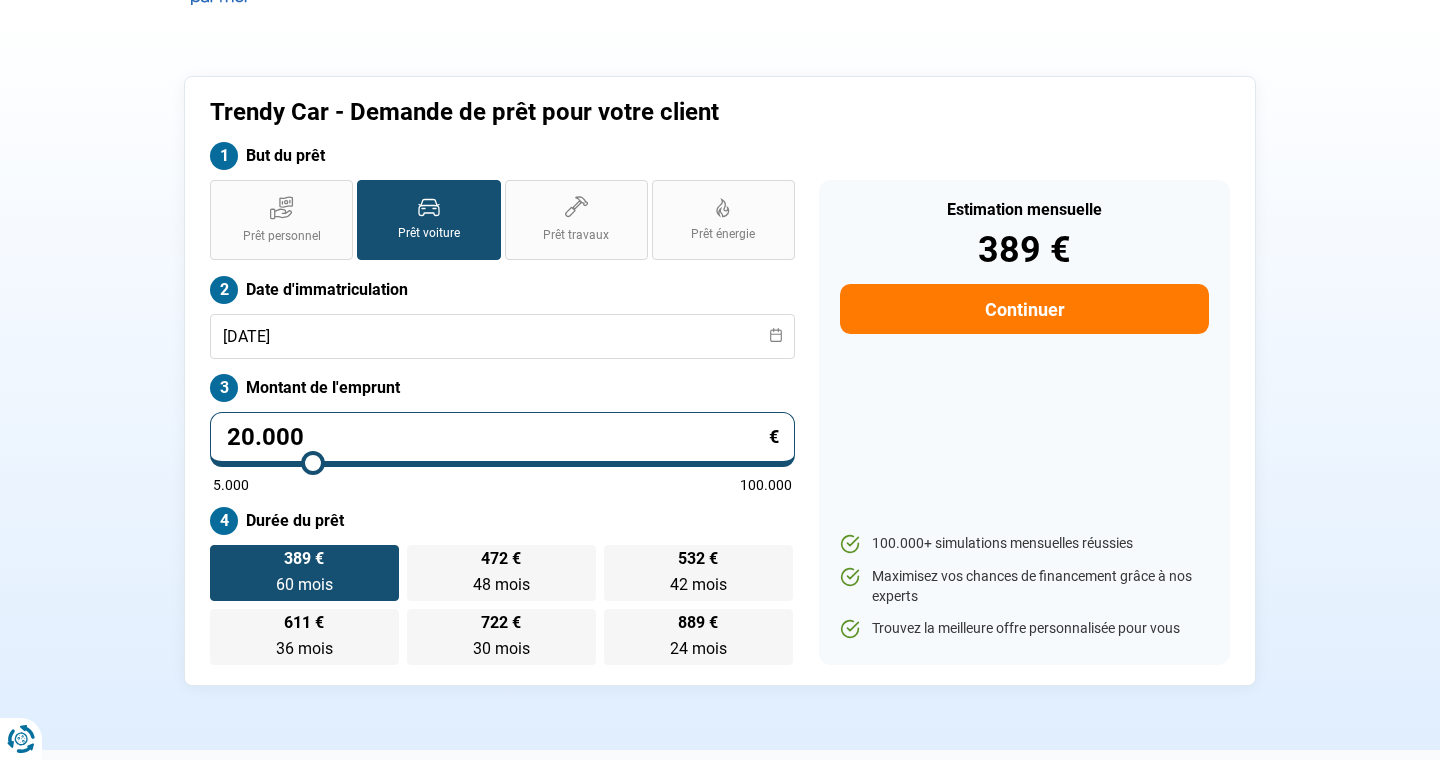 scroll, scrollTop: 73, scrollLeft: 0, axis: vertical 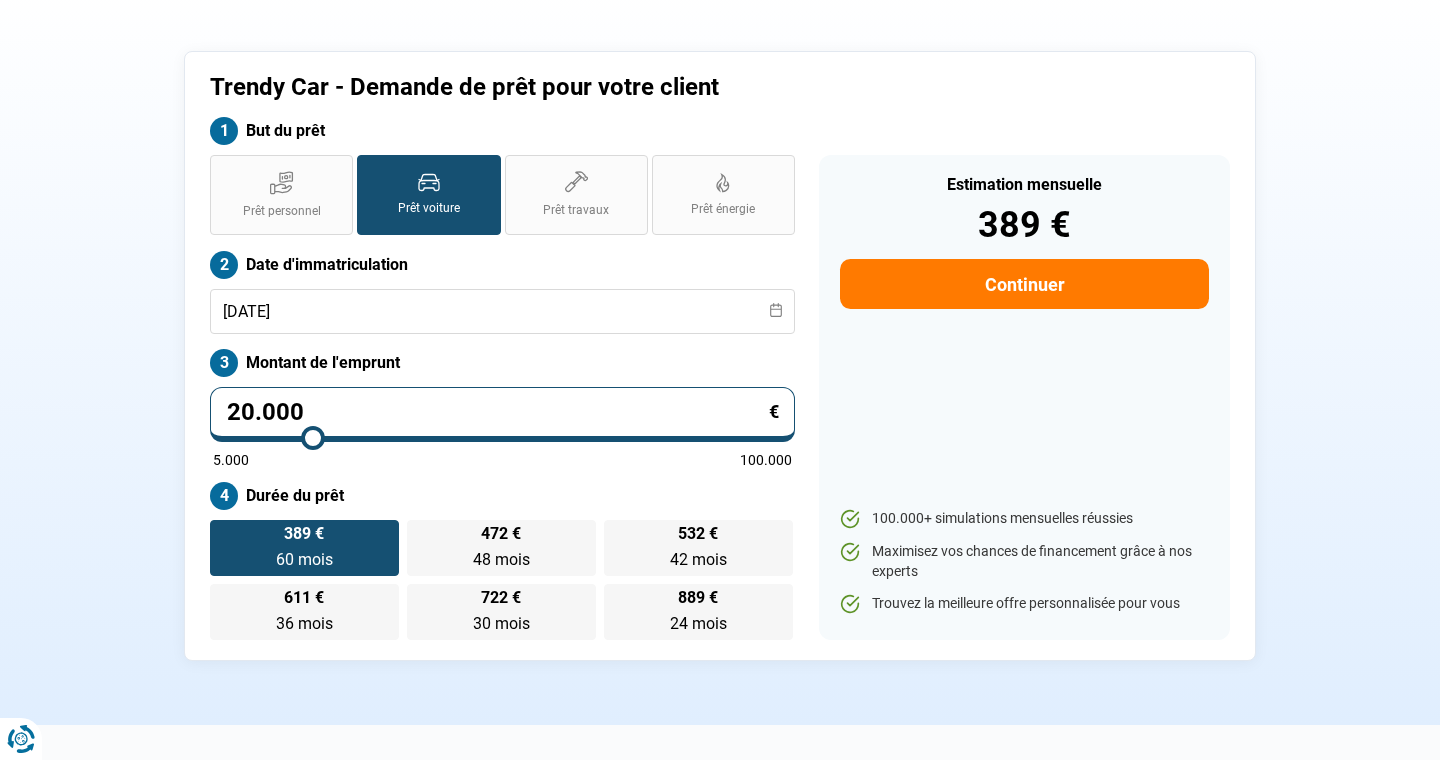 click on "Continuer" at bounding box center [1024, 284] 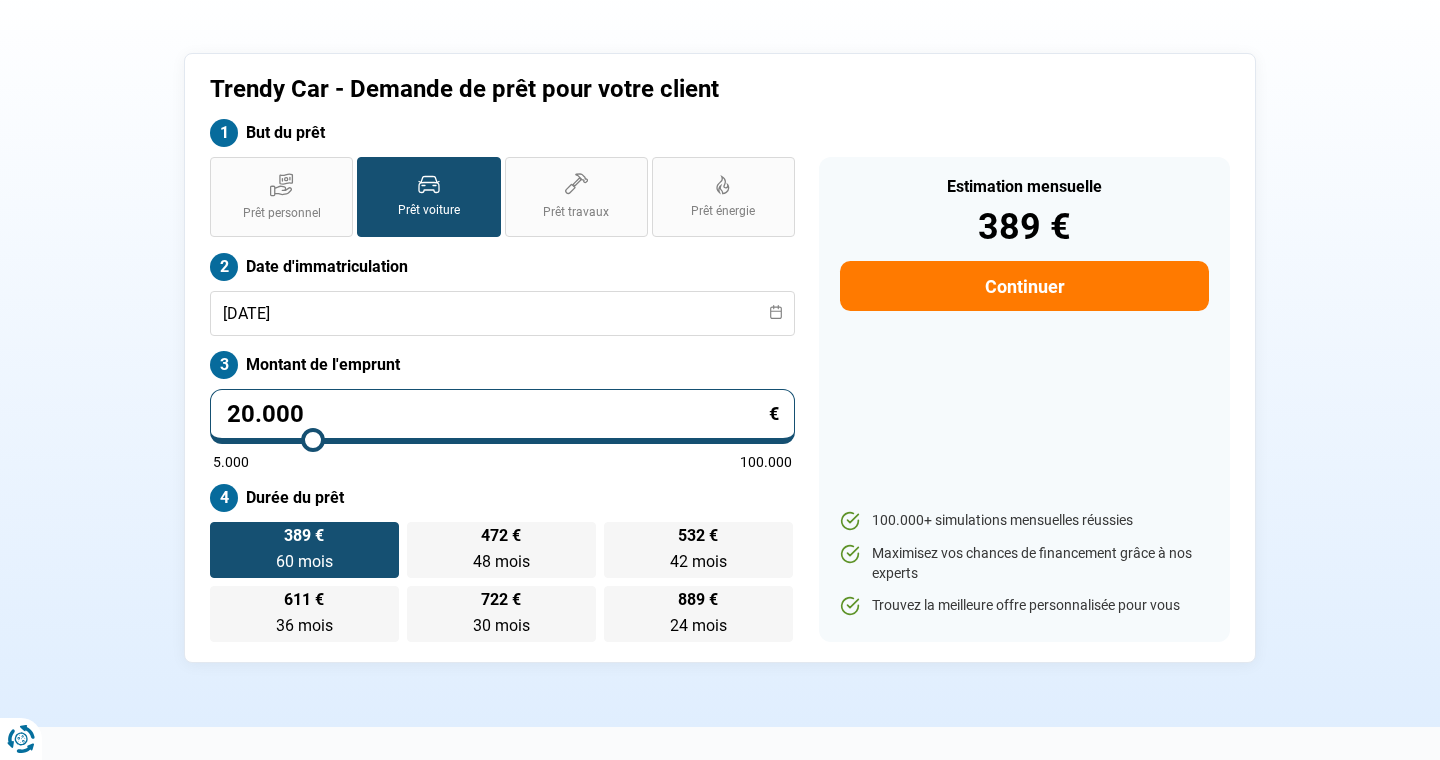 select on "32" 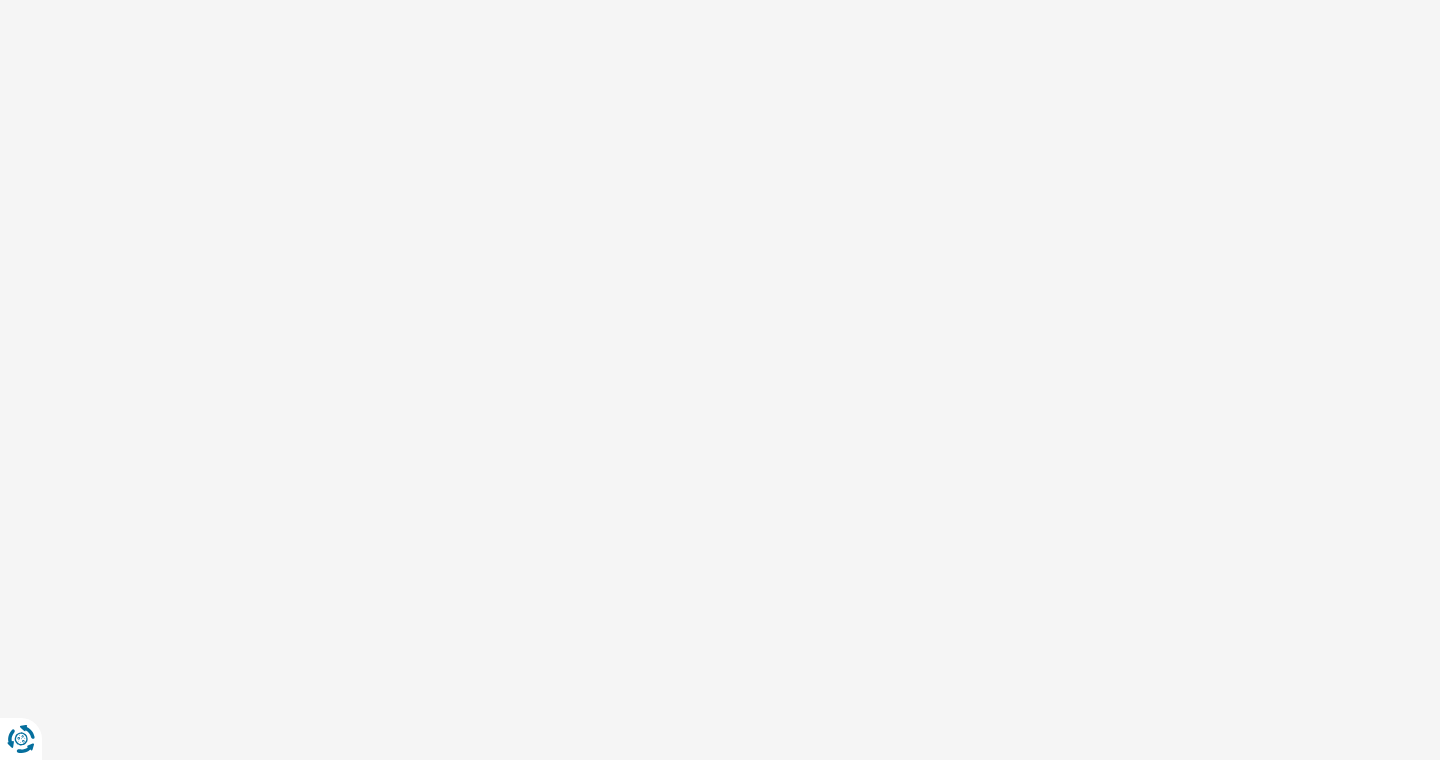 scroll, scrollTop: 0, scrollLeft: 0, axis: both 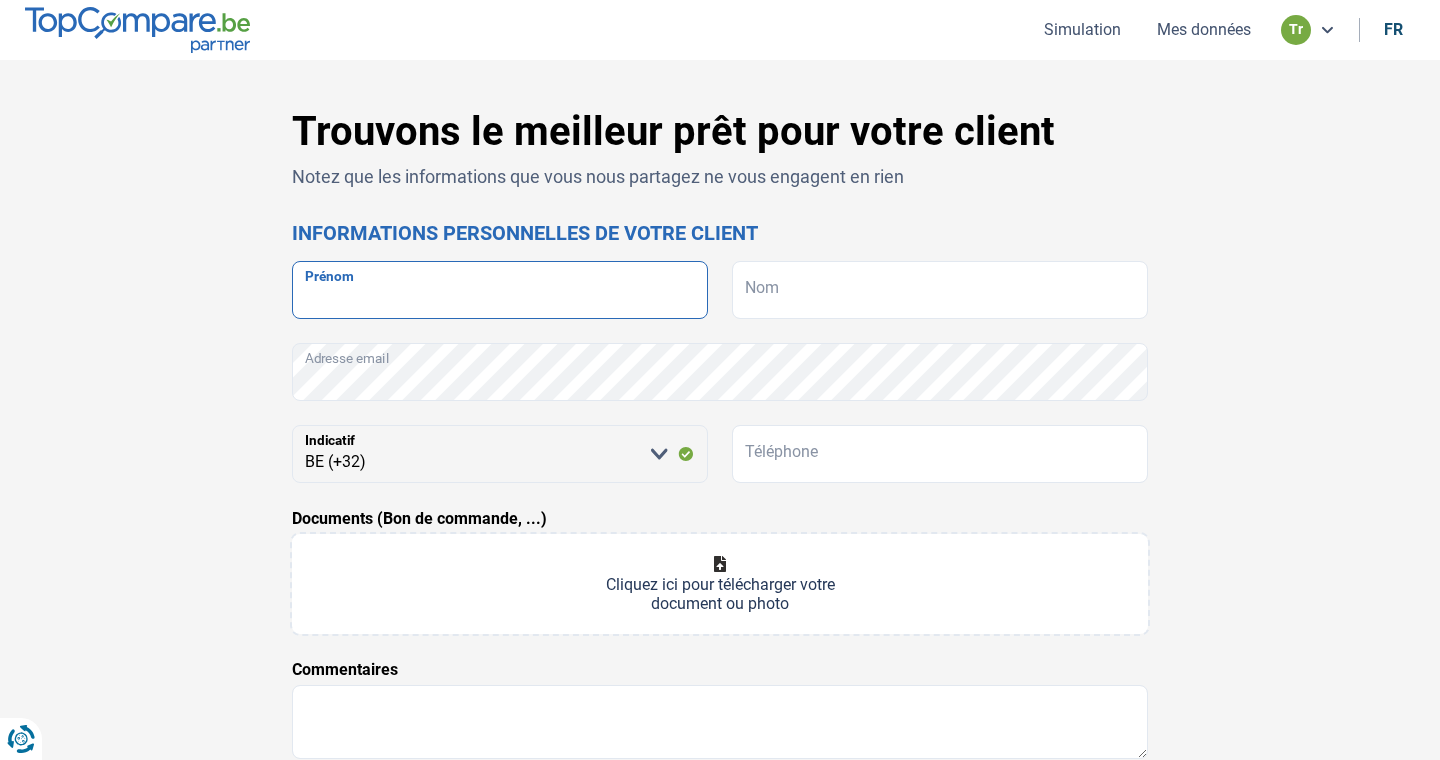 click on "Prénom" at bounding box center (500, 290) 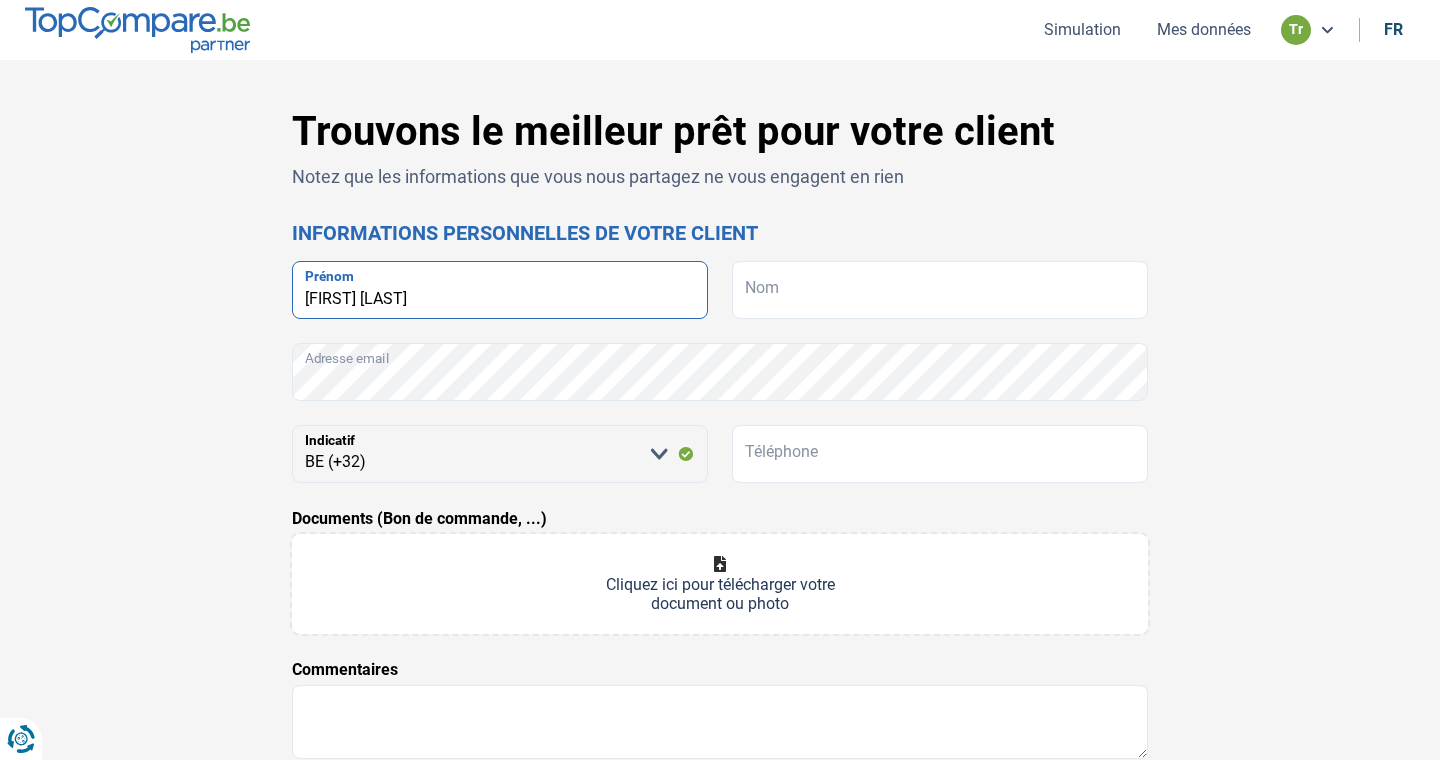 type on "[FIRST] [LAST]" 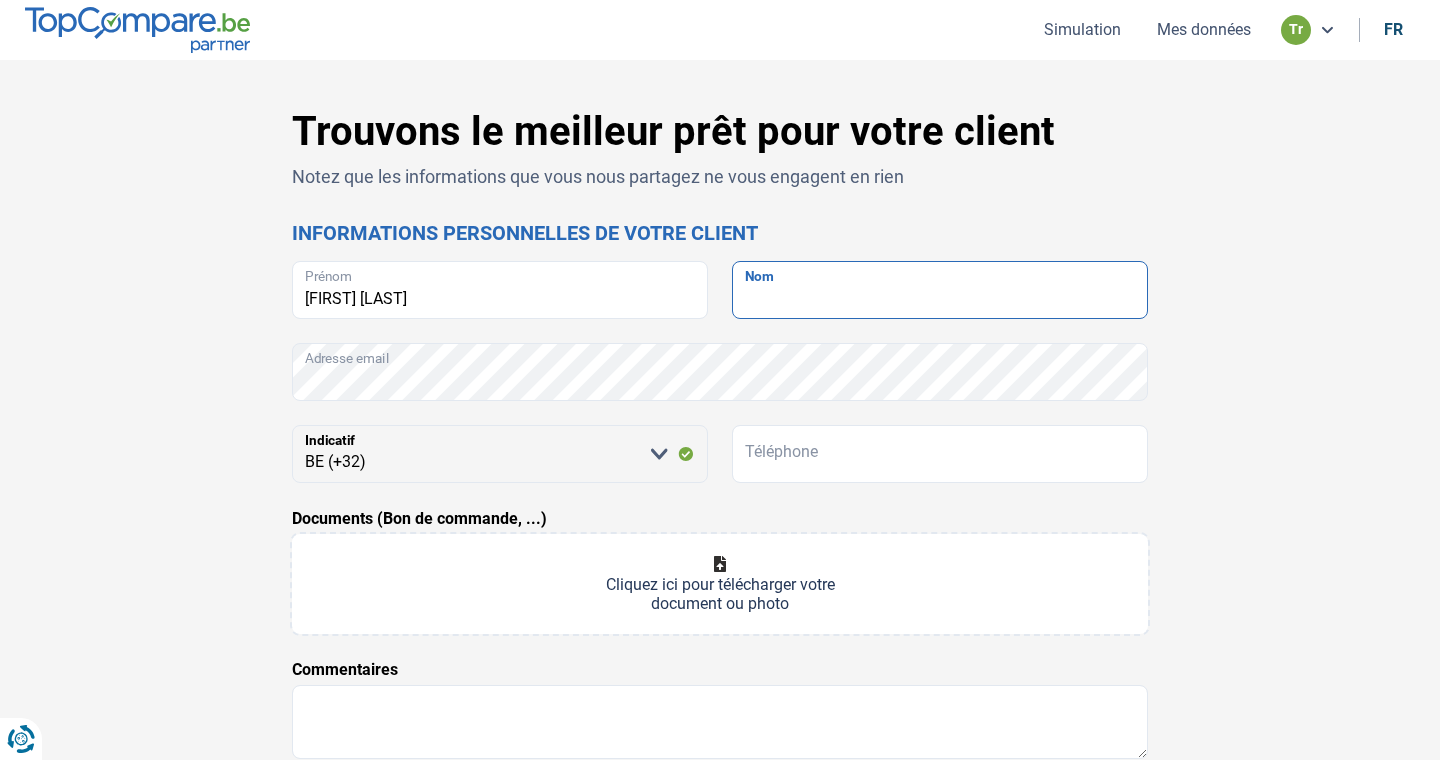 click on "Nom" at bounding box center (940, 290) 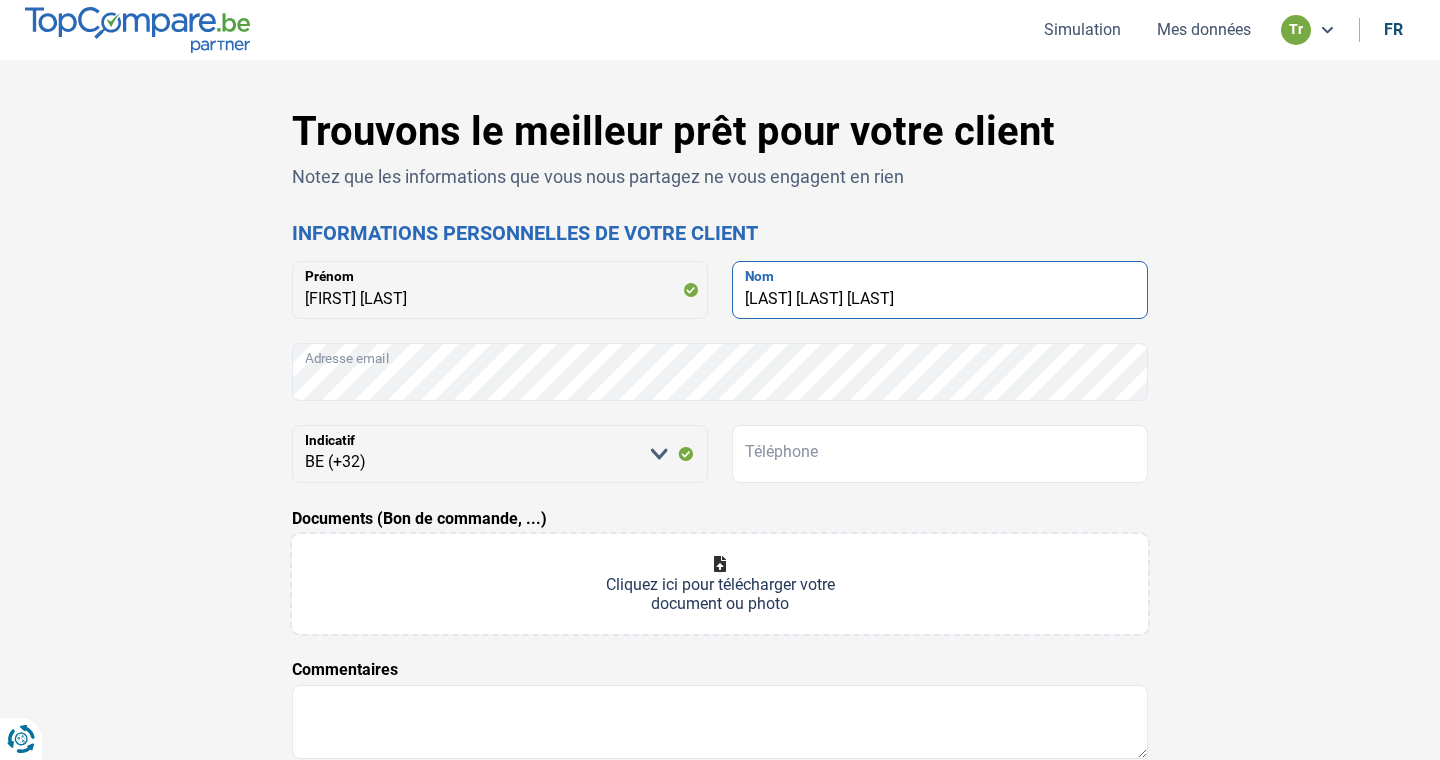 type on "[LAST] [LAST] [LAST]" 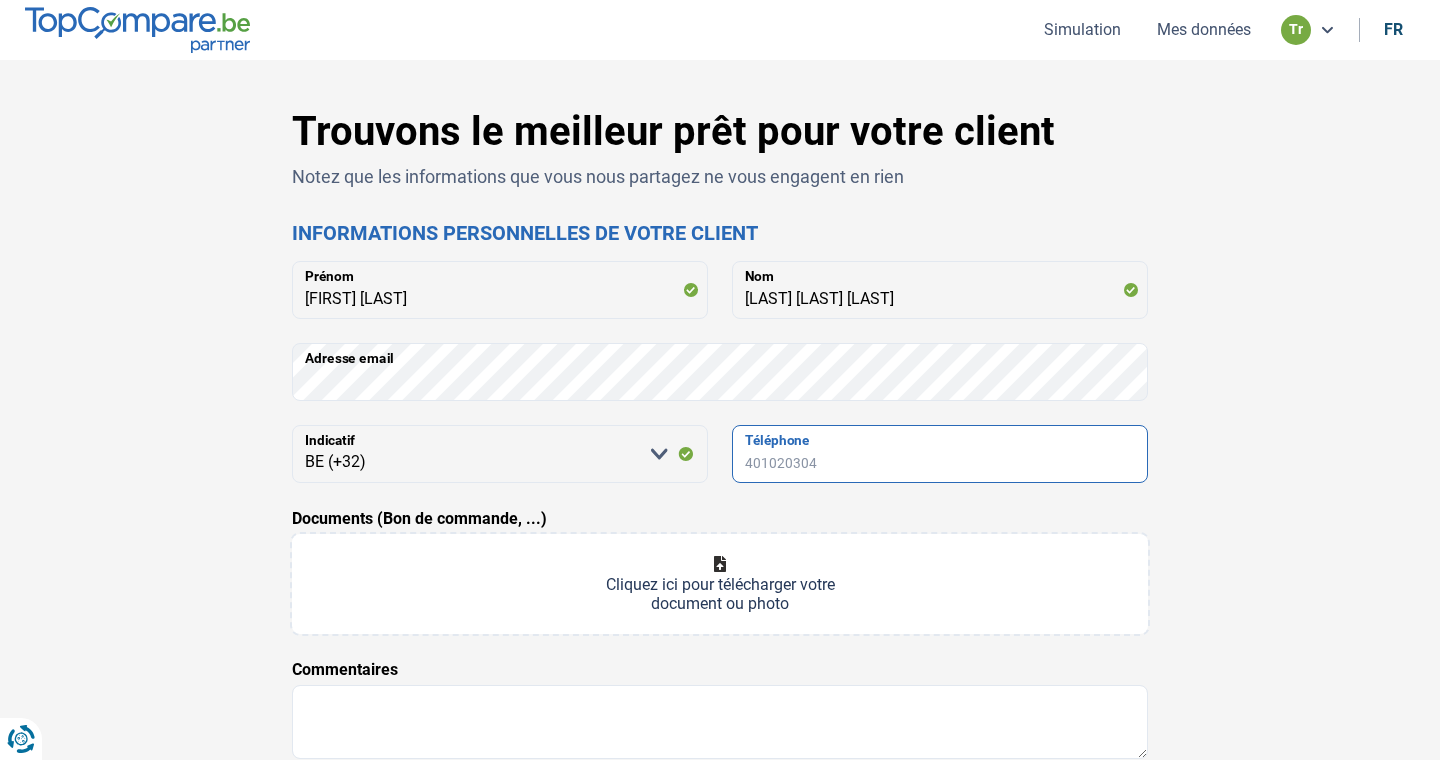click on "Téléphone" at bounding box center (940, 454) 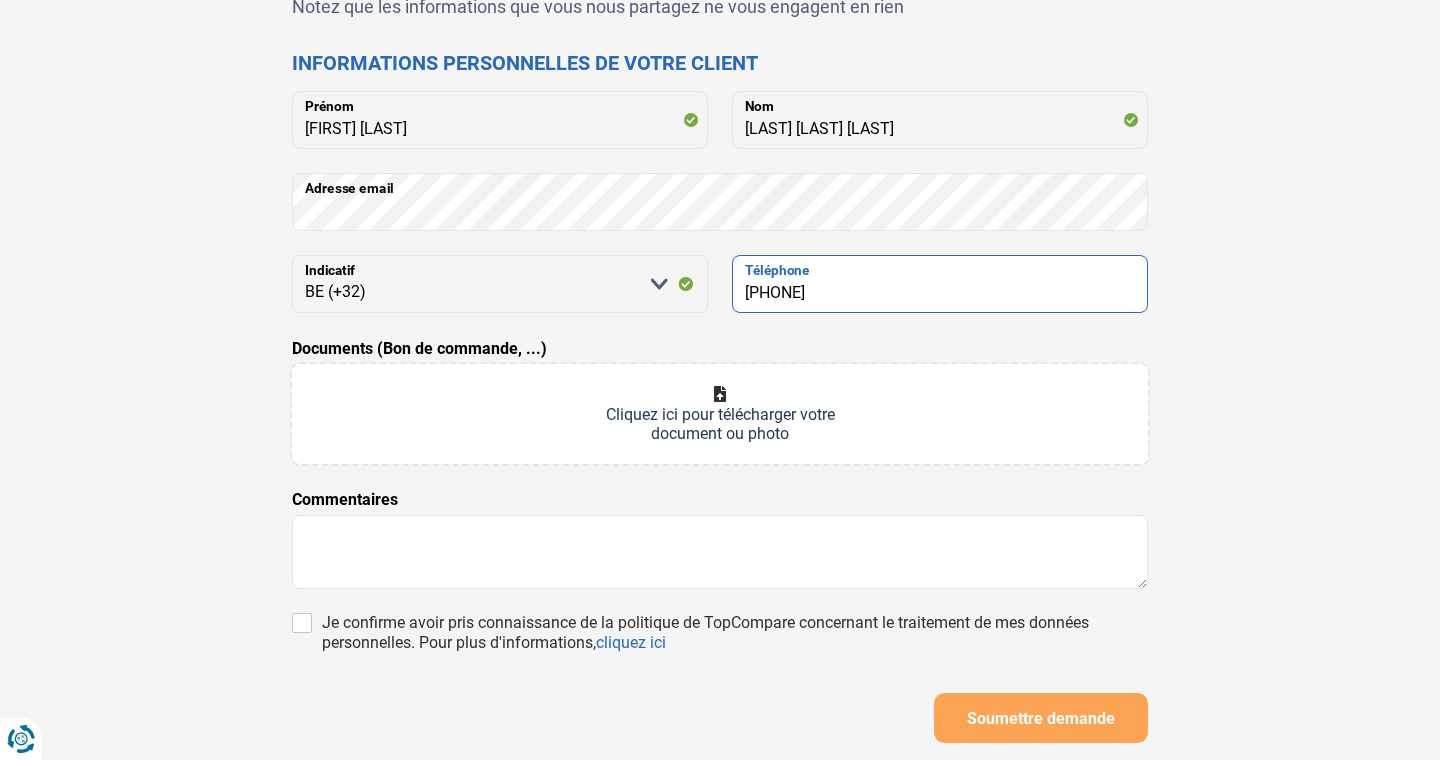scroll, scrollTop: 172, scrollLeft: 0, axis: vertical 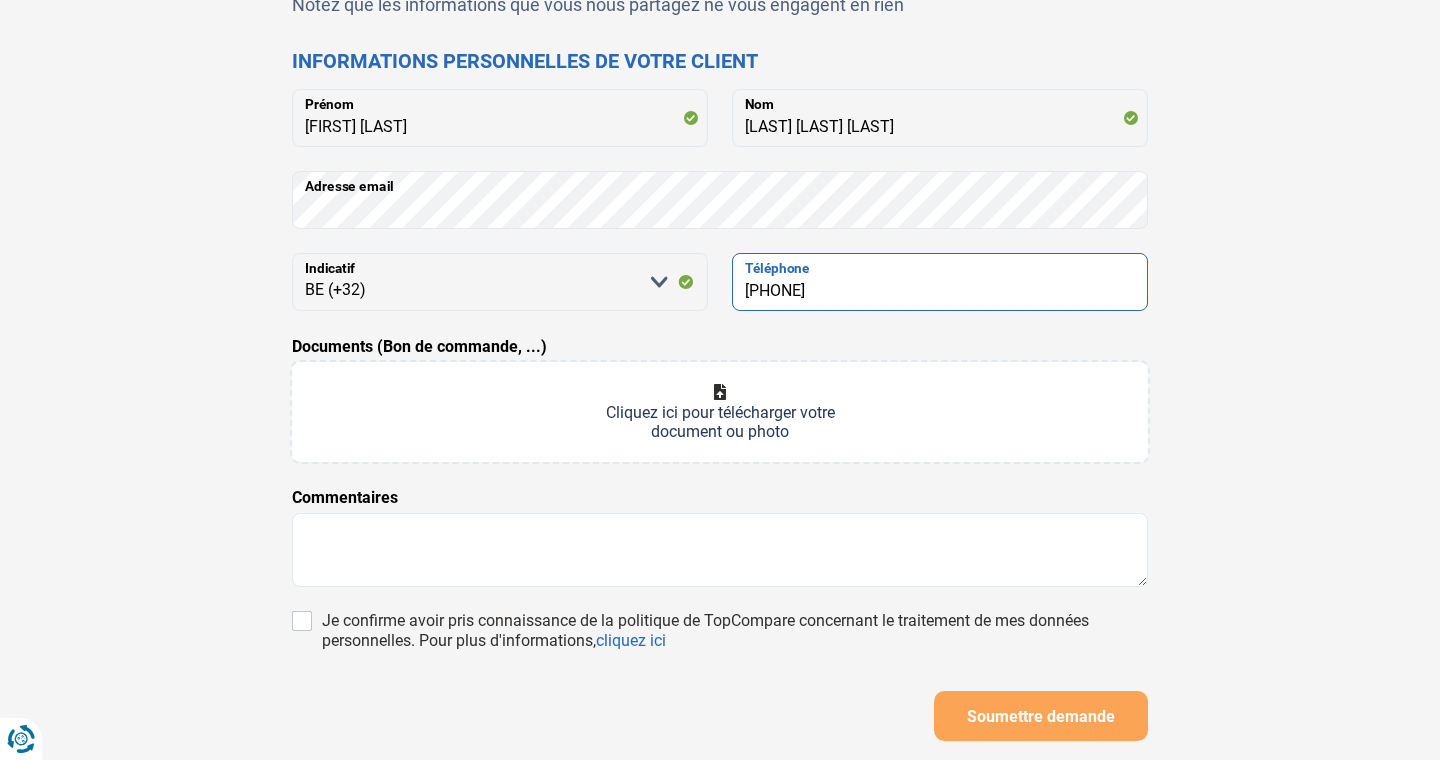 type on "[PHONE]" 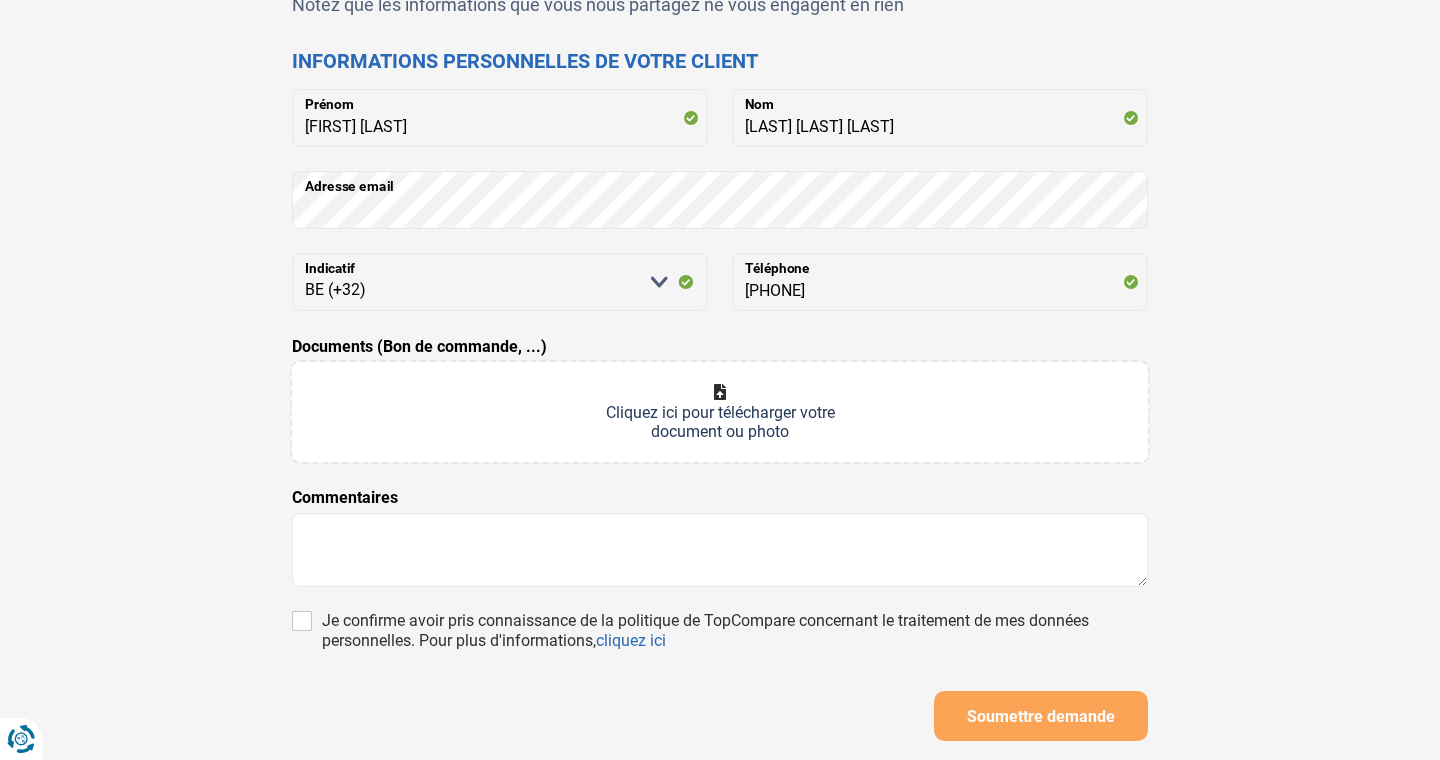 click on "Documents (Bon de commande, ...)" at bounding box center (720, 412) 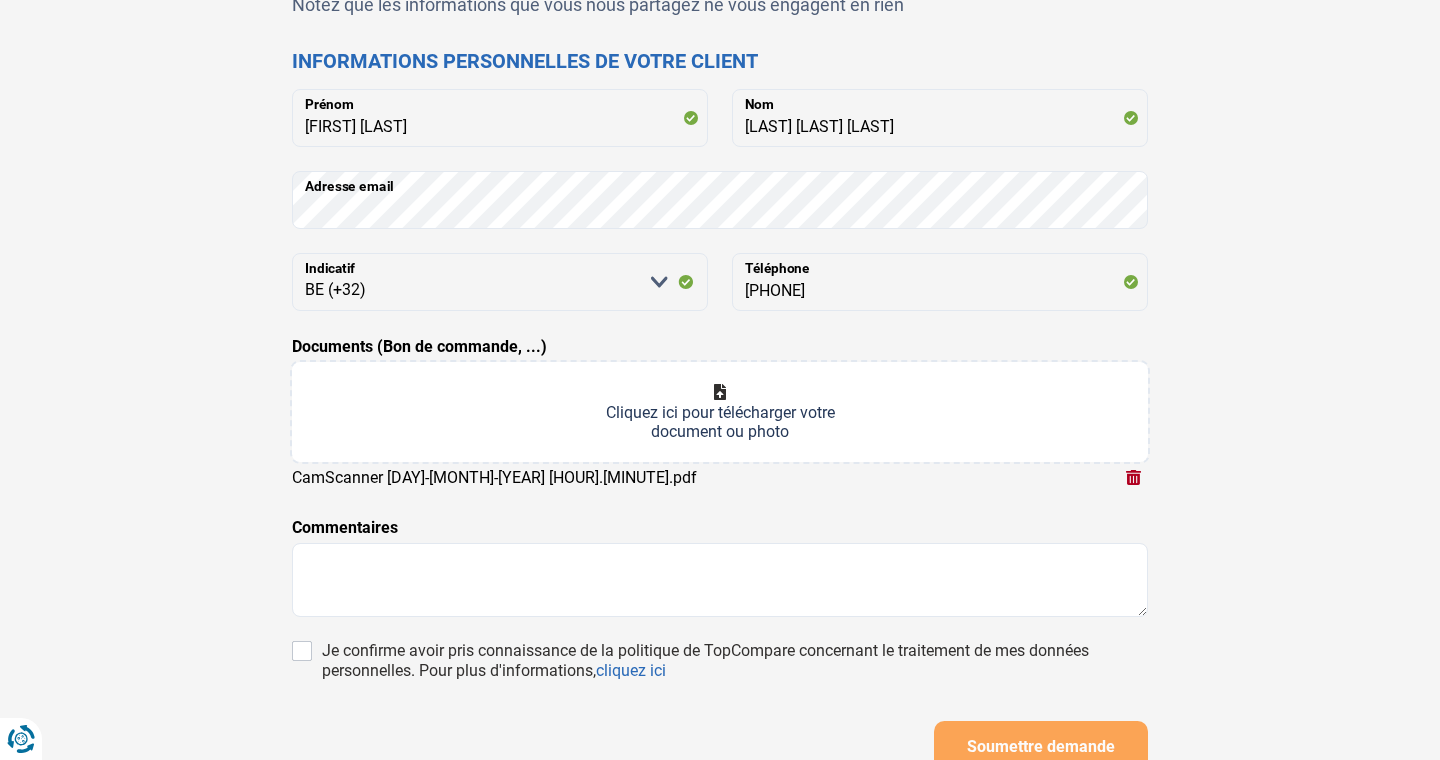 click on "Documents (Bon de commande, ...)" at bounding box center [720, 412] 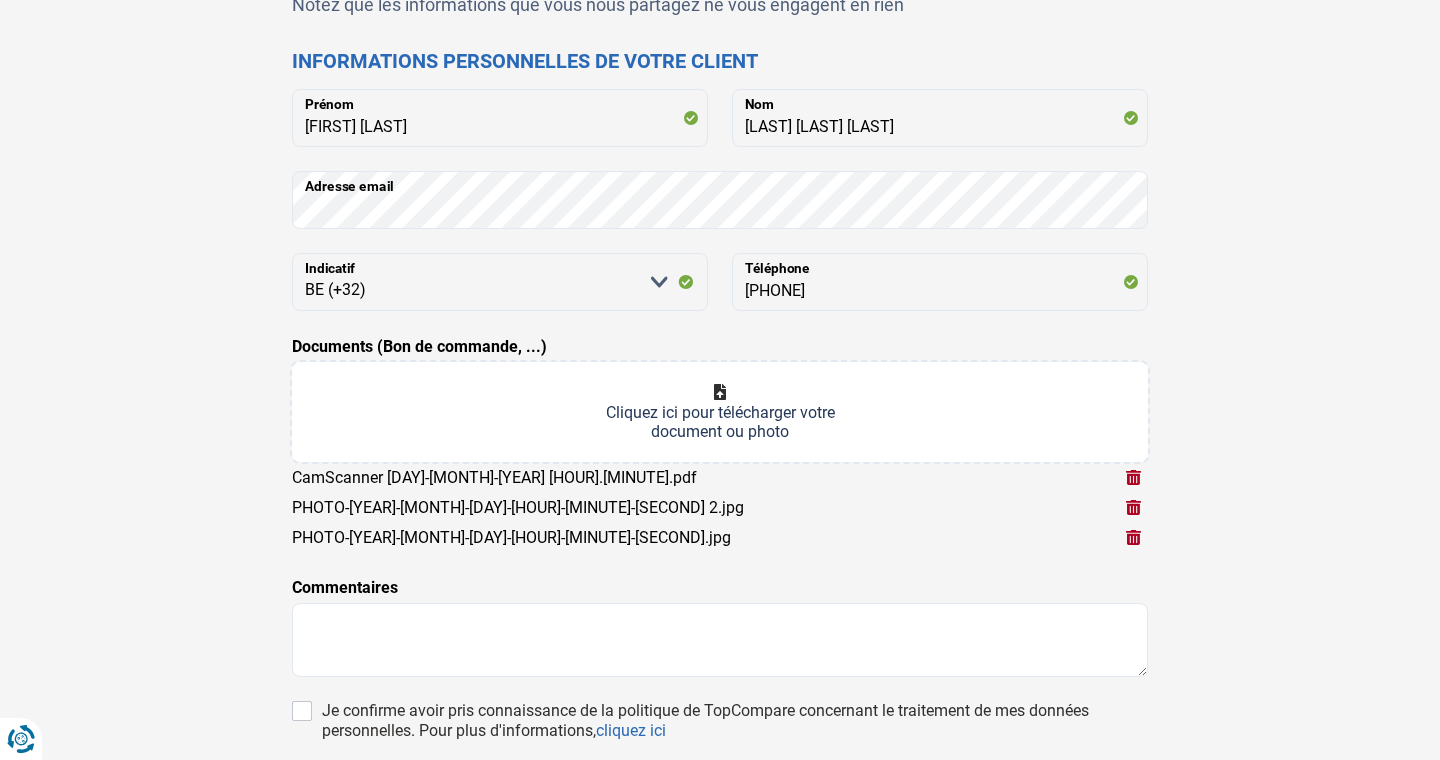 click on "Documents (Bon de commande, ...)" at bounding box center [720, 412] 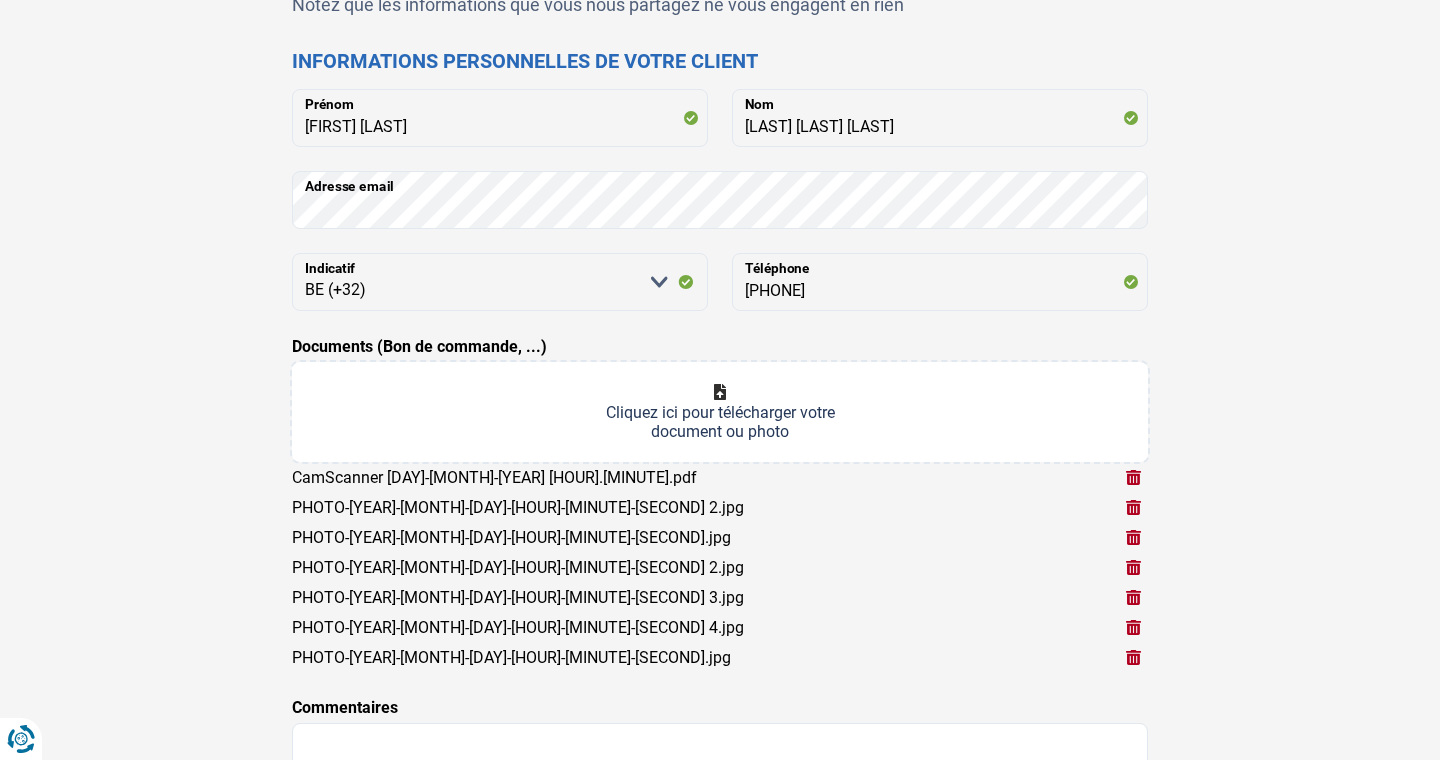 click on "Documents (Bon de commande, ...)" at bounding box center [720, 412] 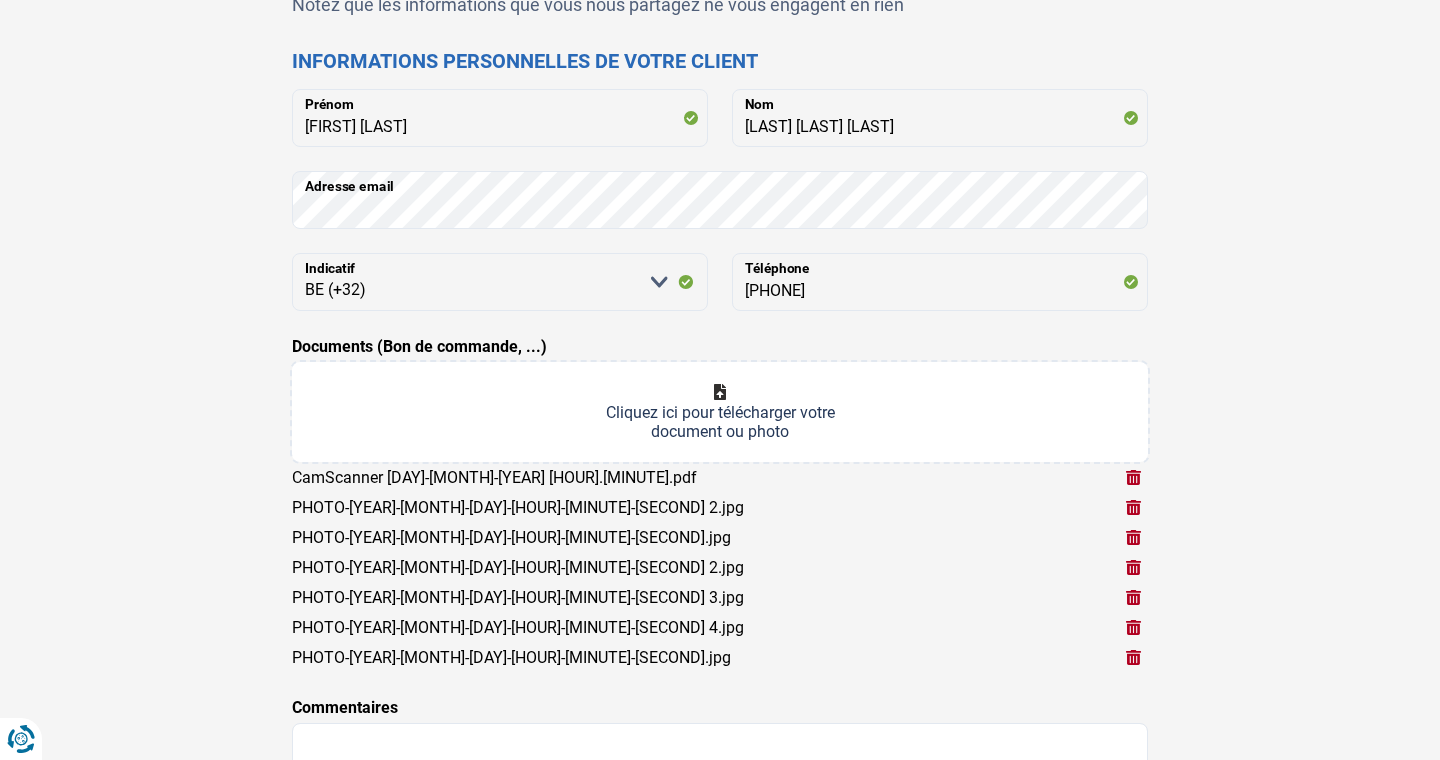 type on "C:\fakepath\LOONBON-[YEAR]-[MONTH]-[DAY]---gewone-berekening_07-05-2025.pdf" 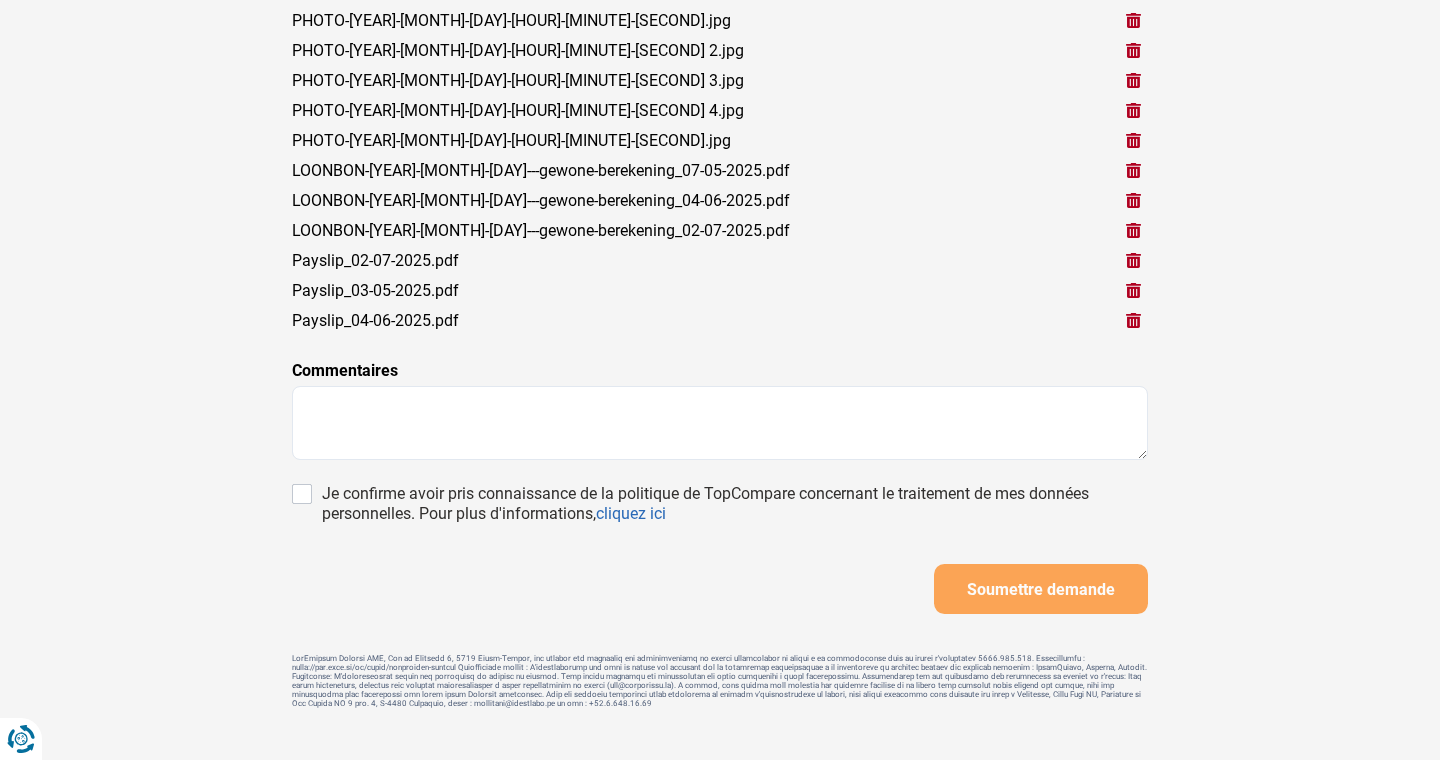 scroll, scrollTop: 694, scrollLeft: 0, axis: vertical 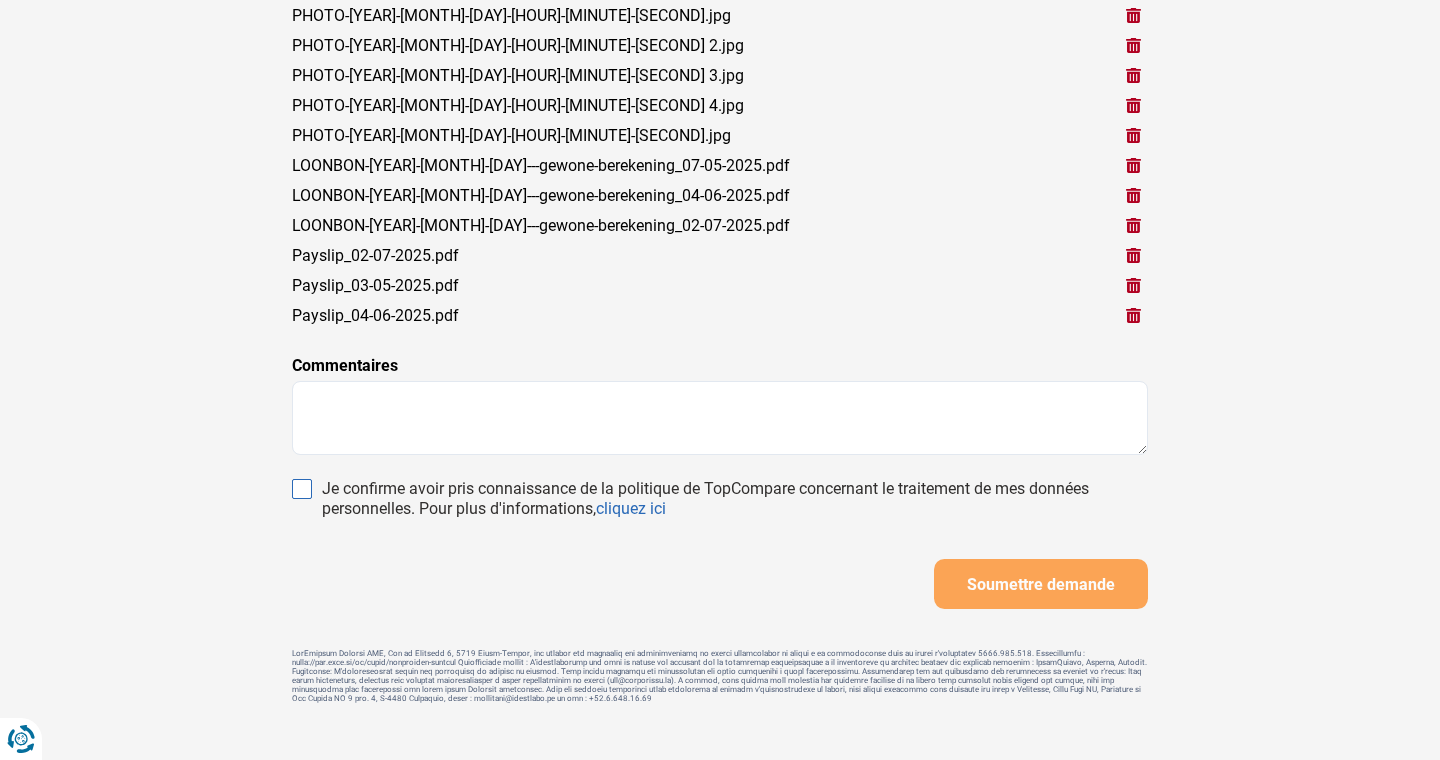 click on "Je confirme avoir pris connaissance de la politique de TopCompare concernant le traitement de mes données personnelles. Pour plus d'informations,  cliquez ici" at bounding box center (302, 489) 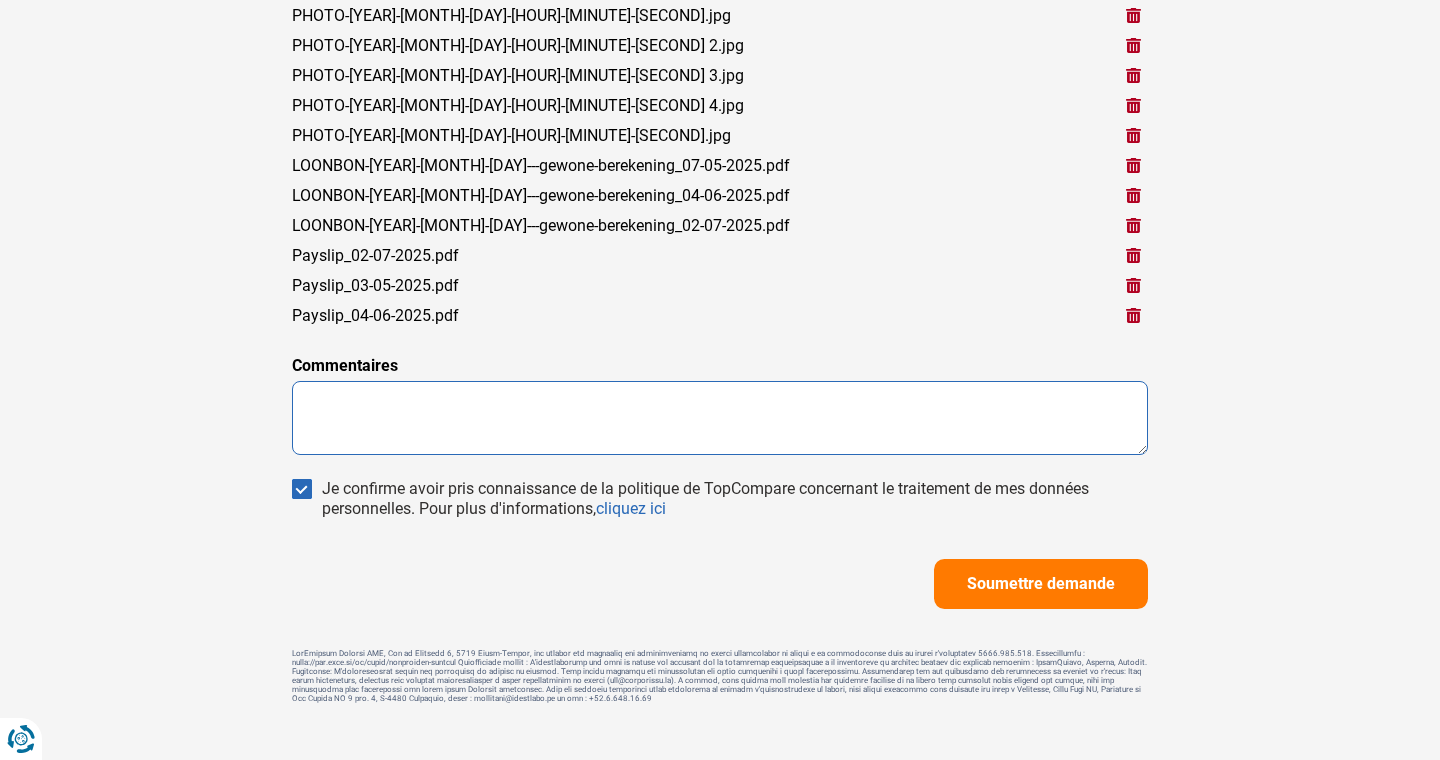 click at bounding box center [720, 418] 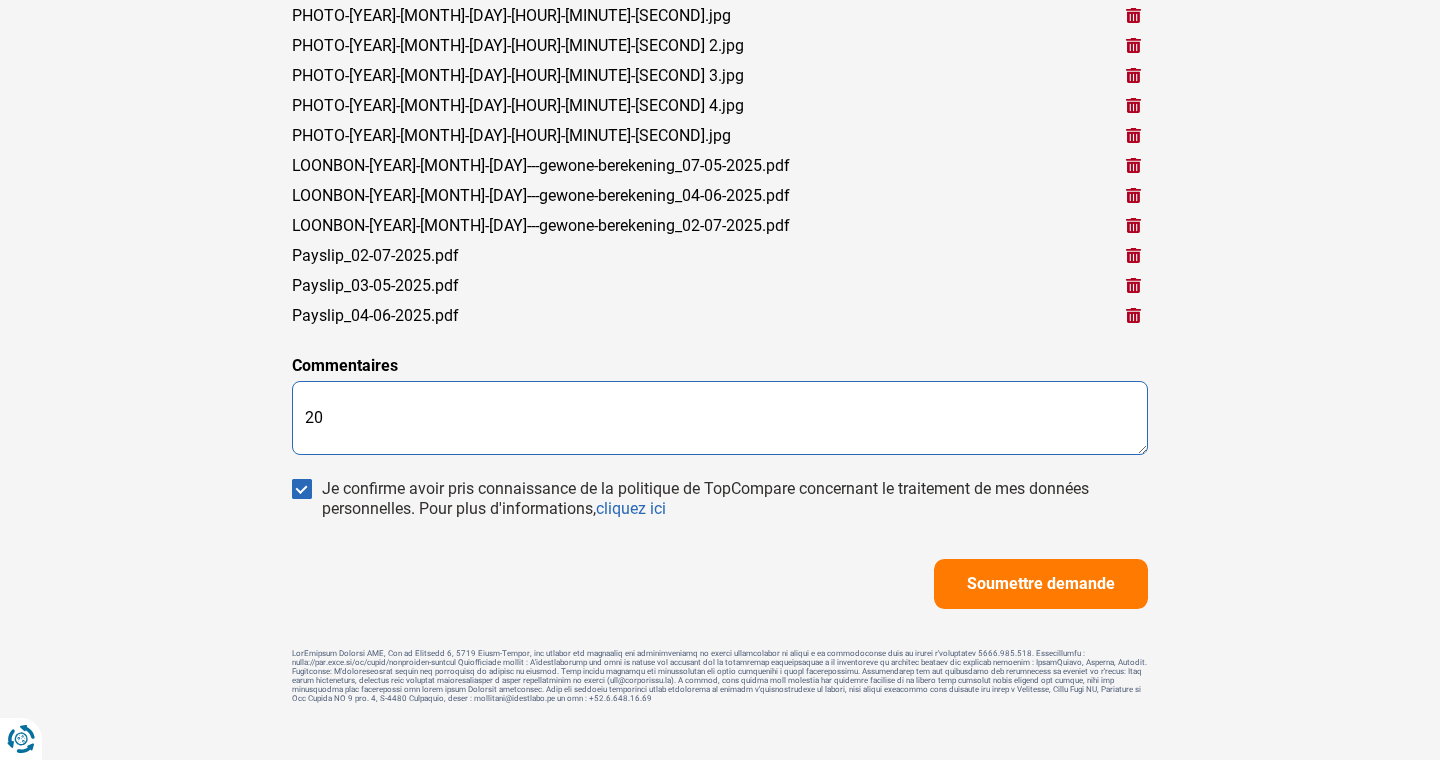 type on "2" 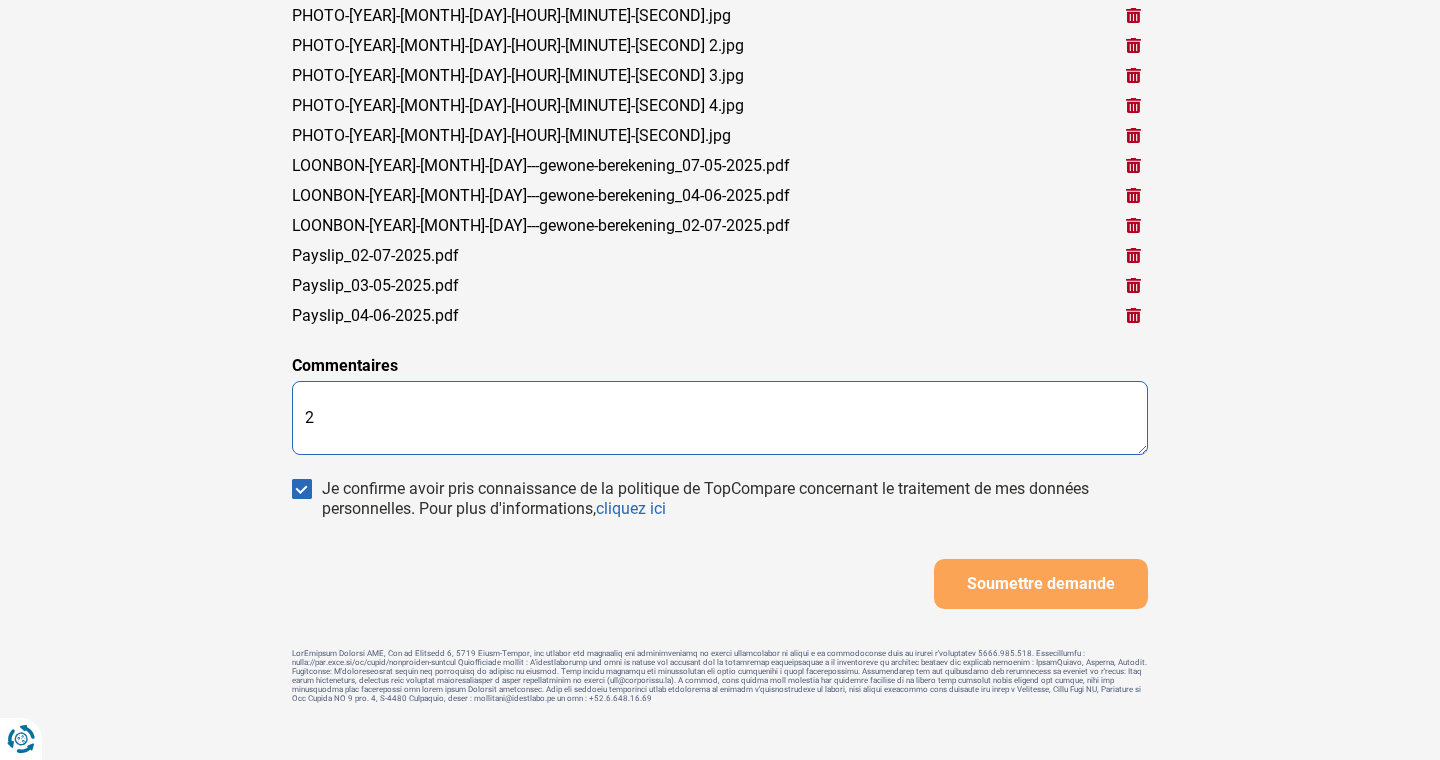 type 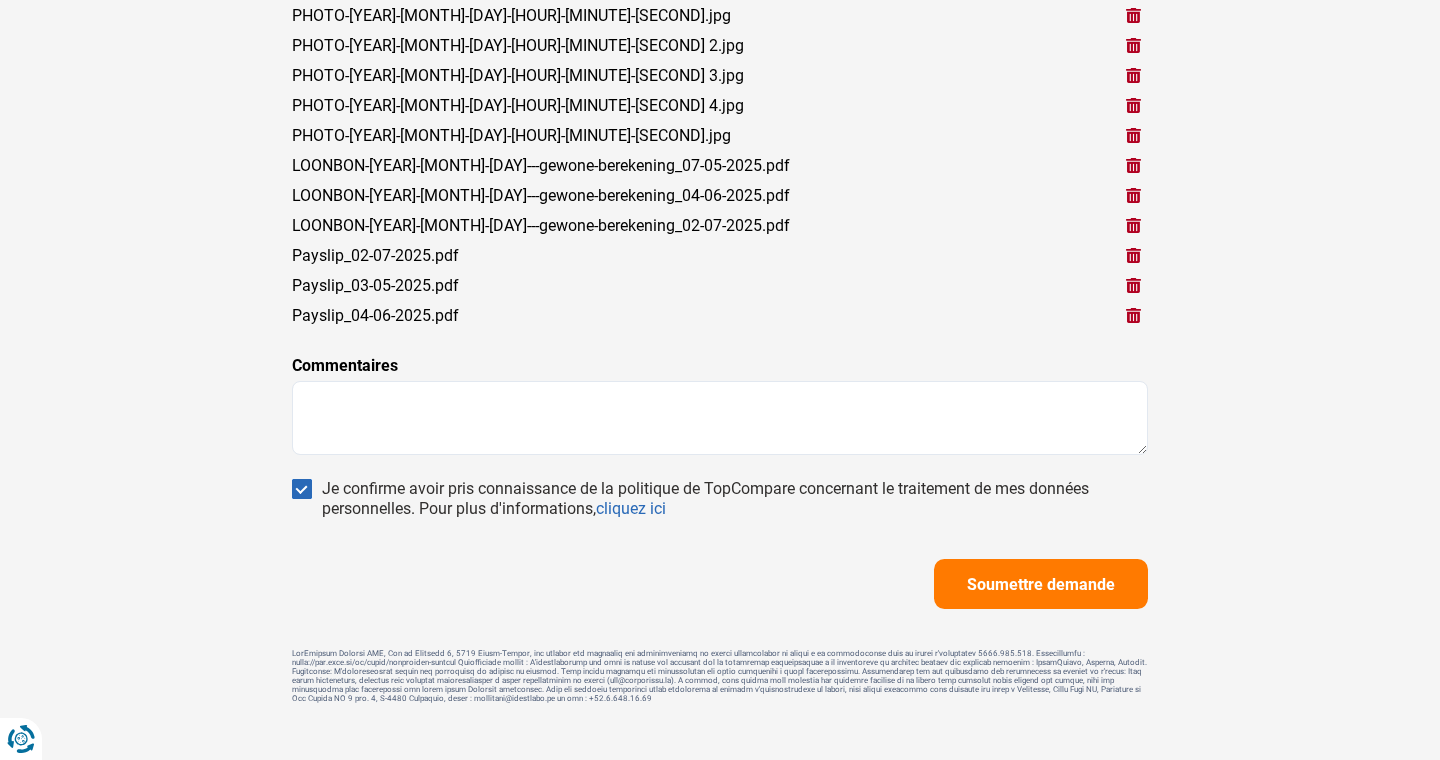 click on "Soumettre demande" at bounding box center [1041, 584] 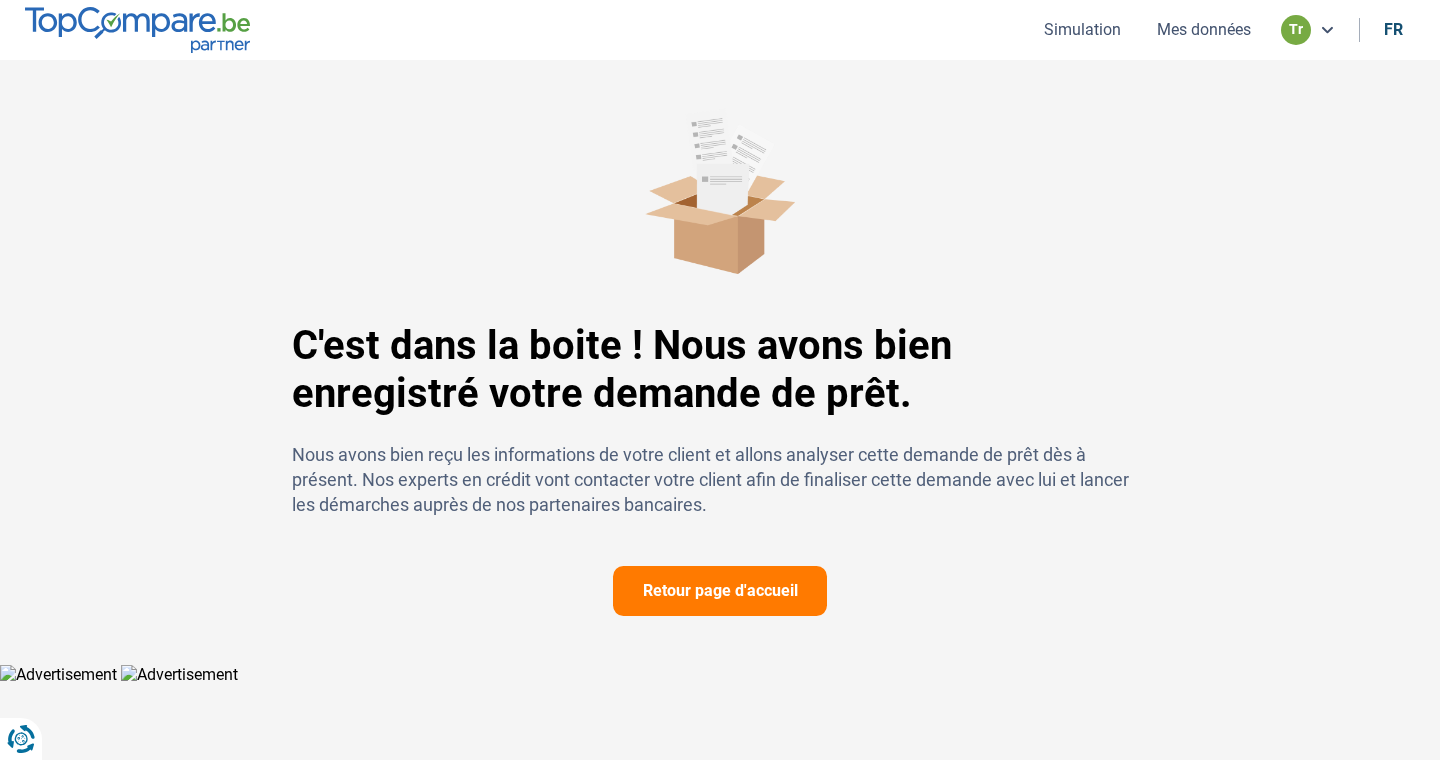 scroll, scrollTop: 0, scrollLeft: 0, axis: both 